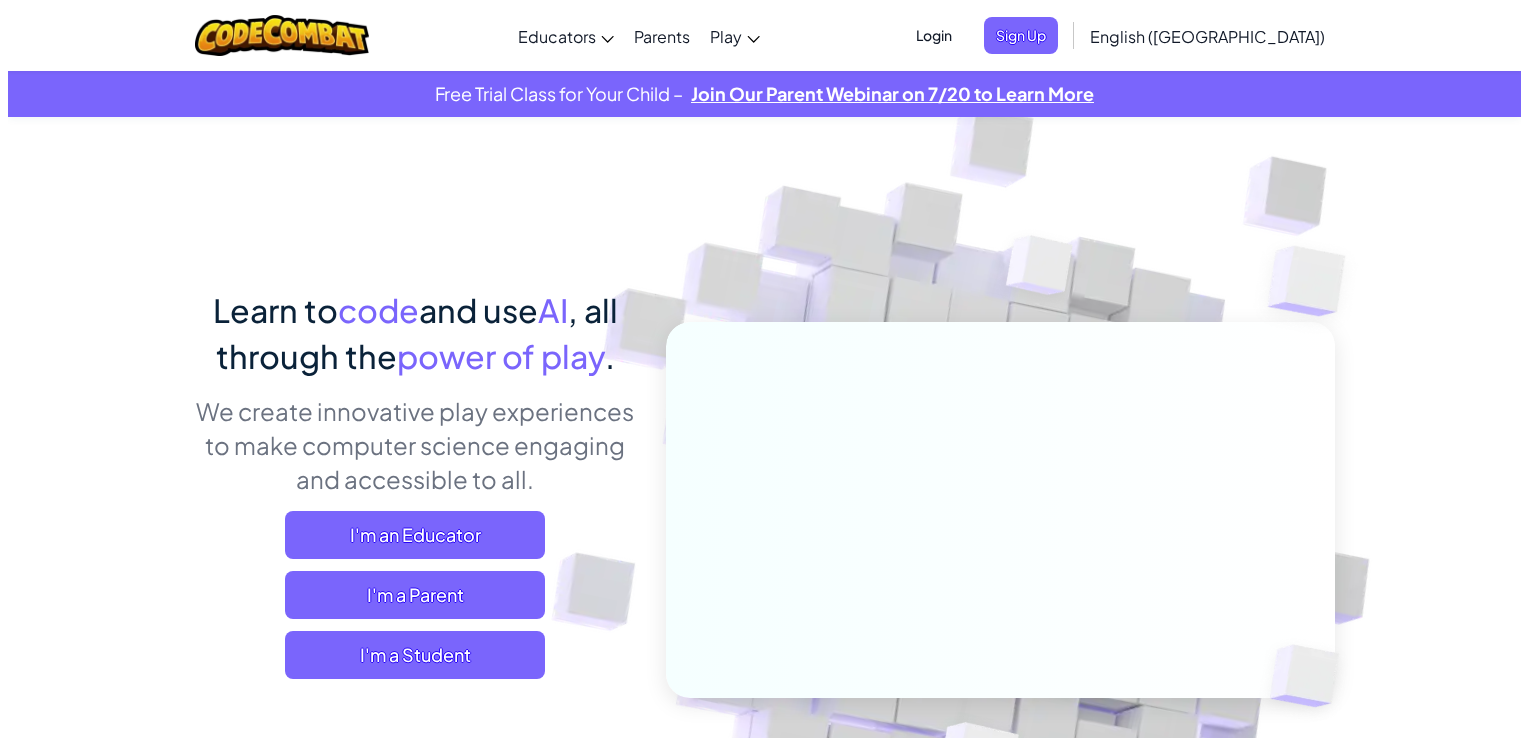 scroll, scrollTop: 0, scrollLeft: 0, axis: both 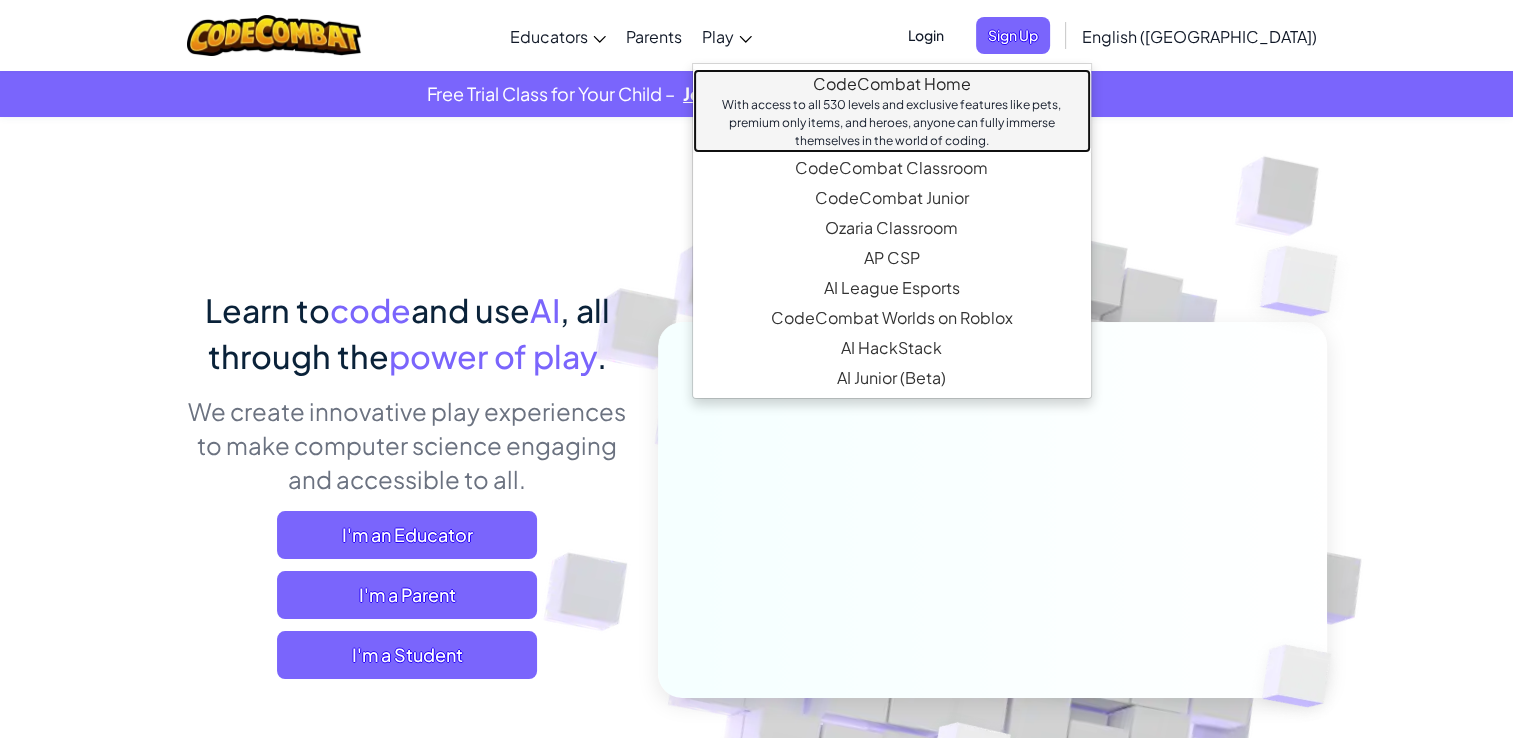 click on "CodeCombat Home With access to all 530 levels and exclusive features like pets, premium only items, and heroes, anyone can fully immerse themselves in the world of coding." at bounding box center [892, 111] 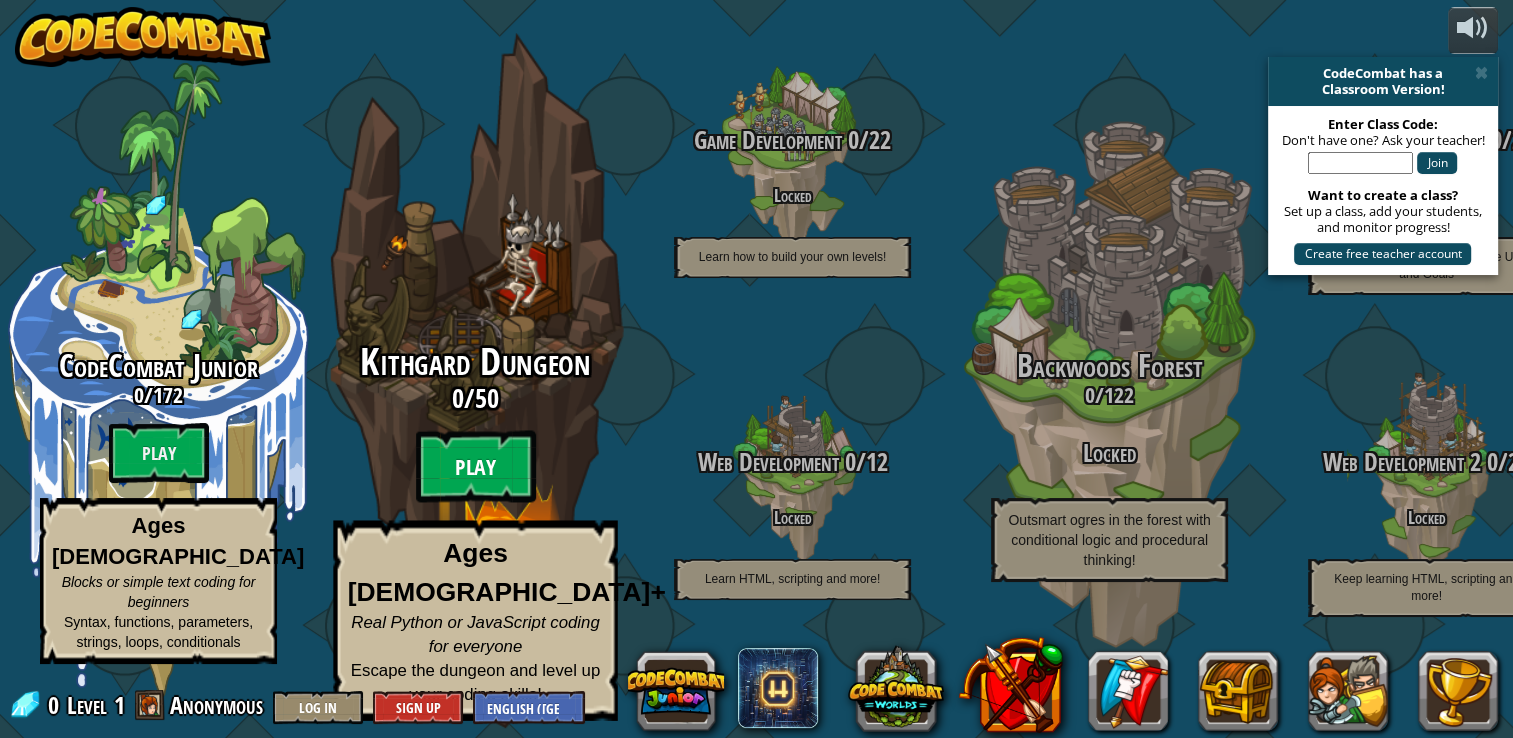 click on "Play" at bounding box center (476, 467) 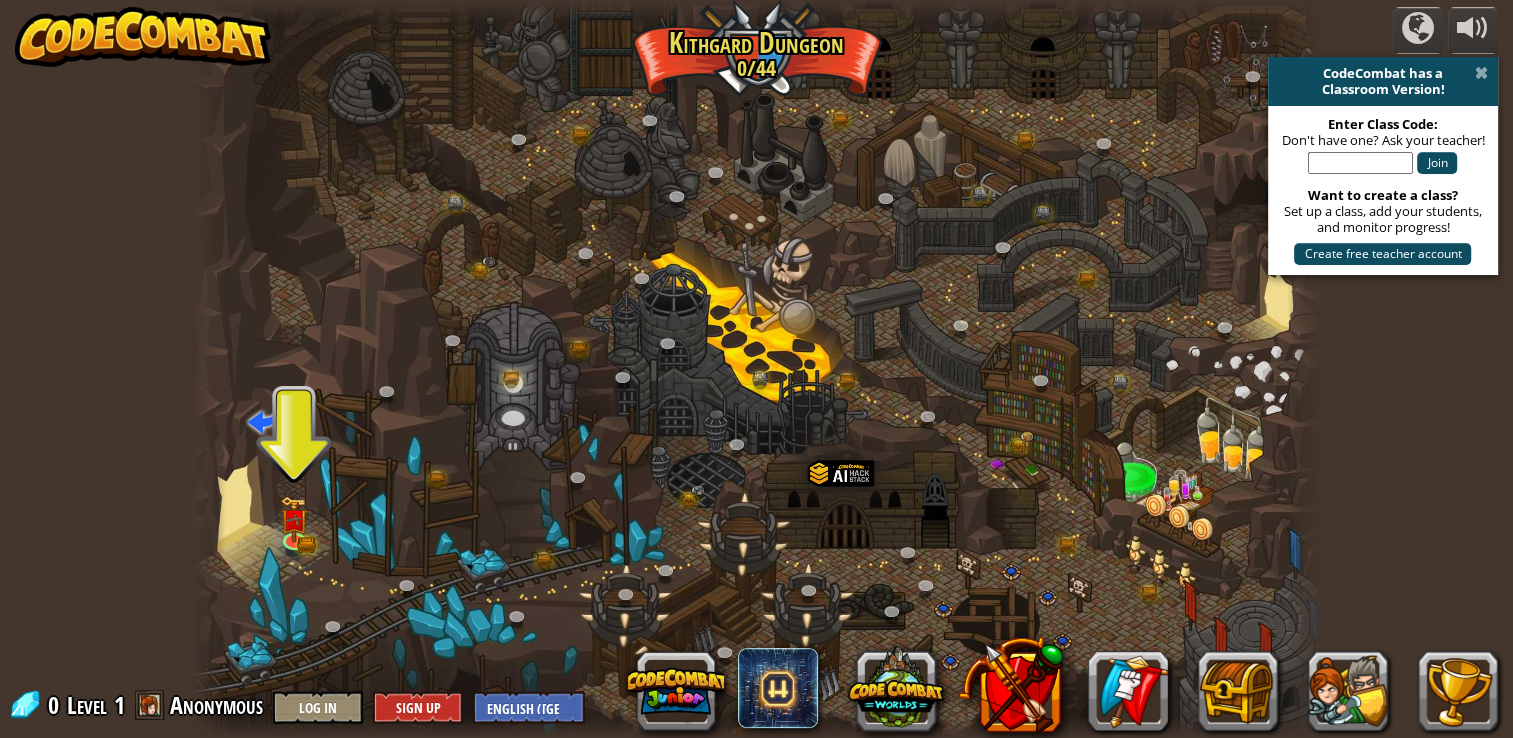 click at bounding box center (1481, 73) 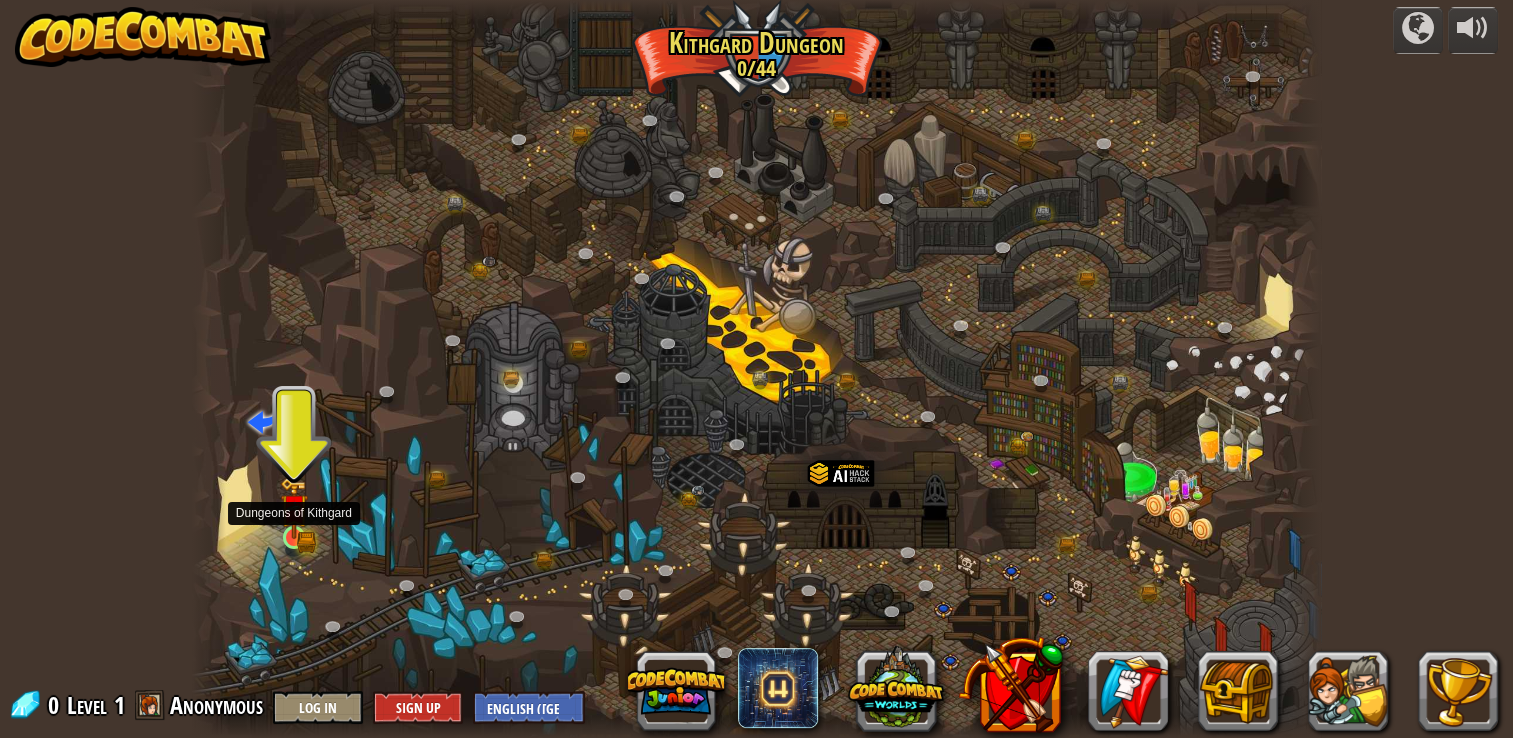 click at bounding box center (294, 508) 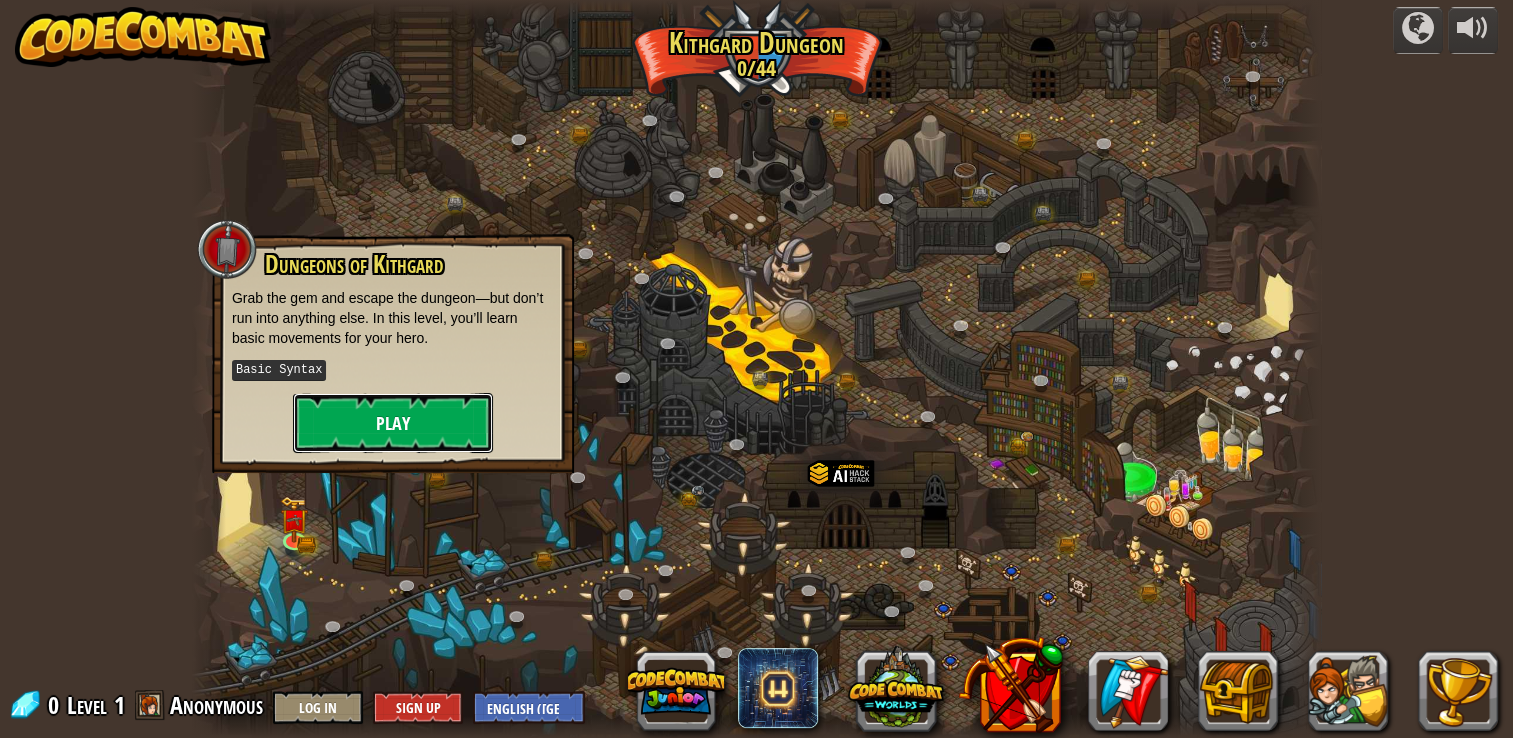 click on "Play" at bounding box center (393, 423) 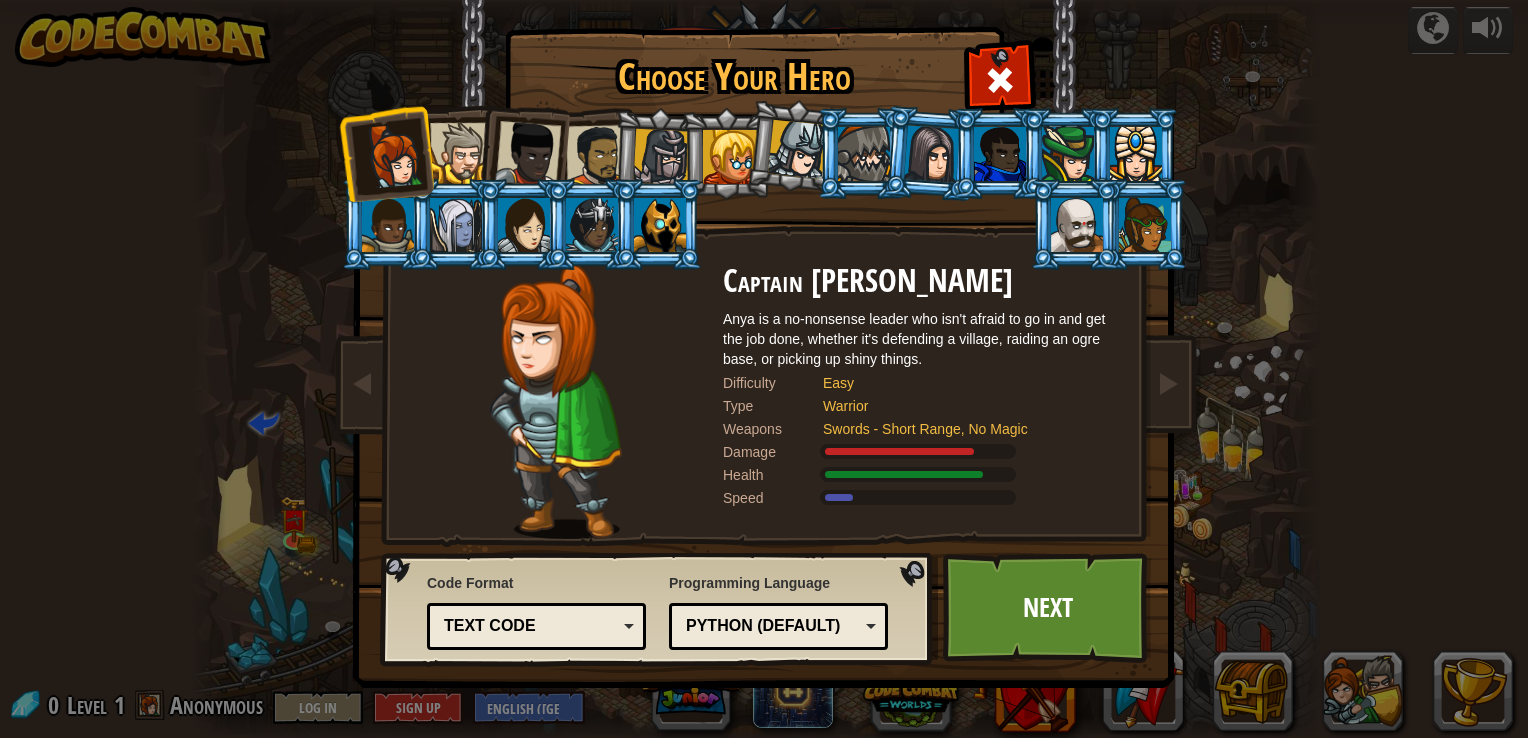 click at bounding box center (460, 153) 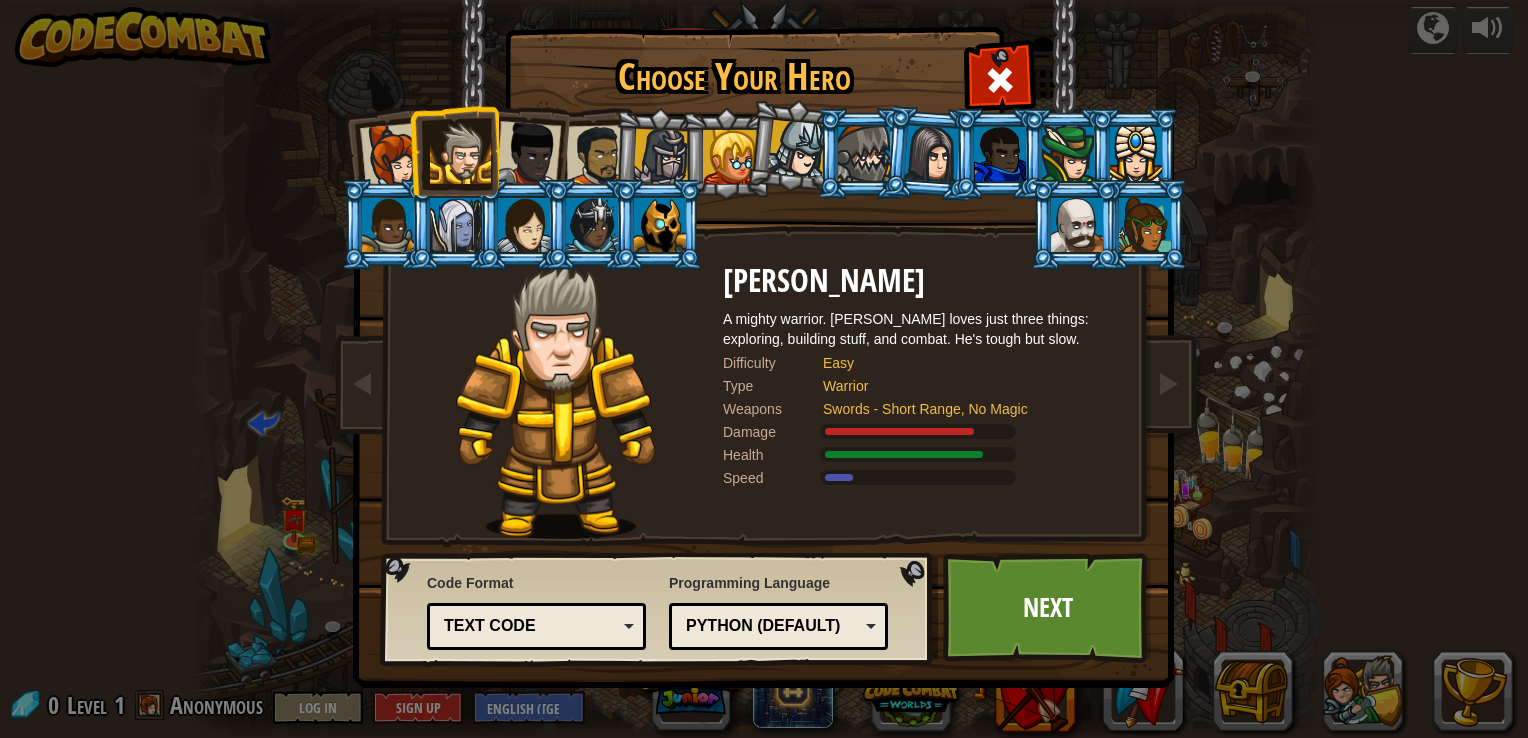 click at bounding box center (528, 154) 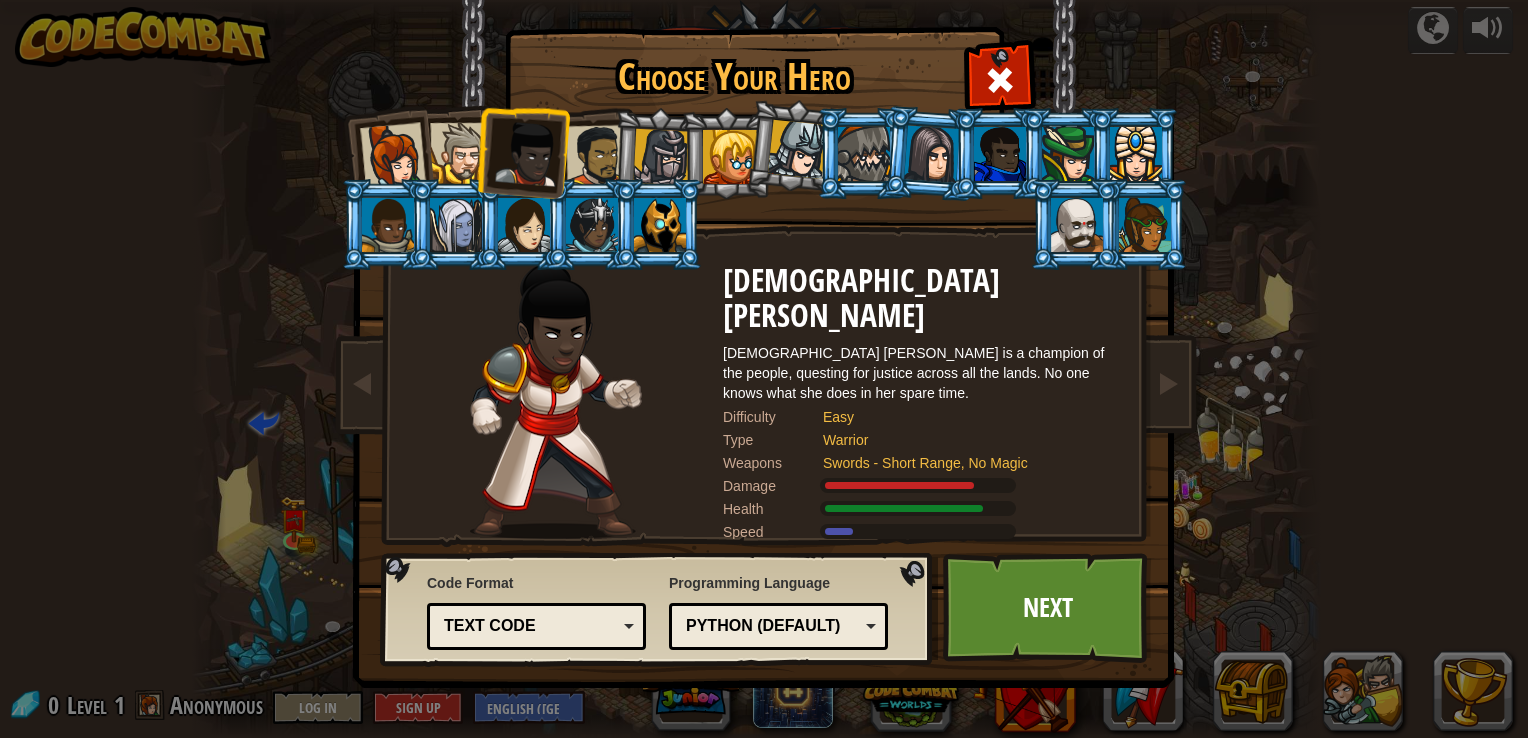 click at bounding box center [528, 154] 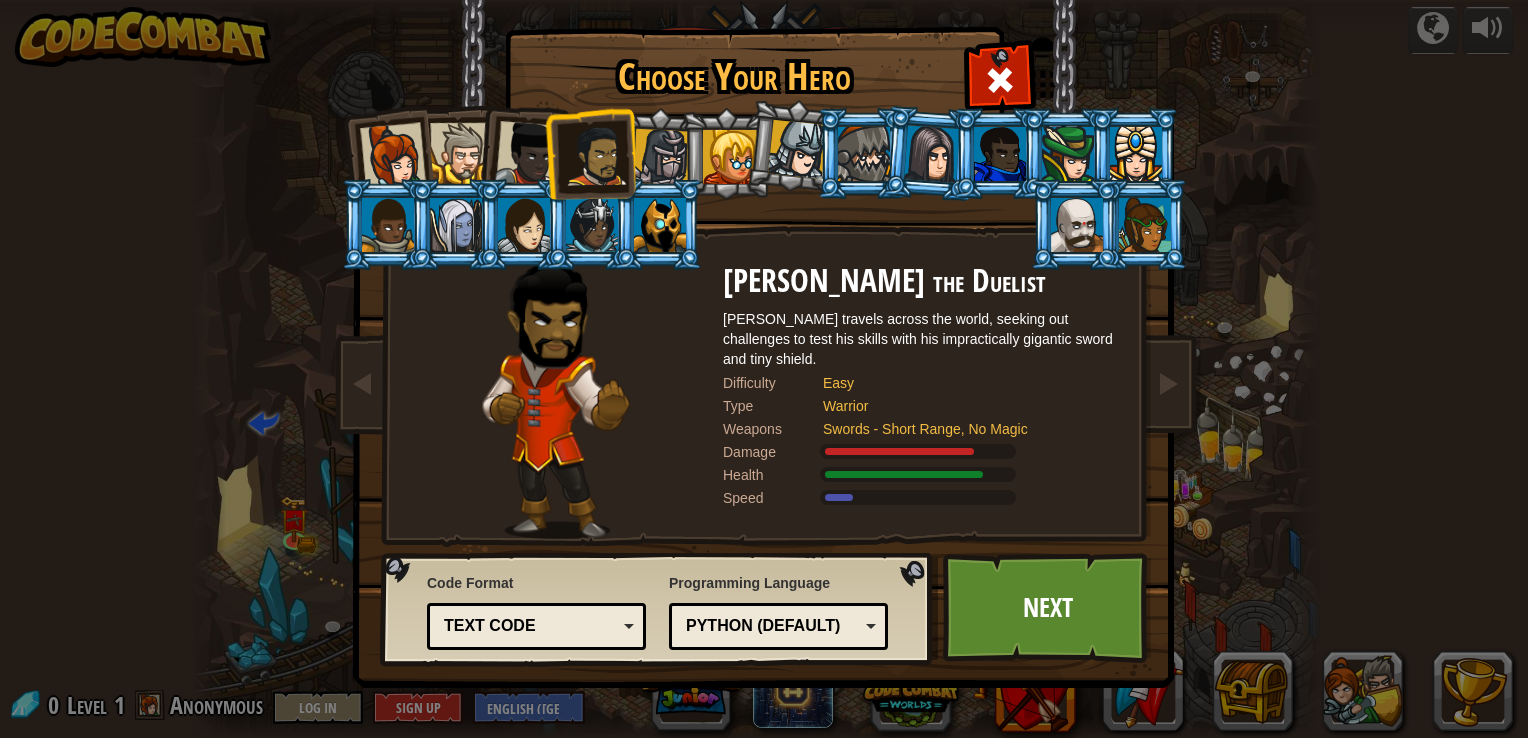 click at bounding box center (661, 157) 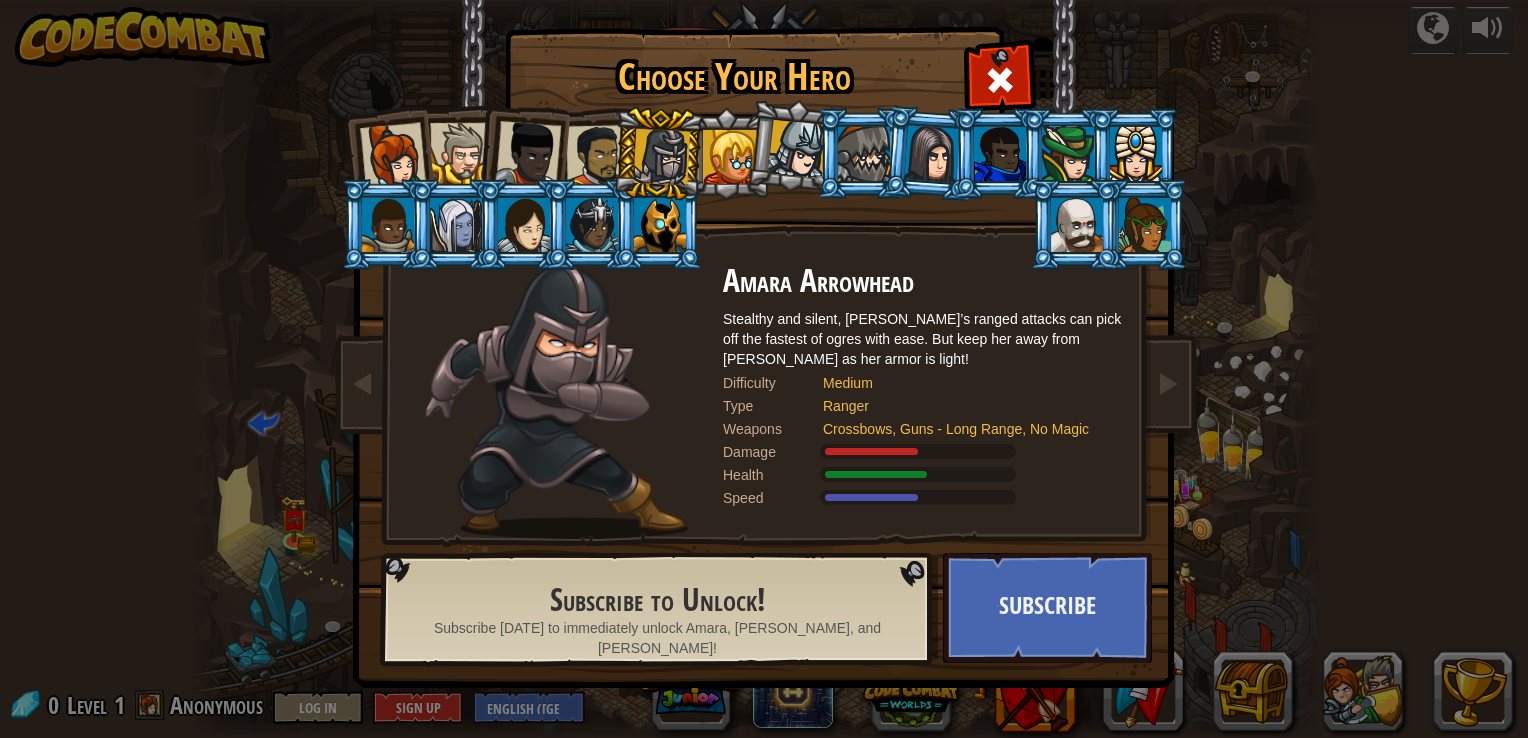 click at bounding box center [1077, 225] 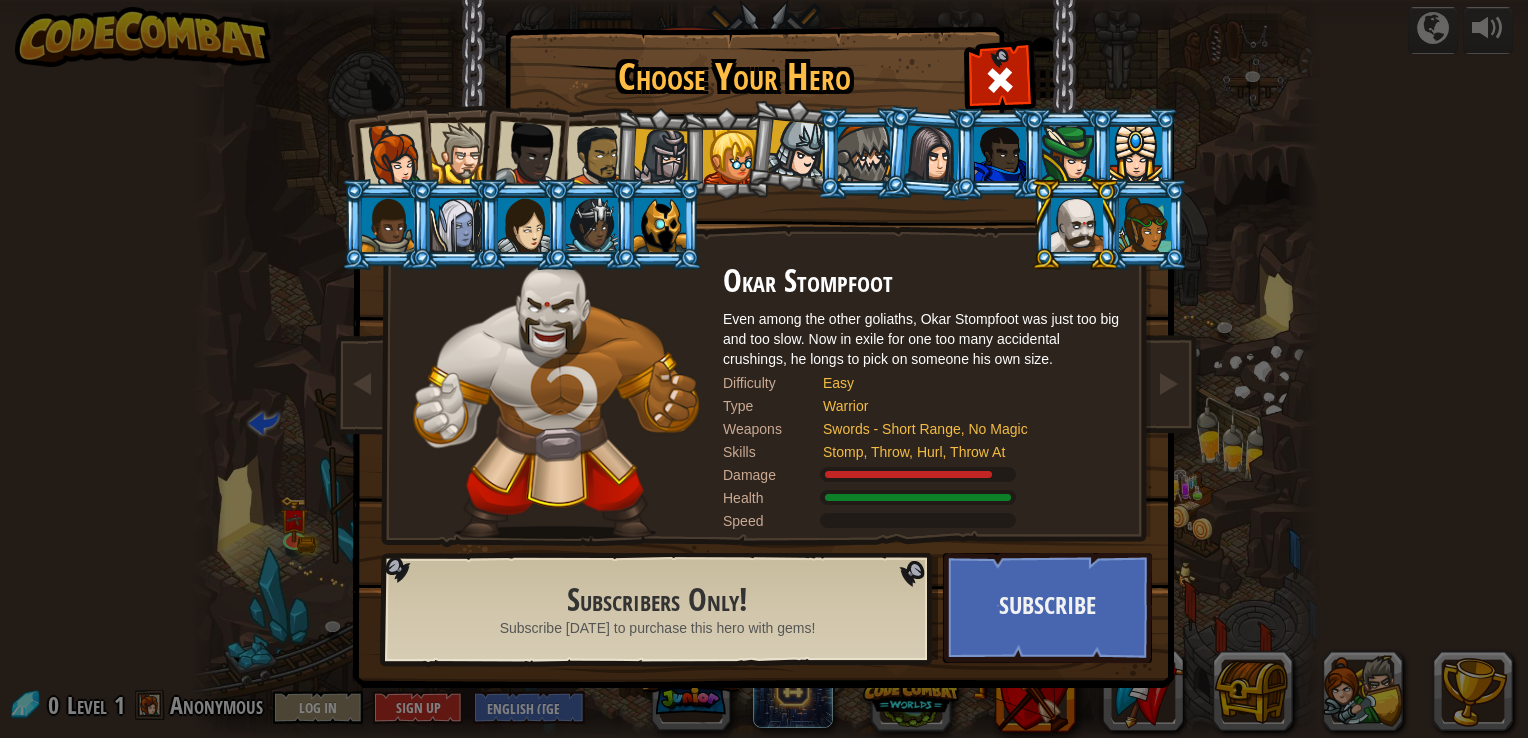 click at bounding box center [393, 156] 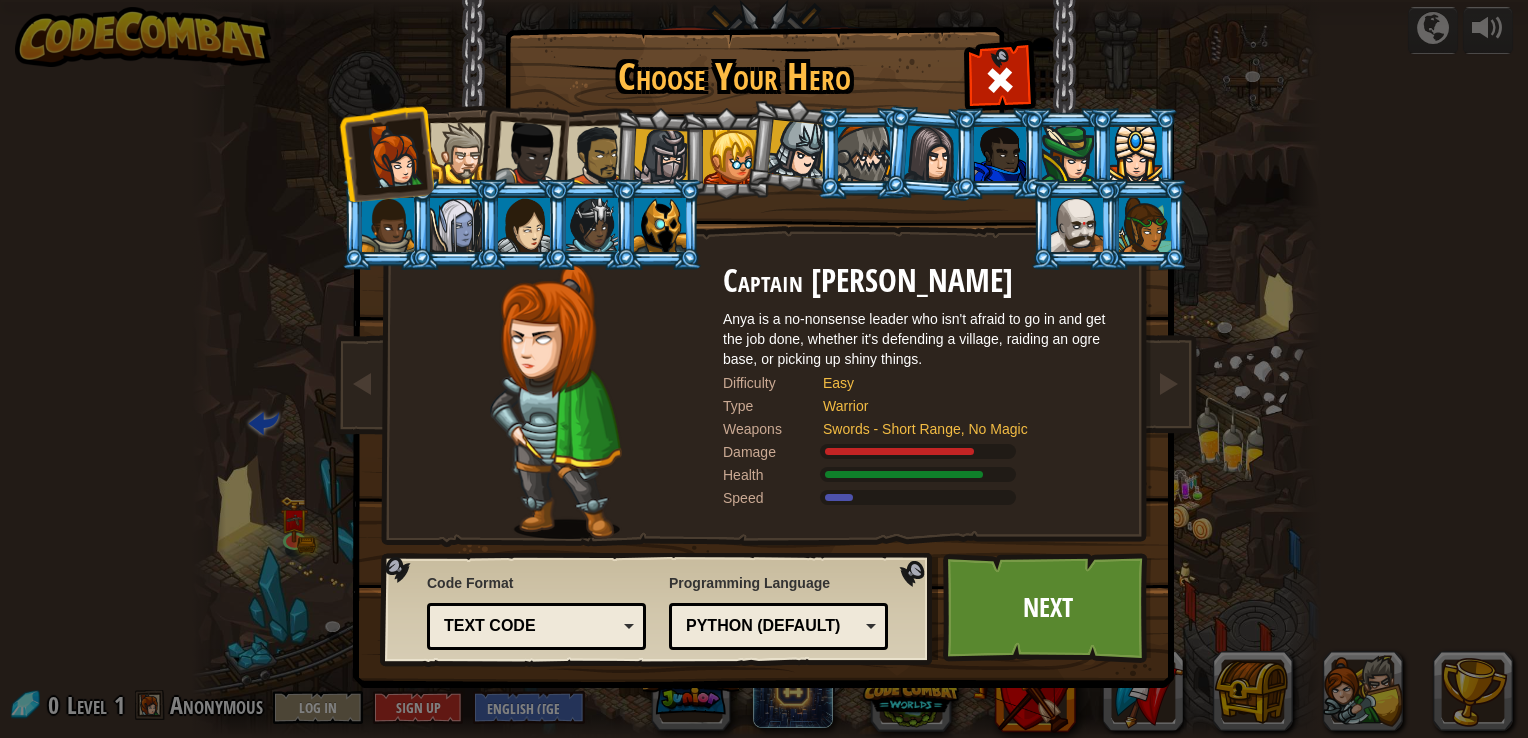 click on "Python (Default)" at bounding box center (772, 626) 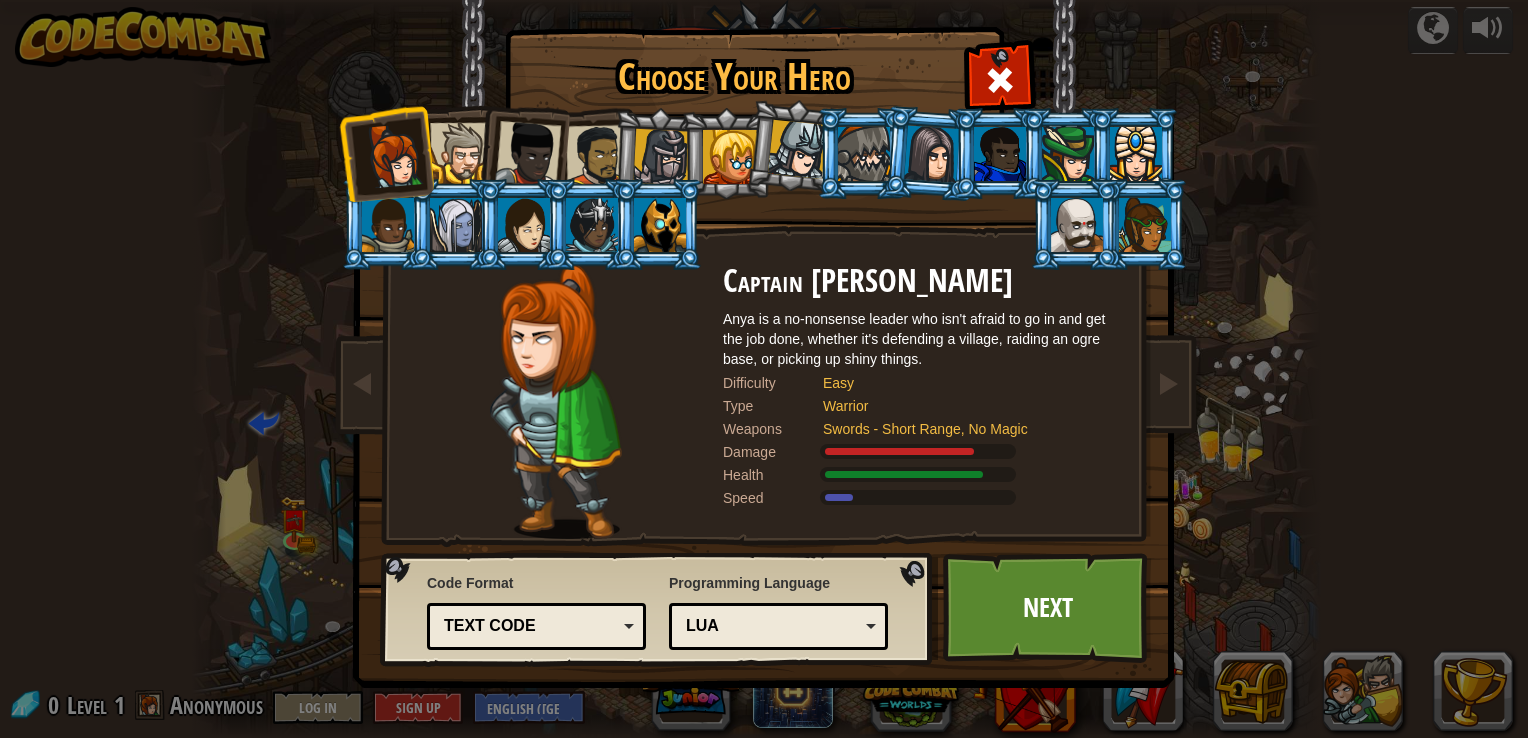 click on "Lua" at bounding box center [778, 626] 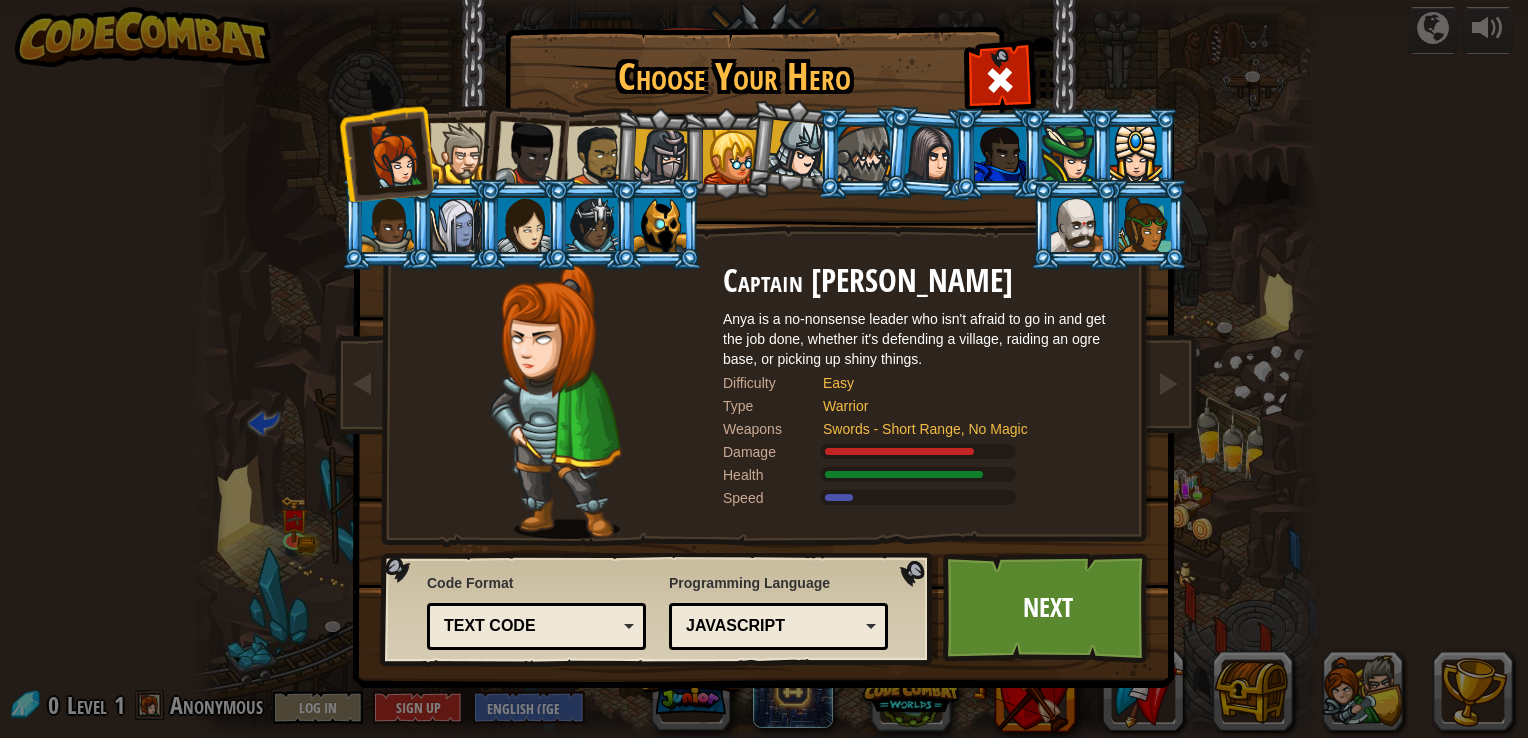 click on "JavaScript" at bounding box center [772, 626] 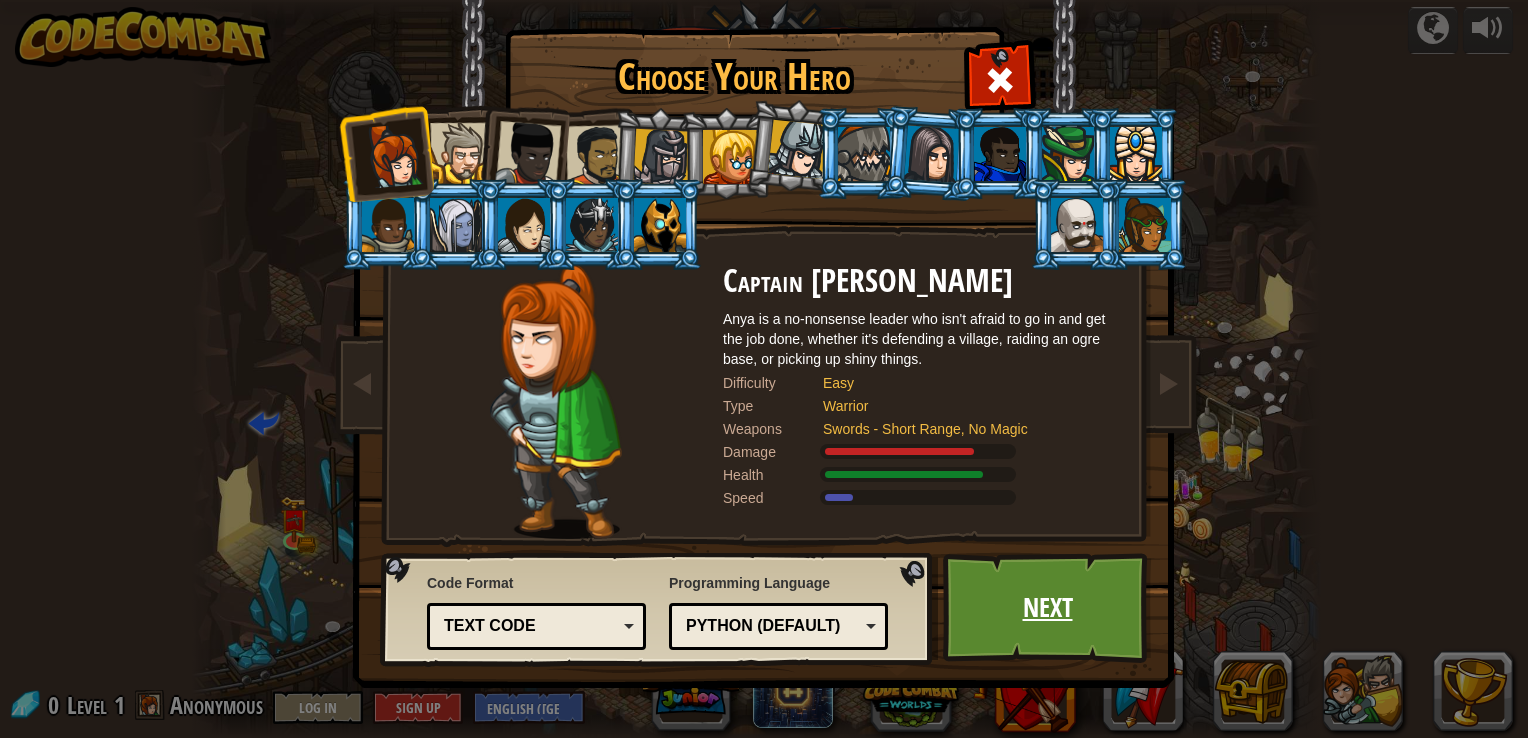 click on "Next" at bounding box center [1047, 608] 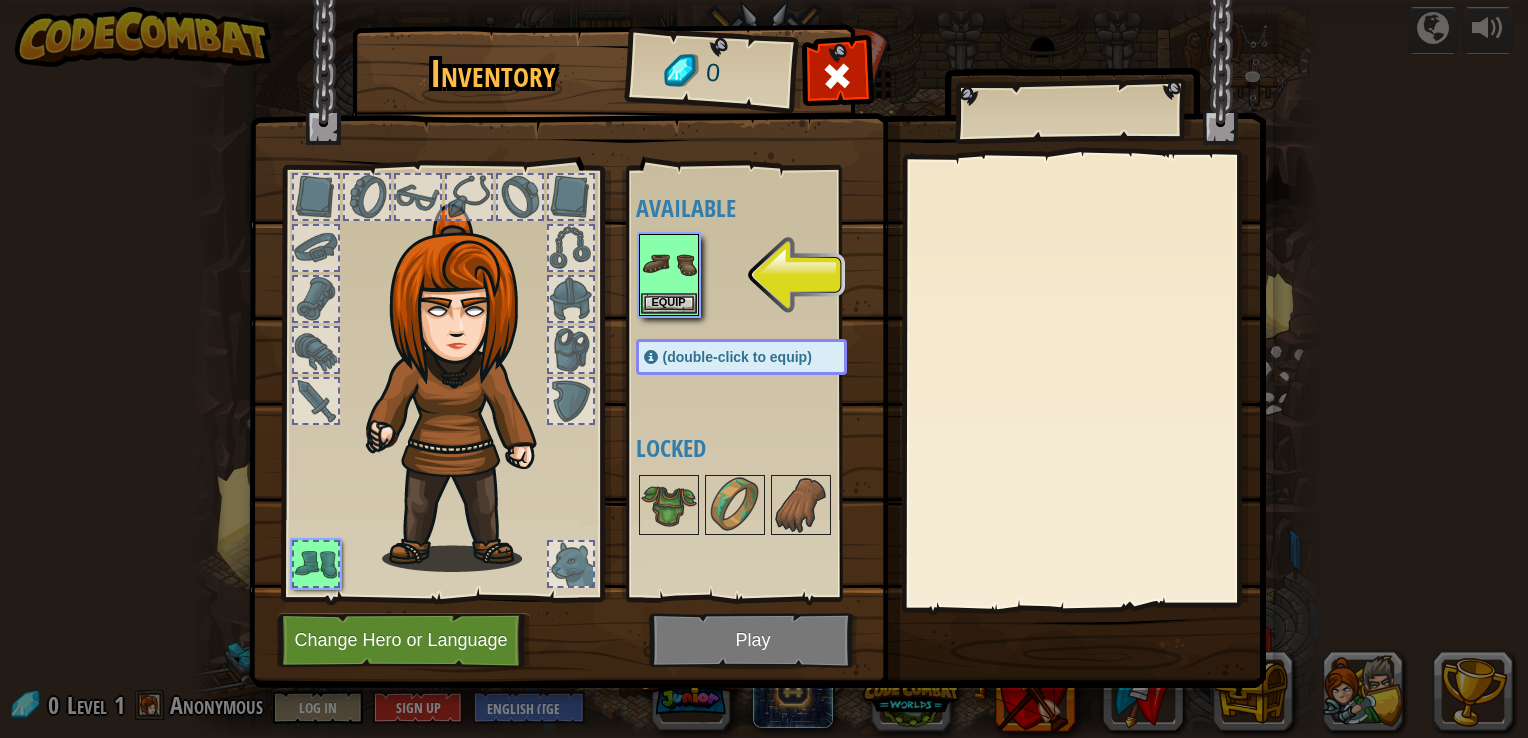 click at bounding box center [757, 325] 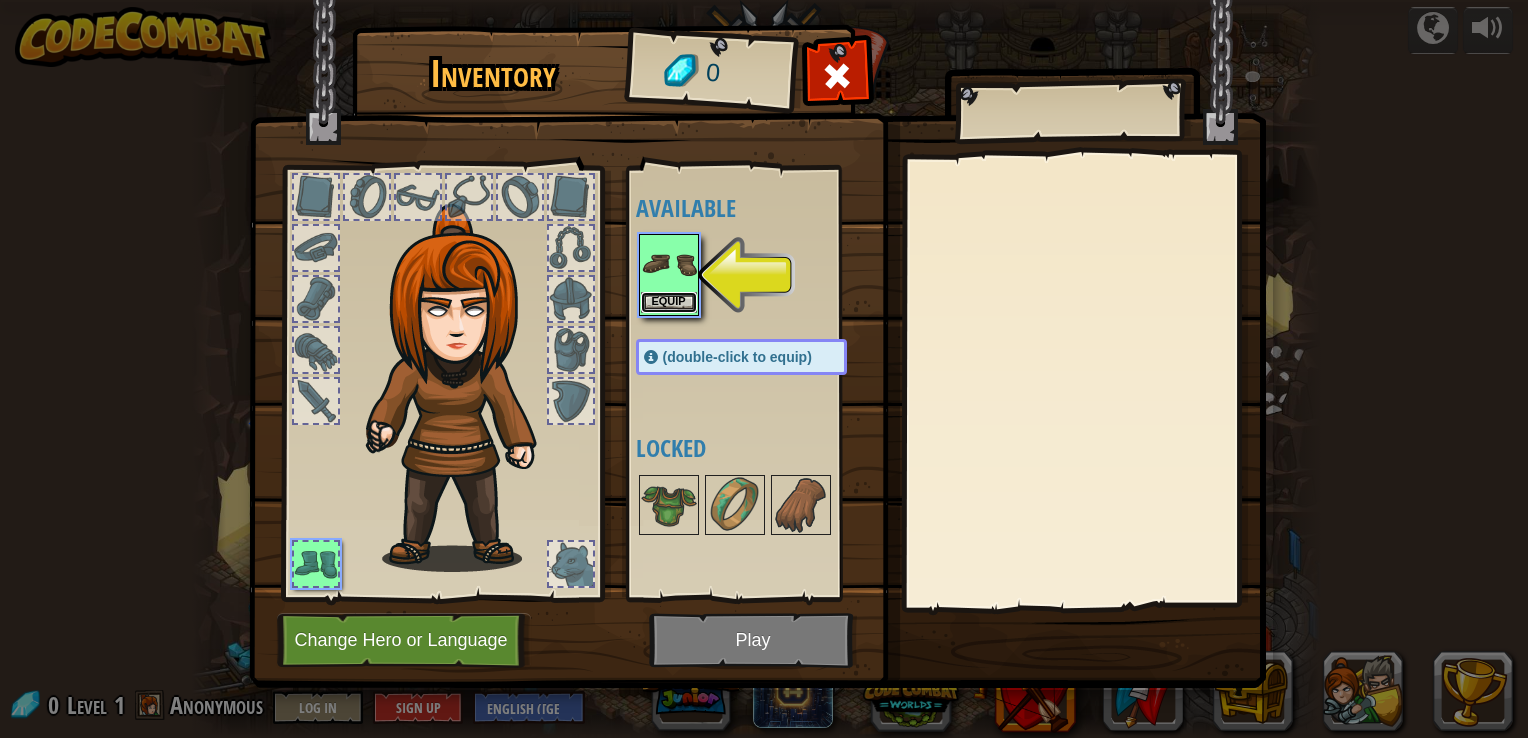 click on "Equip" at bounding box center (669, 302) 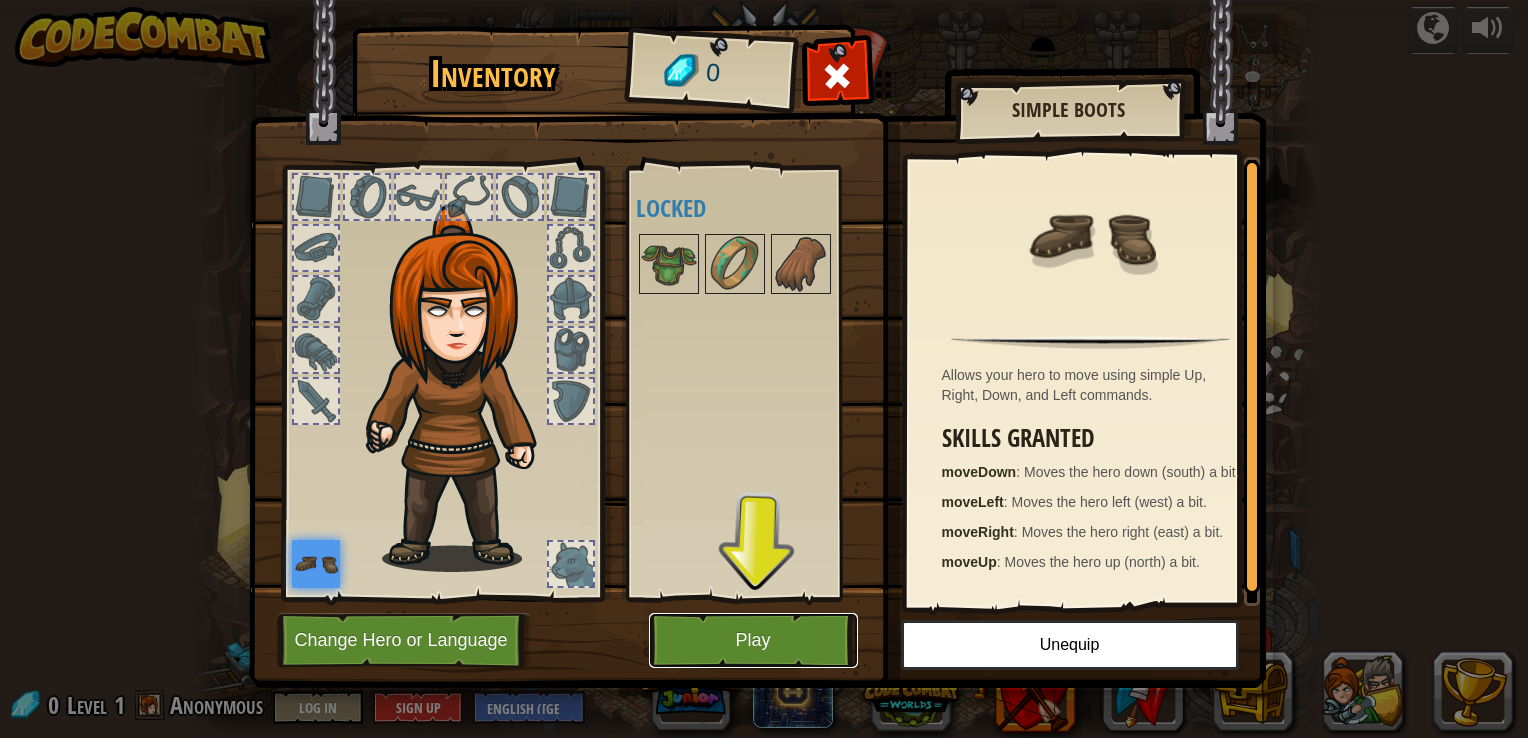 click on "Play" at bounding box center (753, 640) 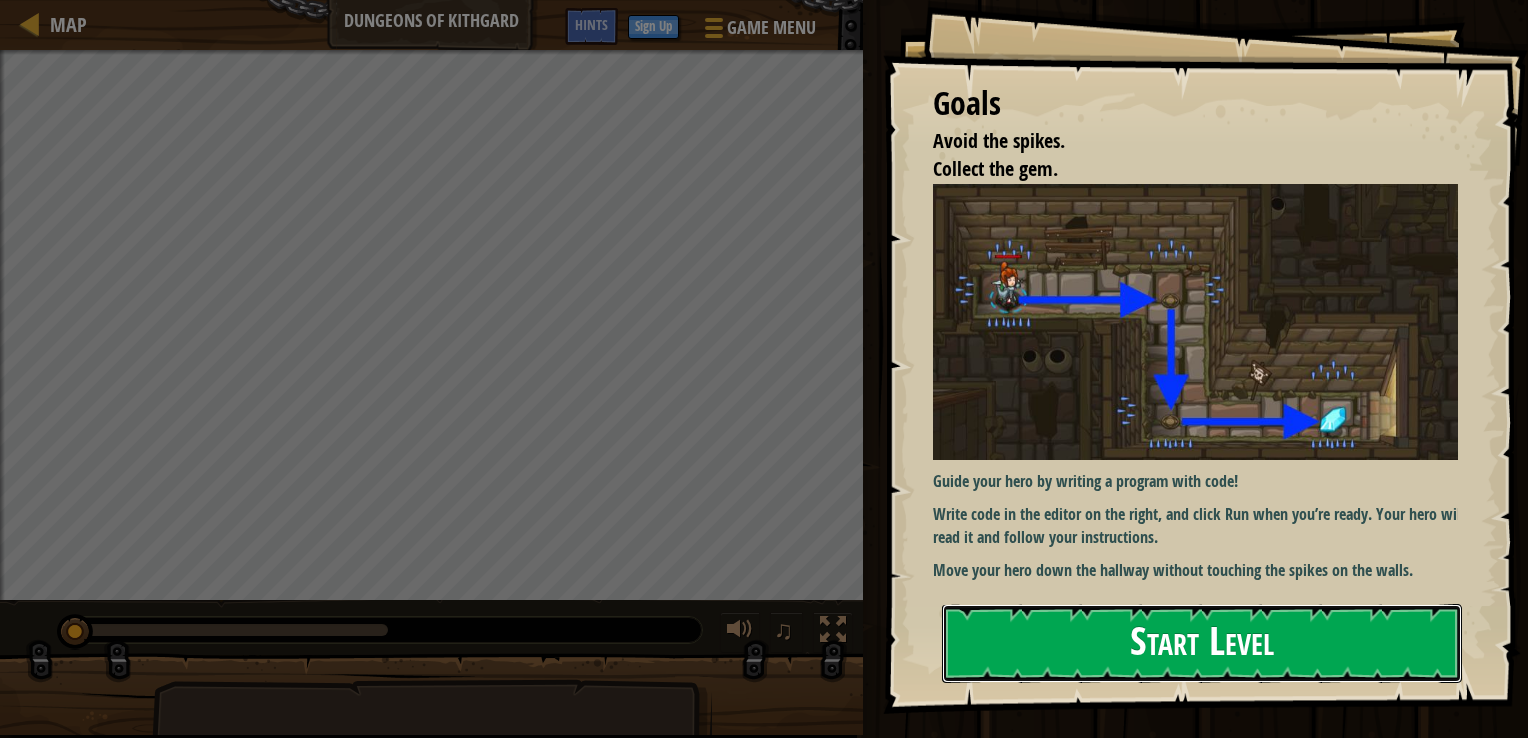 click on "Start Level" at bounding box center [1202, 643] 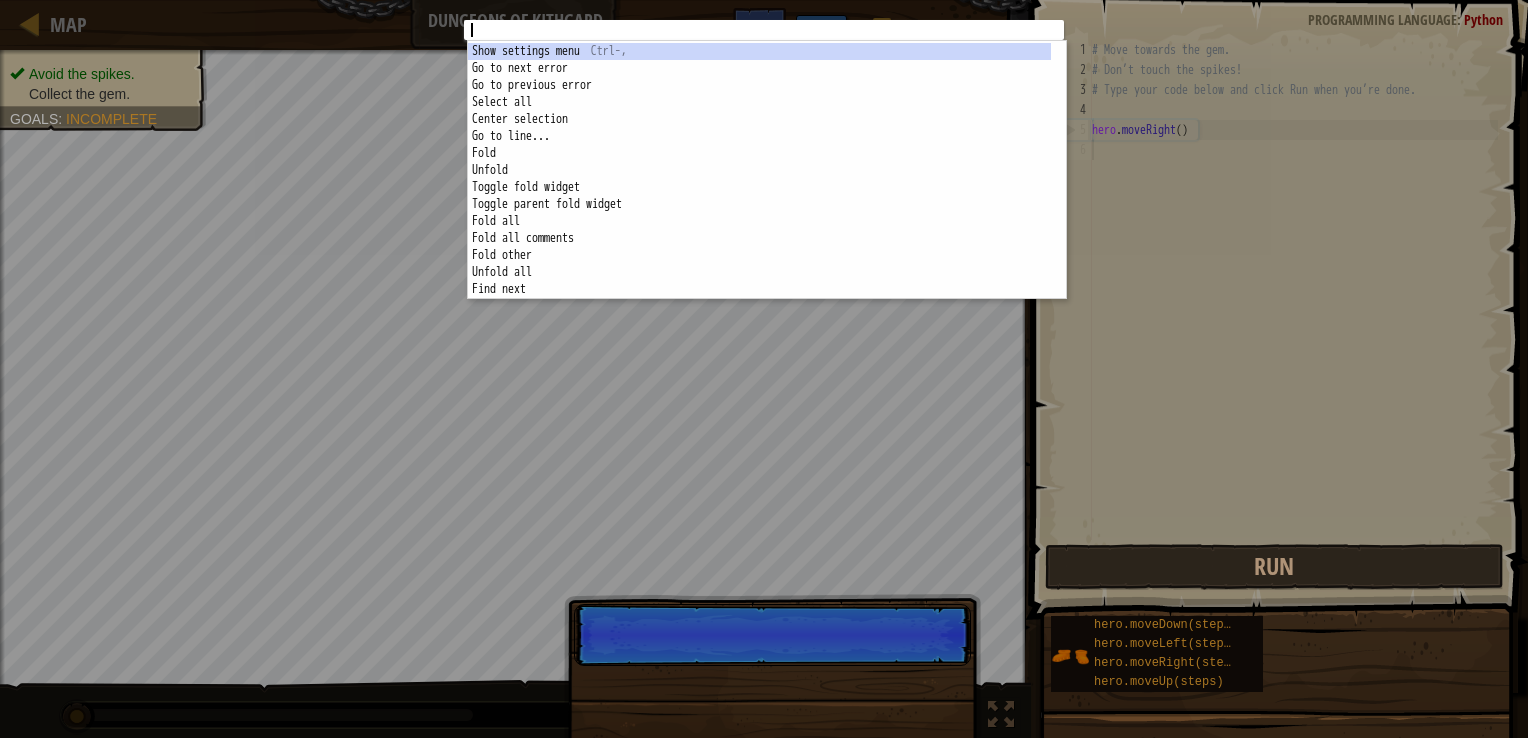 scroll, scrollTop: 9, scrollLeft: 0, axis: vertical 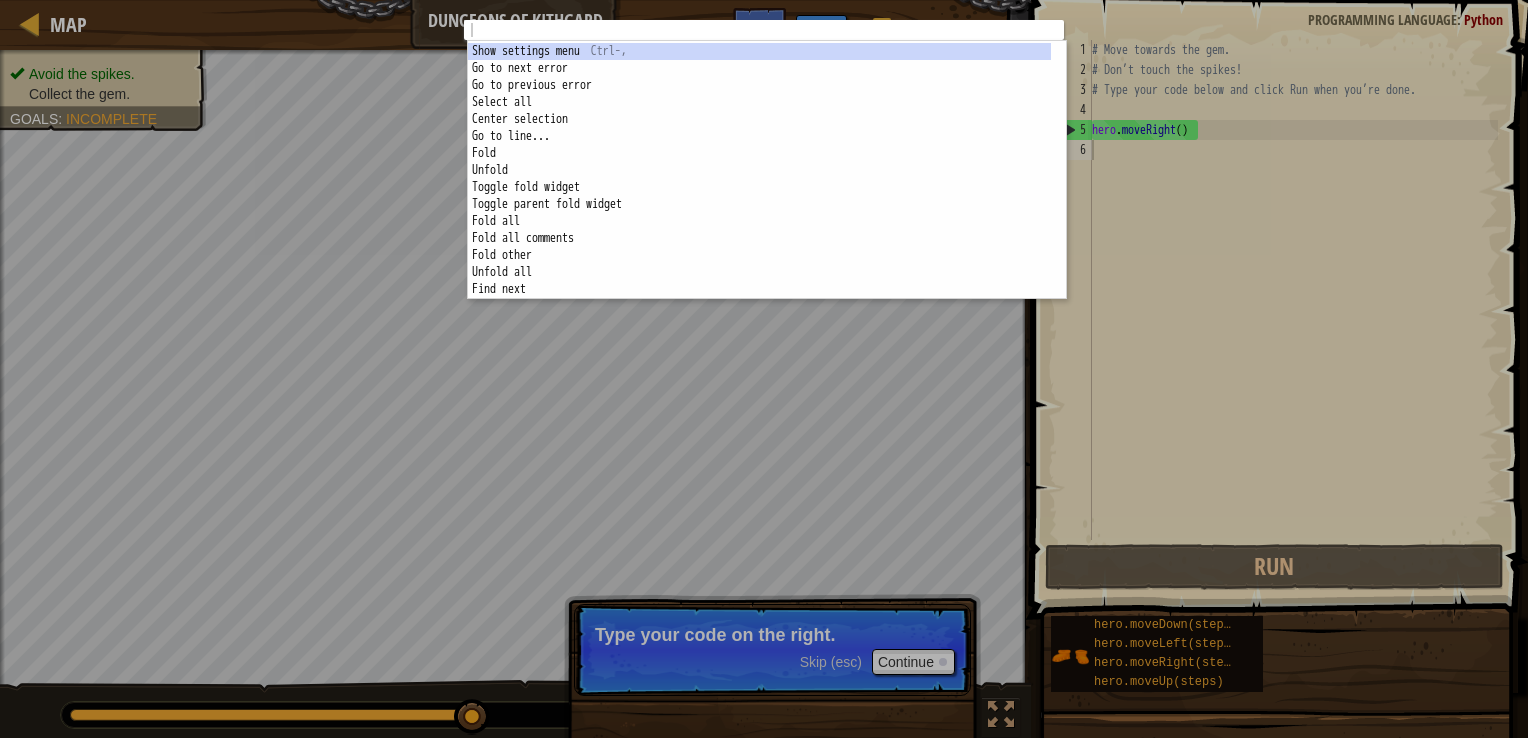 drag, startPoint x: 889, startPoint y: 659, endPoint x: 751, endPoint y: 447, distance: 252.9585 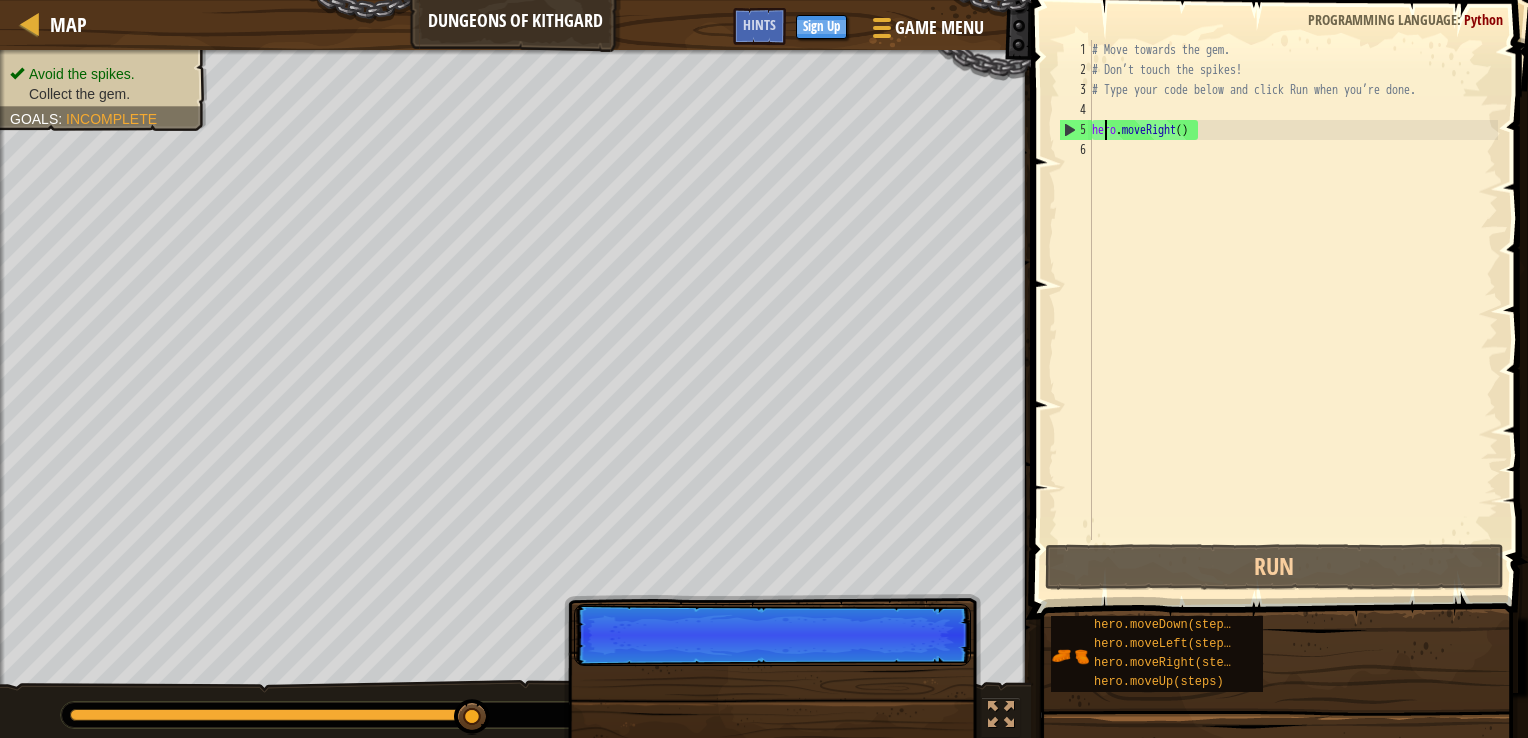 click on "# Move towards the gem. # Don’t touch the spikes! # Type your code below and click Run when you’re done. hero . moveRight ( )" at bounding box center [1293, 310] 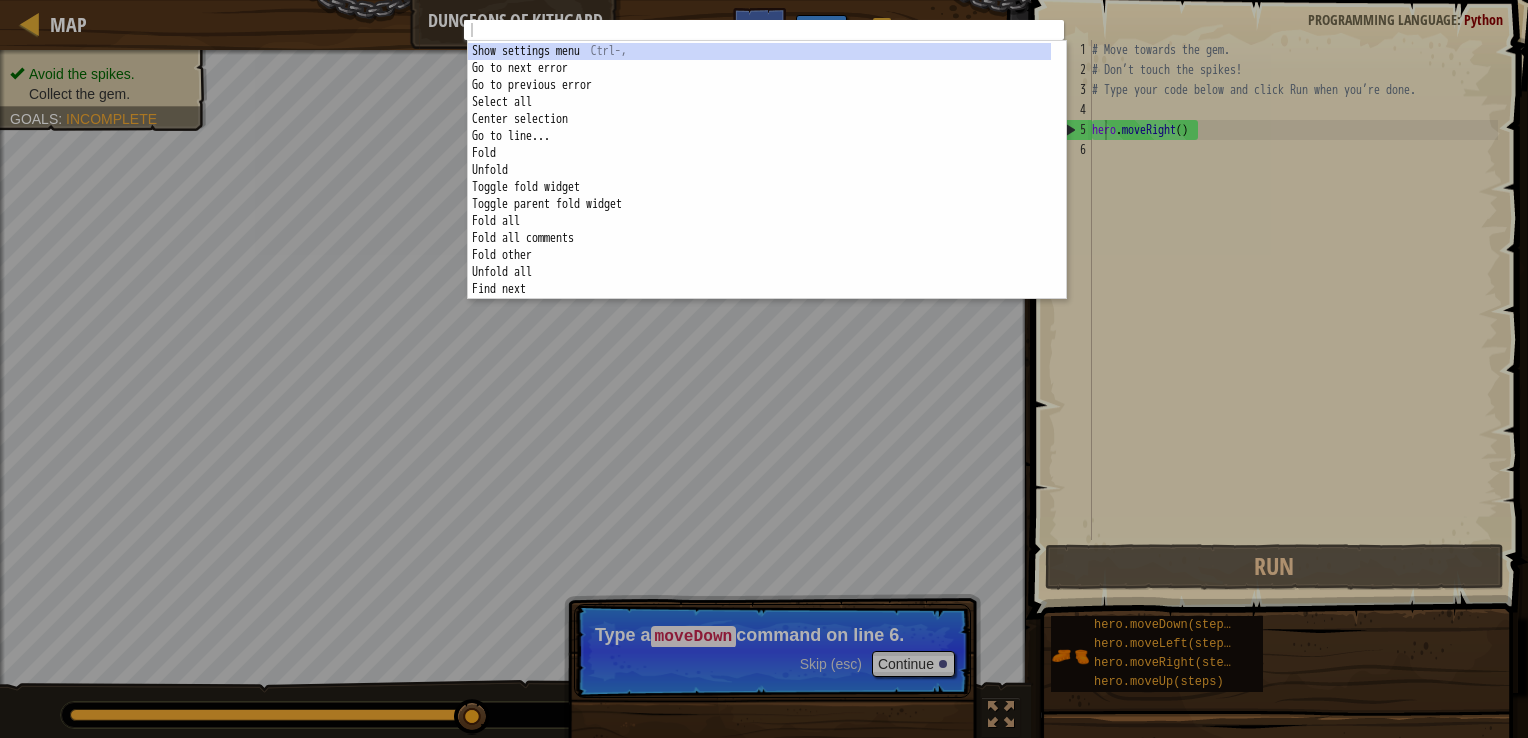 drag, startPoint x: 477, startPoint y: 716, endPoint x: 357, endPoint y: 702, distance: 120.8139 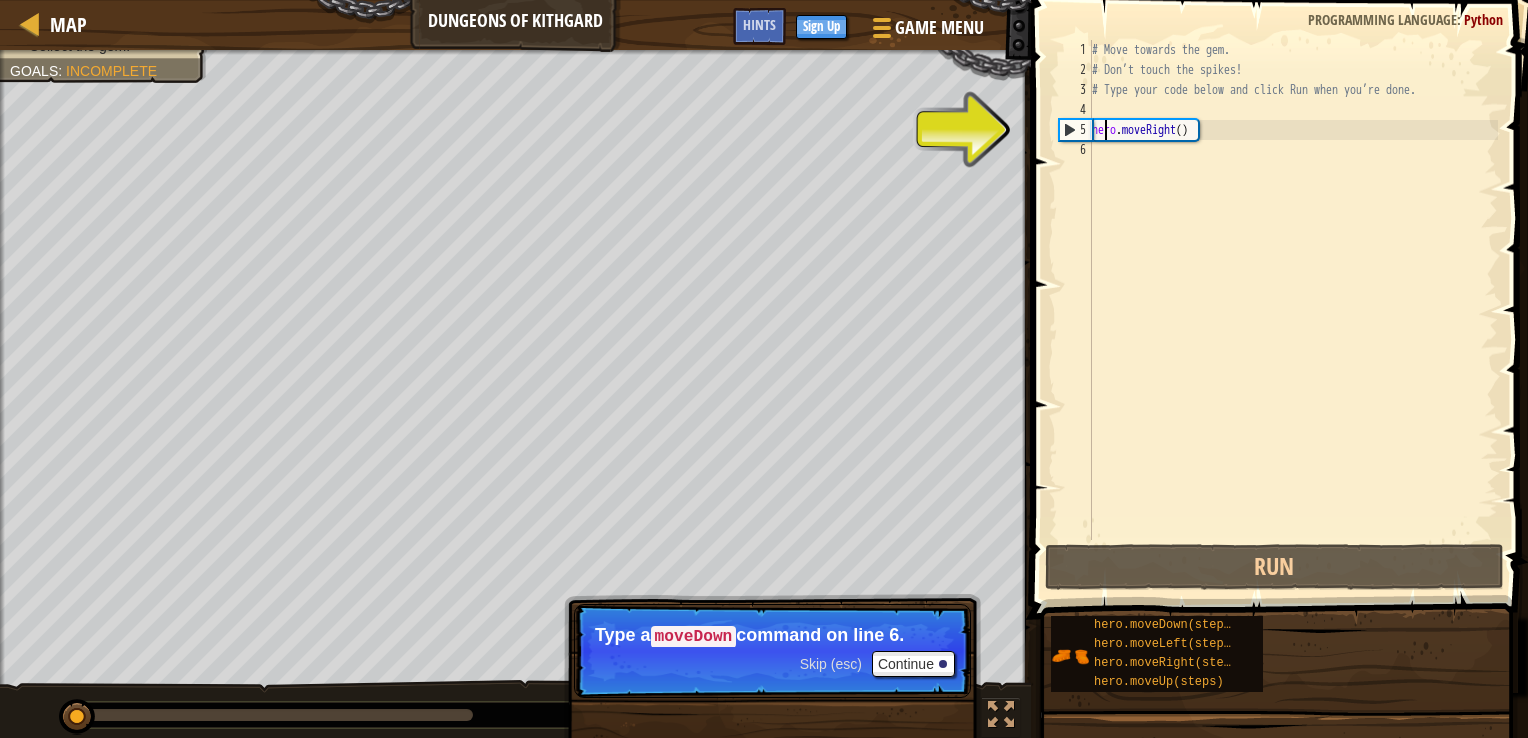 drag, startPoint x: 464, startPoint y: 711, endPoint x: 36, endPoint y: 724, distance: 428.1974 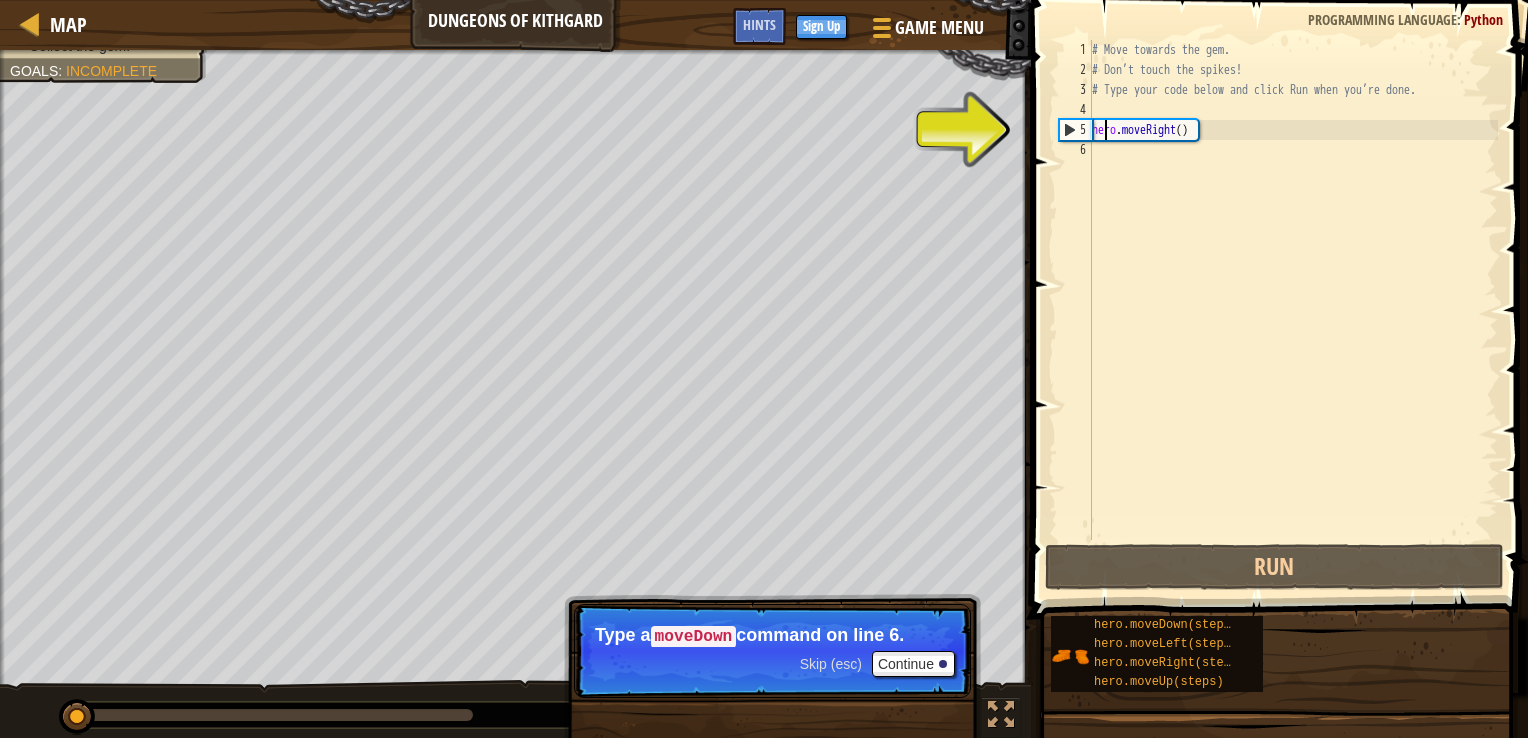 click on "♫" at bounding box center (515, 710) 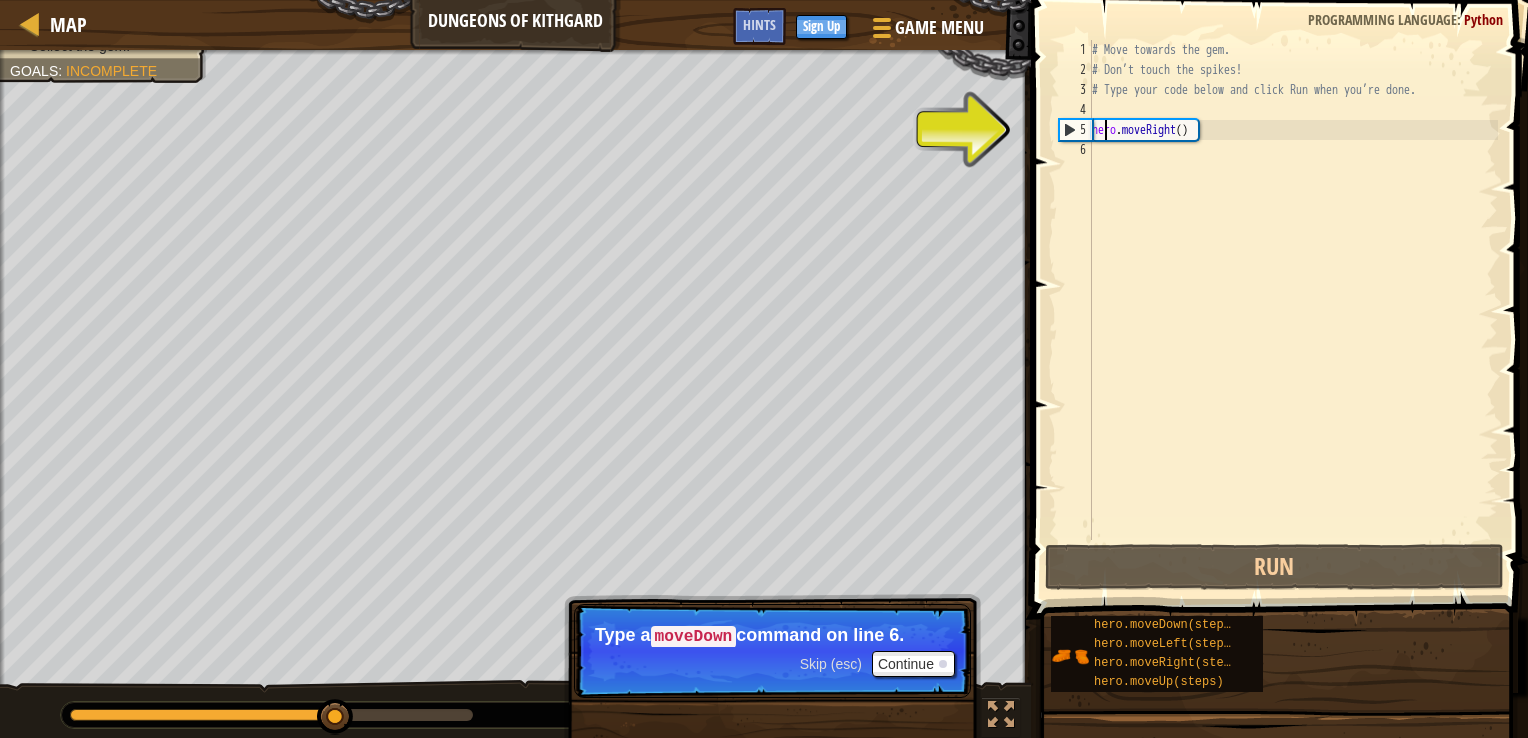 drag, startPoint x: 84, startPoint y: 708, endPoint x: 19, endPoint y: 737, distance: 71.17584 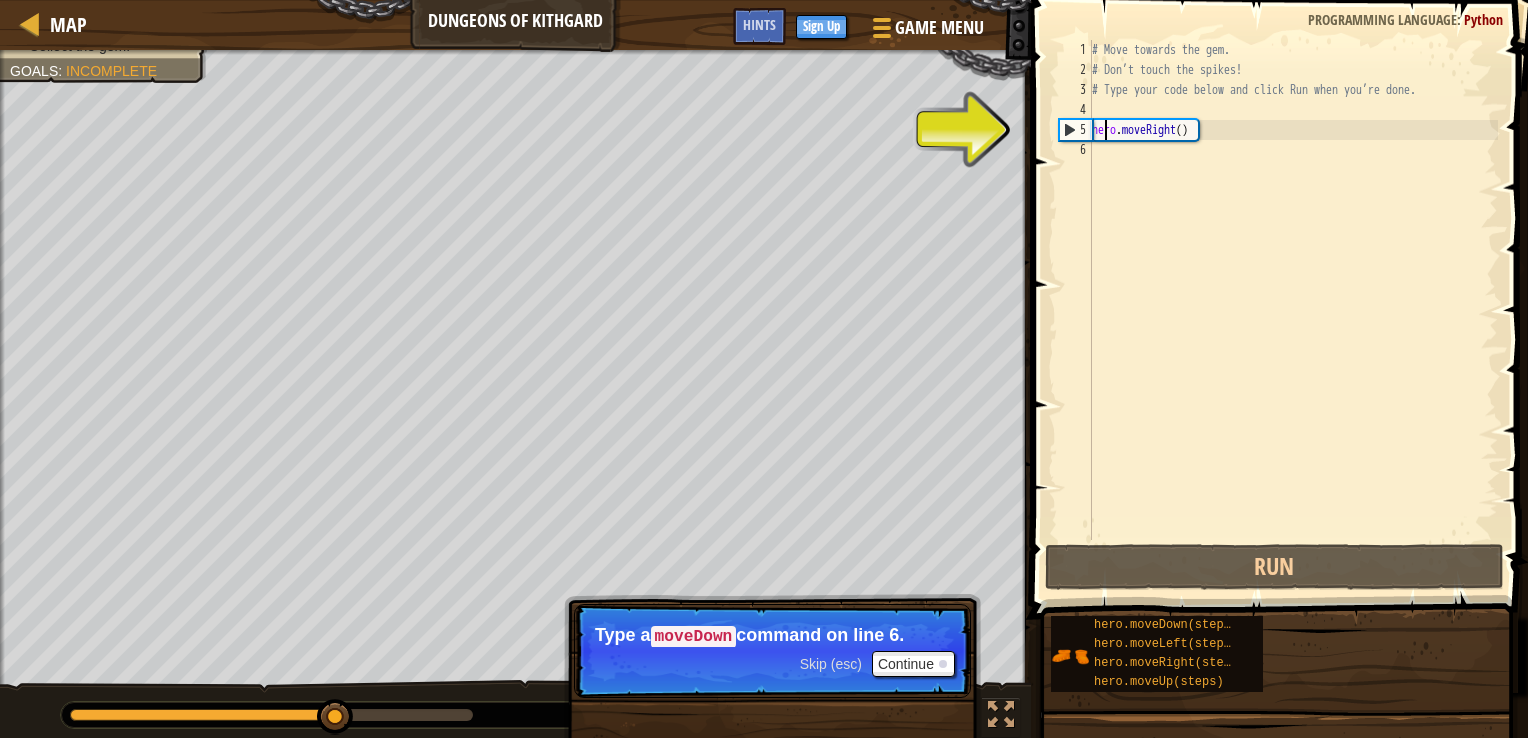 click at bounding box center (335, 717) 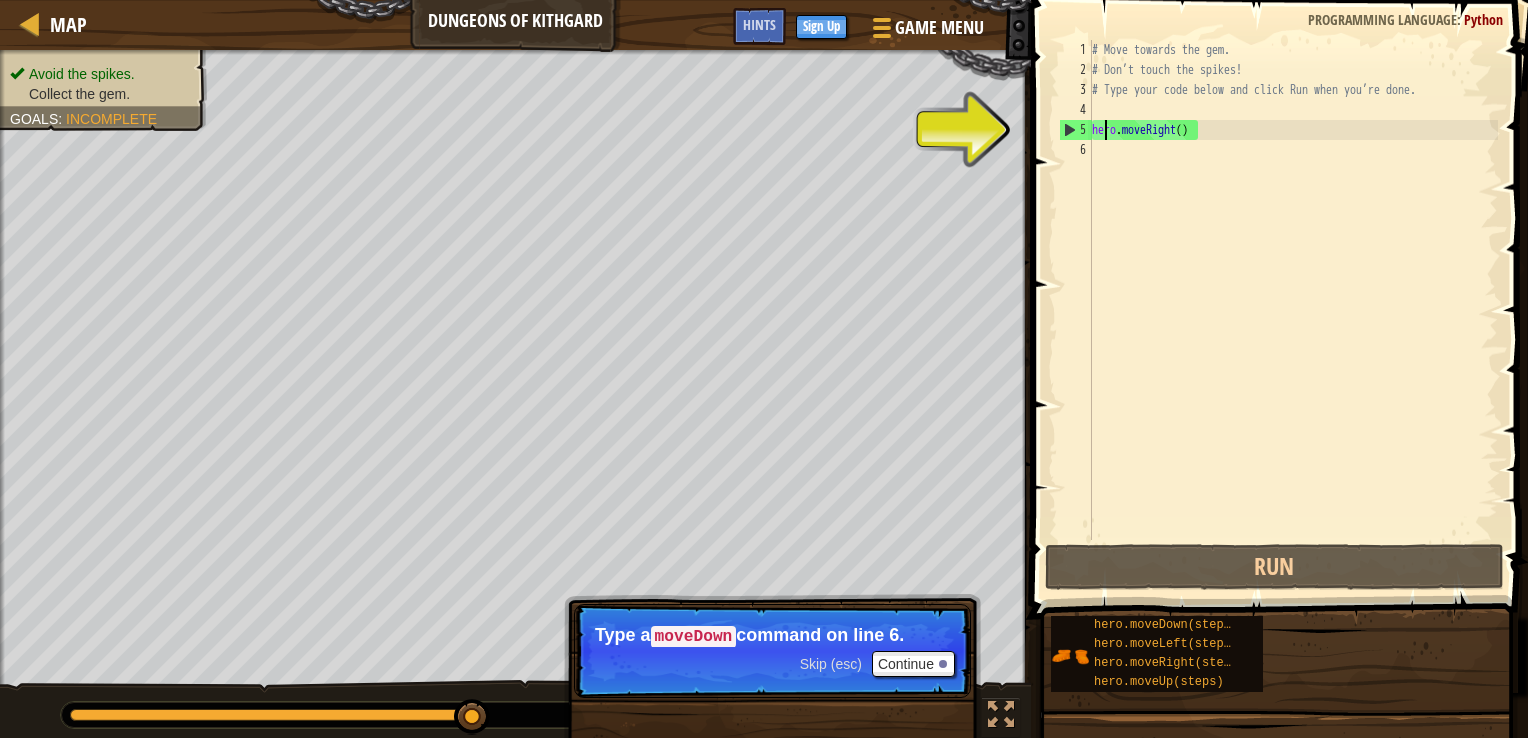 drag, startPoint x: 80, startPoint y: 707, endPoint x: 614, endPoint y: 681, distance: 534.63257 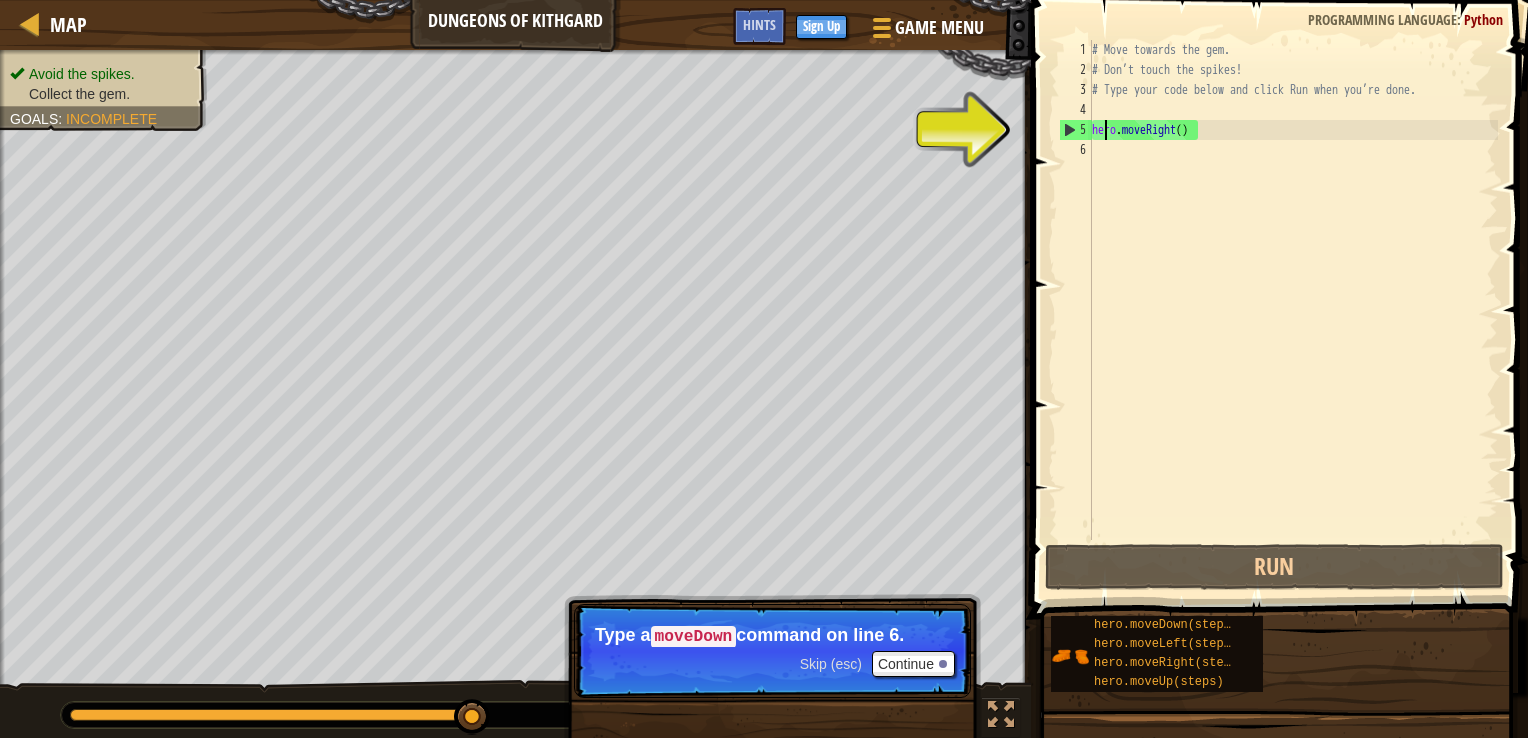 click on "Avoid the spikes. Collect the gem. Goals : Incomplete ♫ Anya 11 x: 18 y: 18 No target Skip (esc) Continue  Type a  moveDown  command on line 6." at bounding box center [764, 395] 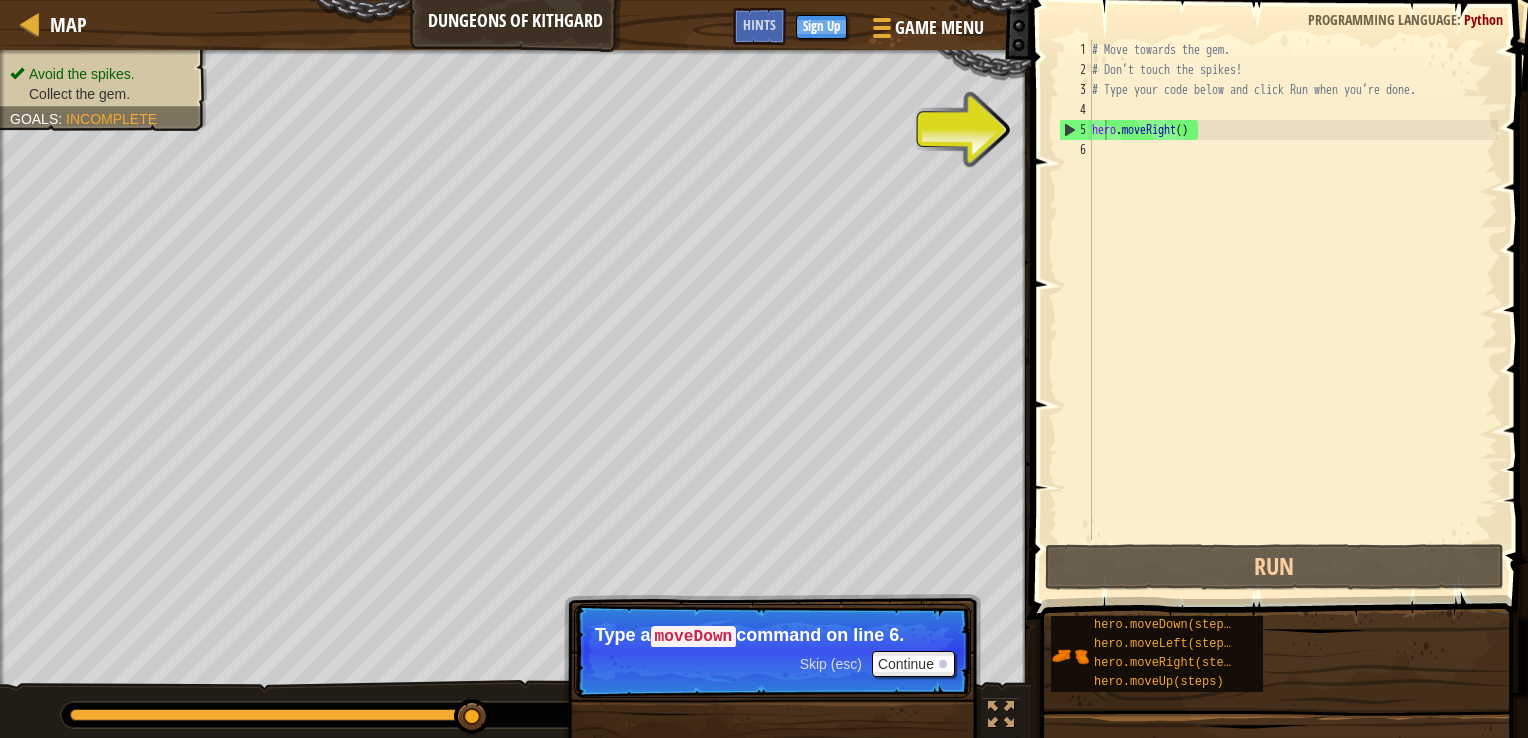 drag, startPoint x: 674, startPoint y: 627, endPoint x: 1265, endPoint y: 526, distance: 599.5682 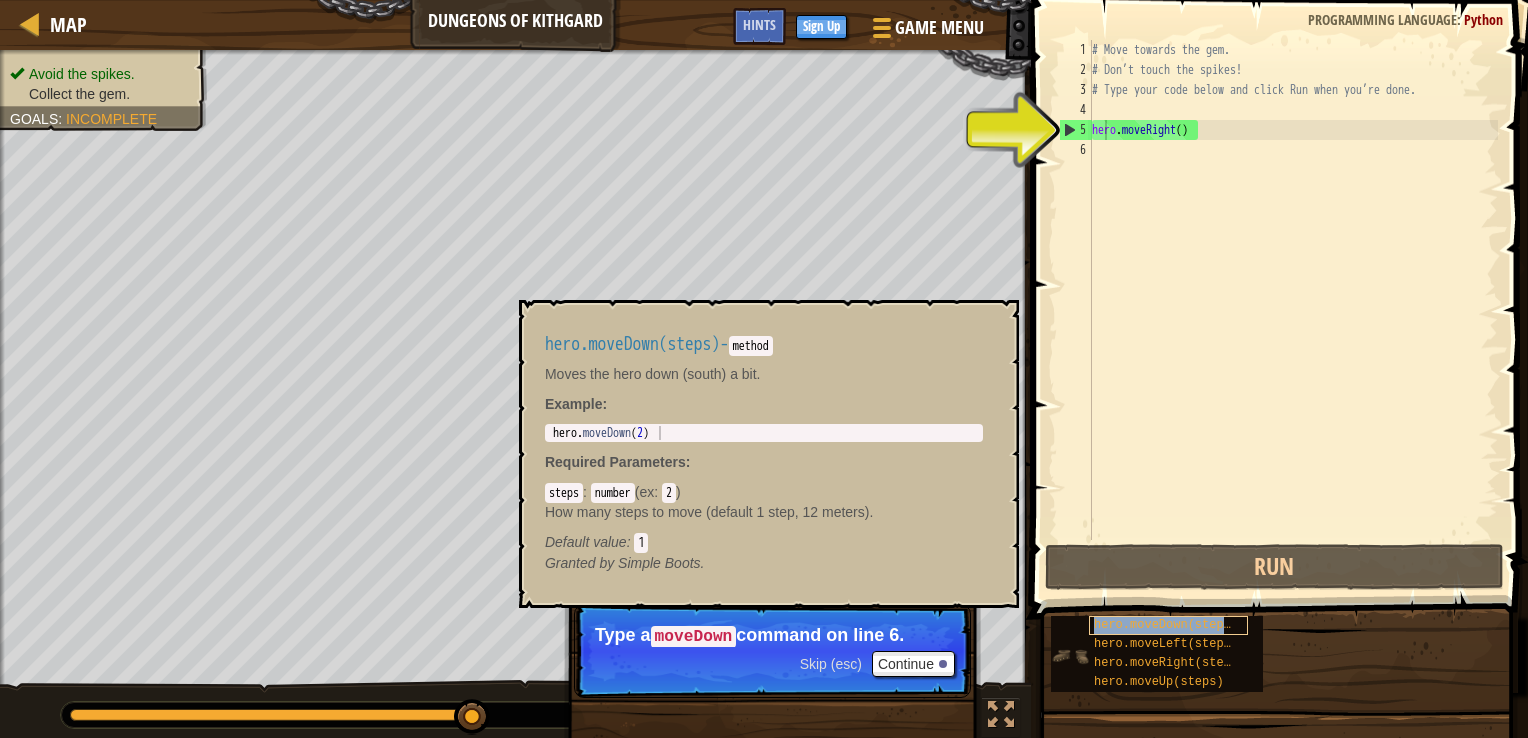 click on "hero.moveDown(steps)" at bounding box center [1166, 625] 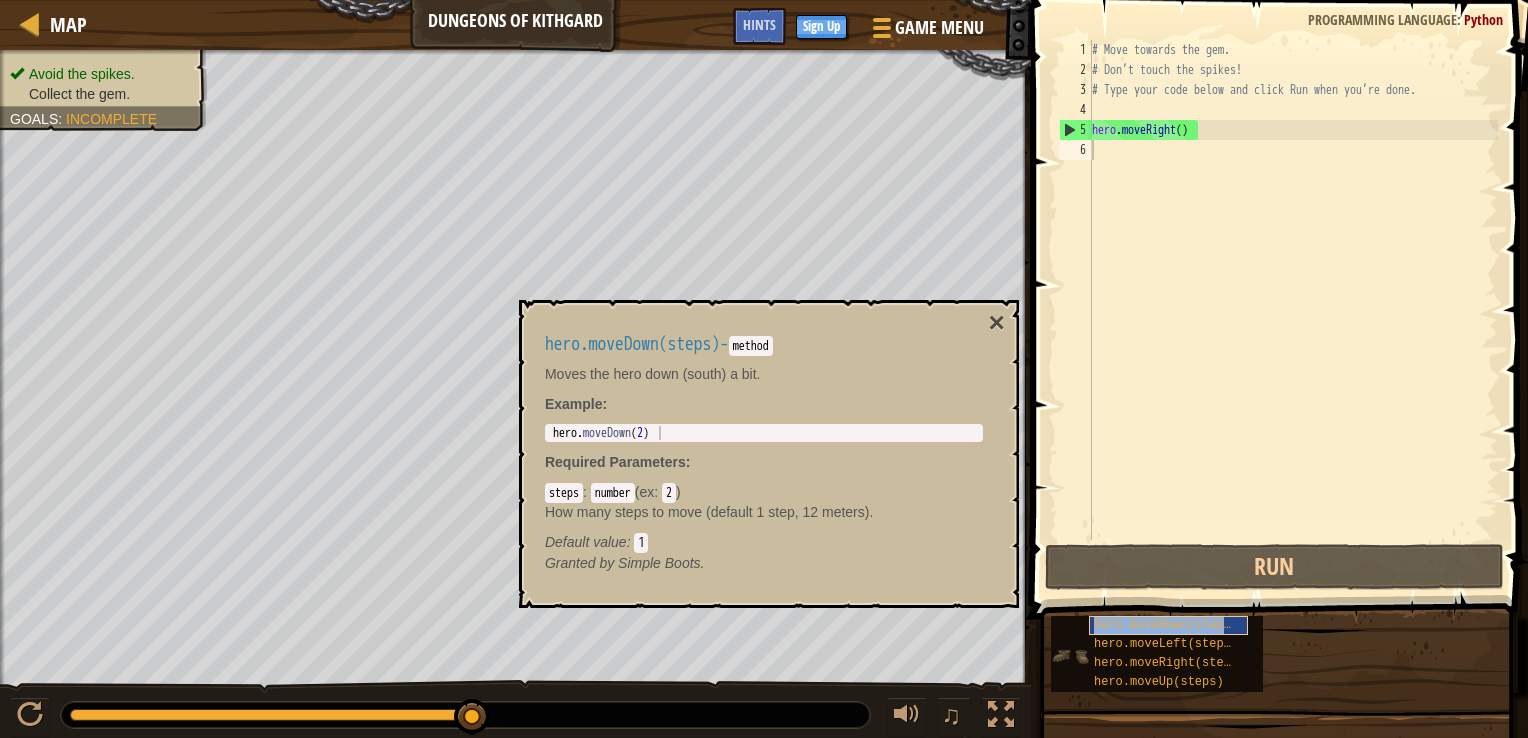 type on "hero.moveDown(steps)" 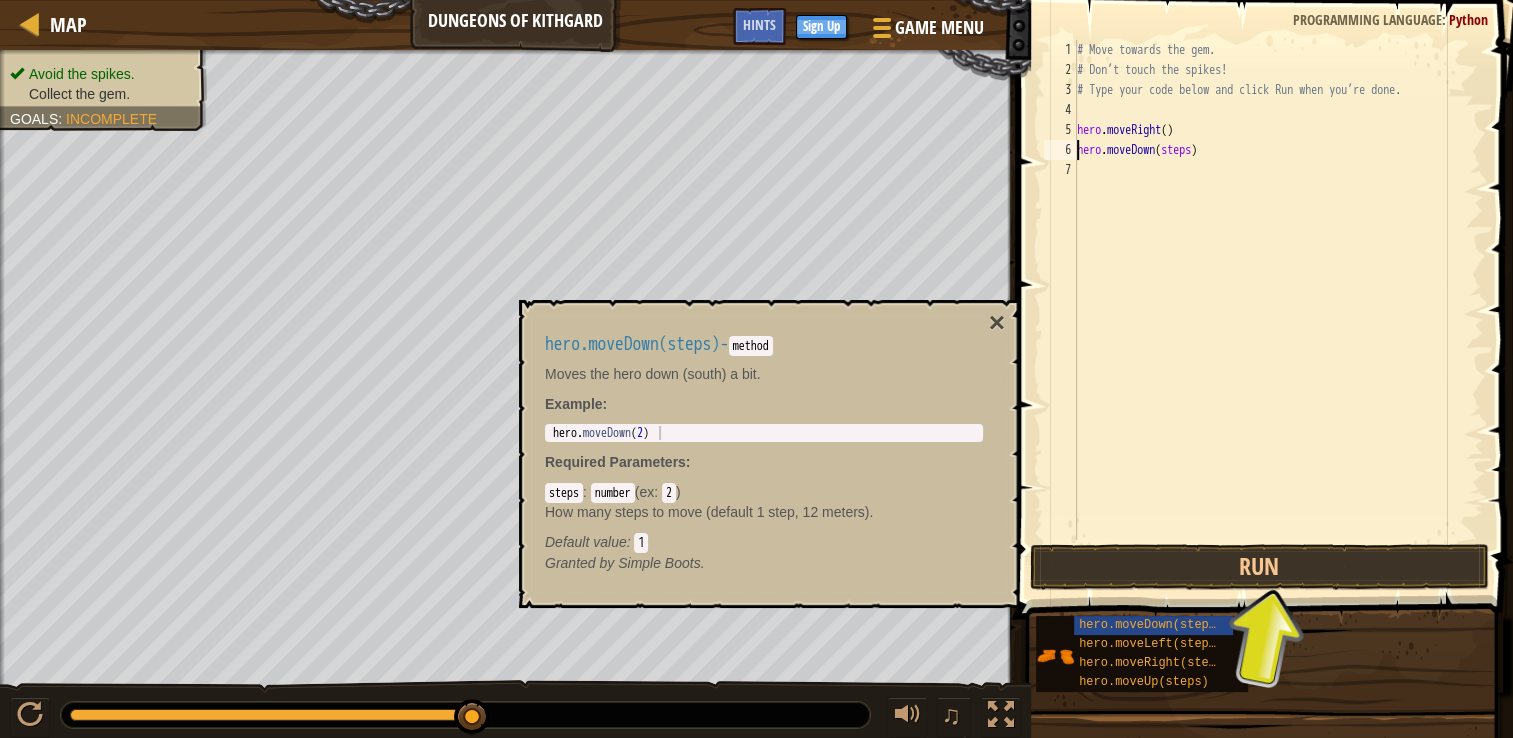 click on "# Move towards the gem. # Don’t touch the spikes! # Type your code below and click Run when you’re done. hero . moveRight ( ) hero . moveDown ( steps )" at bounding box center [1278, 310] 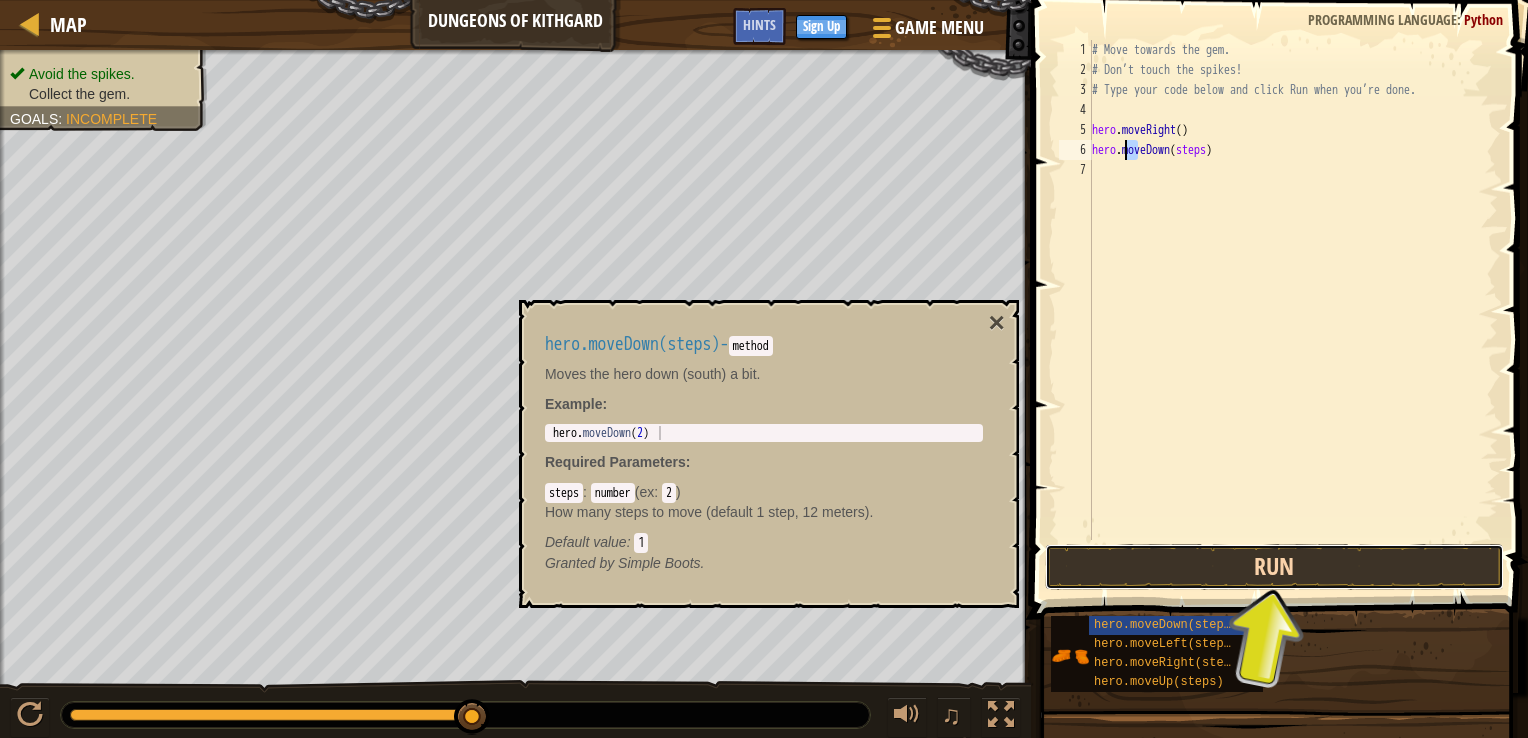 click on "Run" at bounding box center (1274, 567) 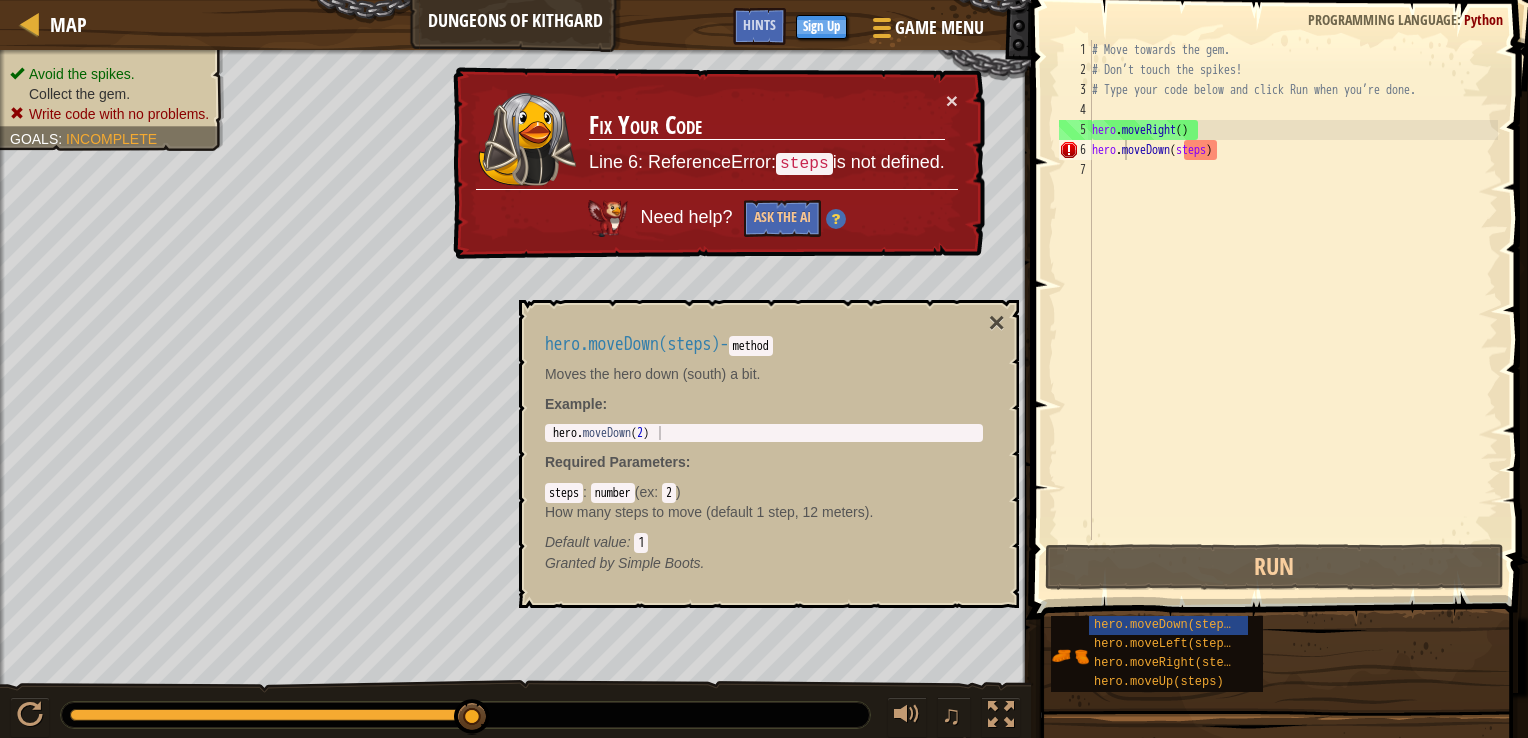 drag, startPoint x: 452, startPoint y: 702, endPoint x: 449, endPoint y: 758, distance: 56.0803 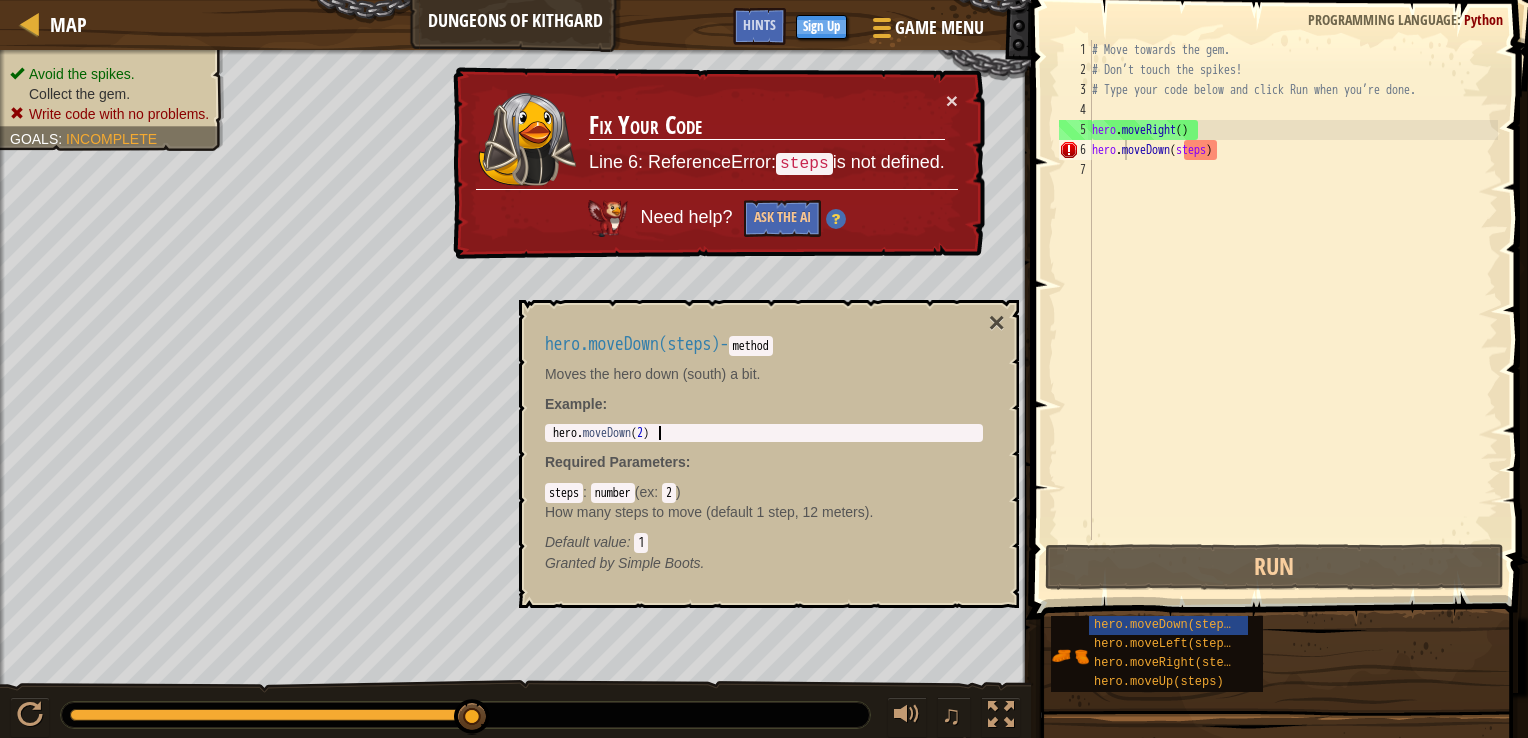 click on "hero . moveDown ( 2 )" at bounding box center (764, 447) 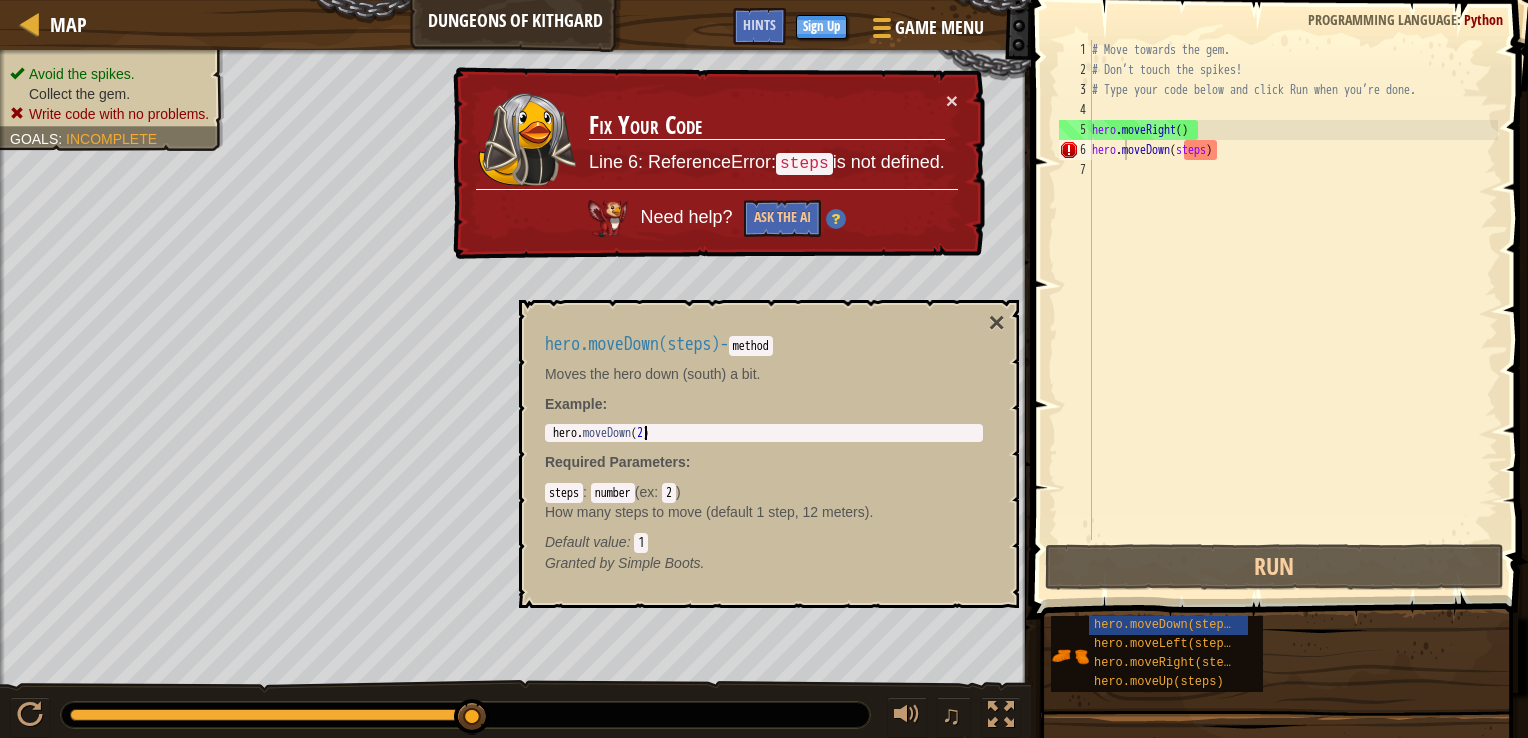 click on "hero . moveDown ( 2 )" at bounding box center [764, 447] 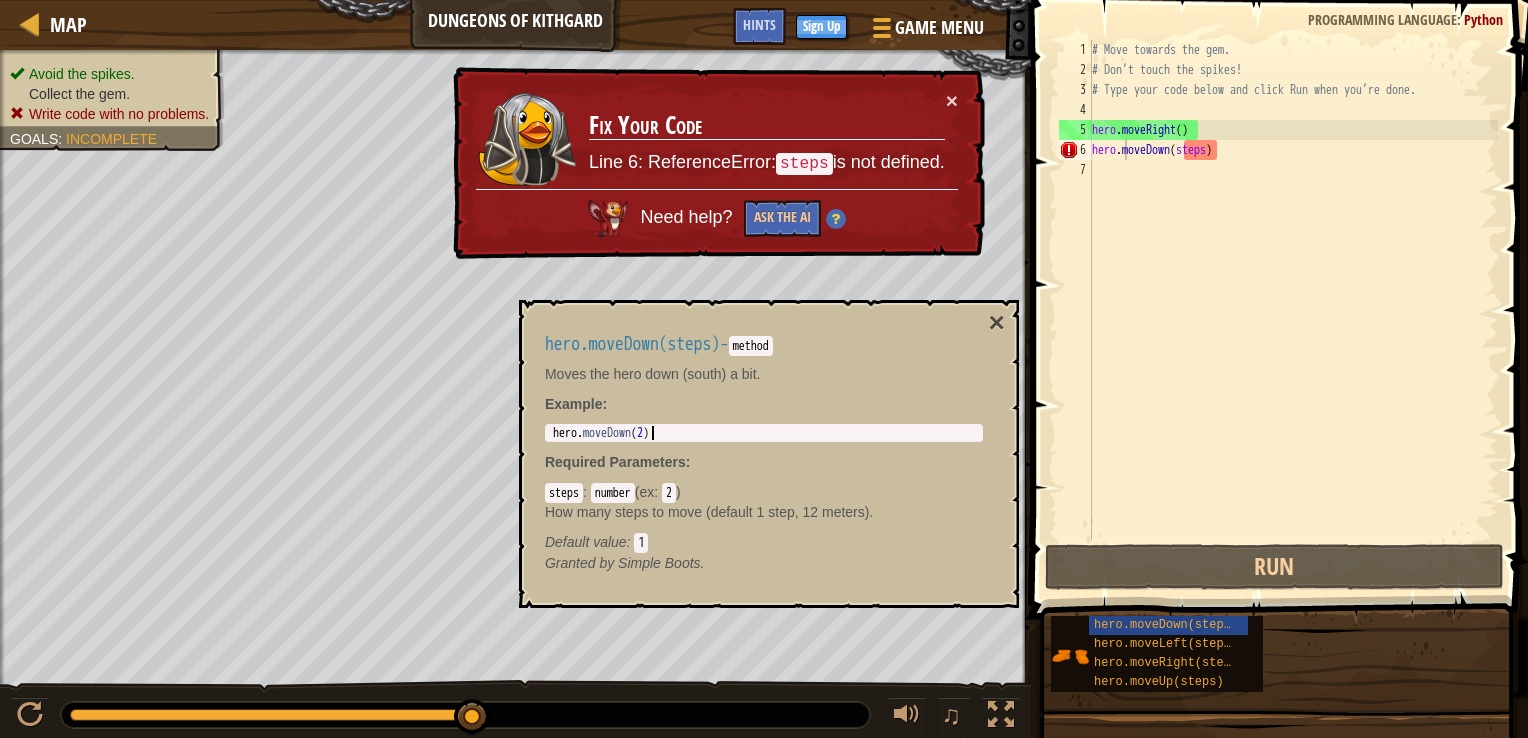 click on "hero . moveDown ( 2 )" at bounding box center [764, 447] 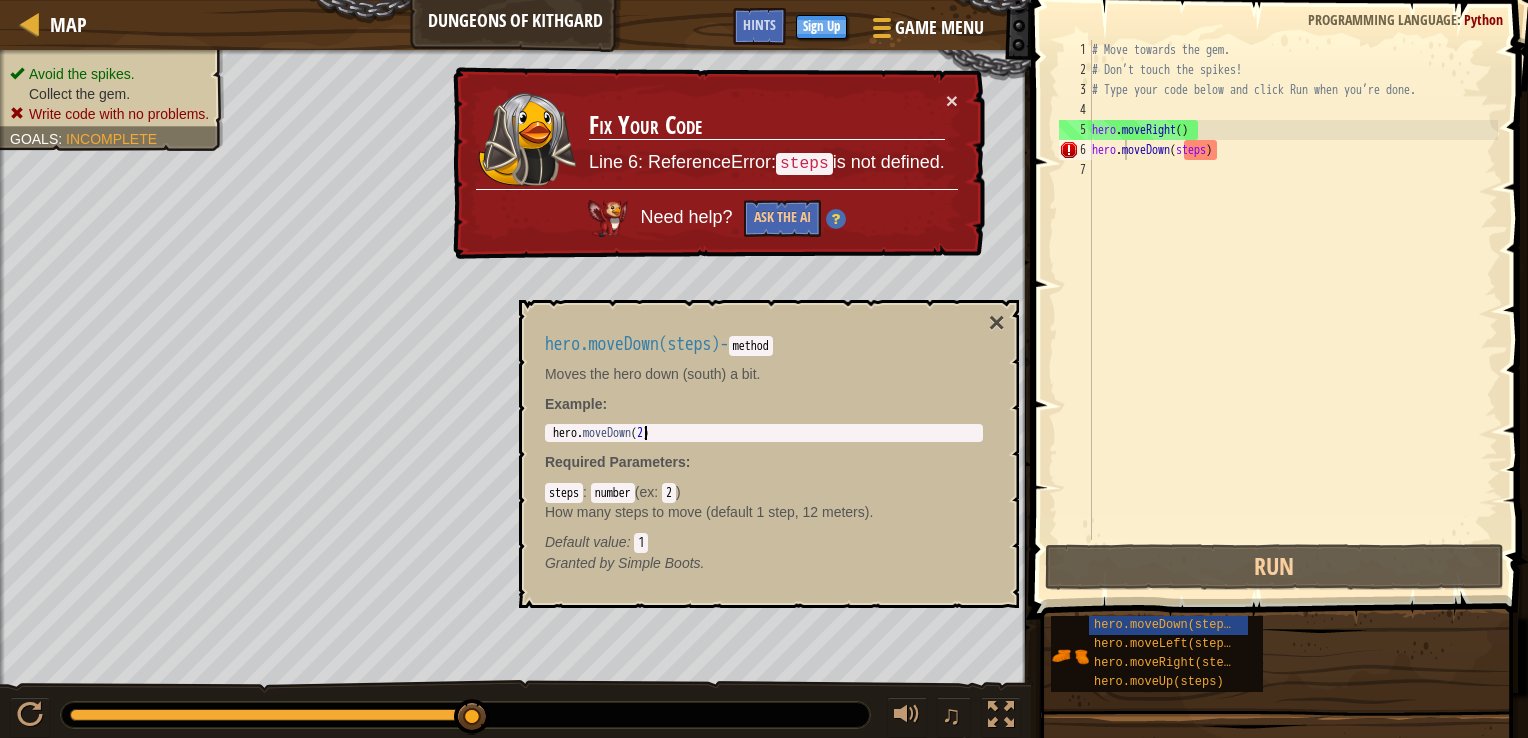 click on "hero . moveDown ( 2 )" at bounding box center (764, 447) 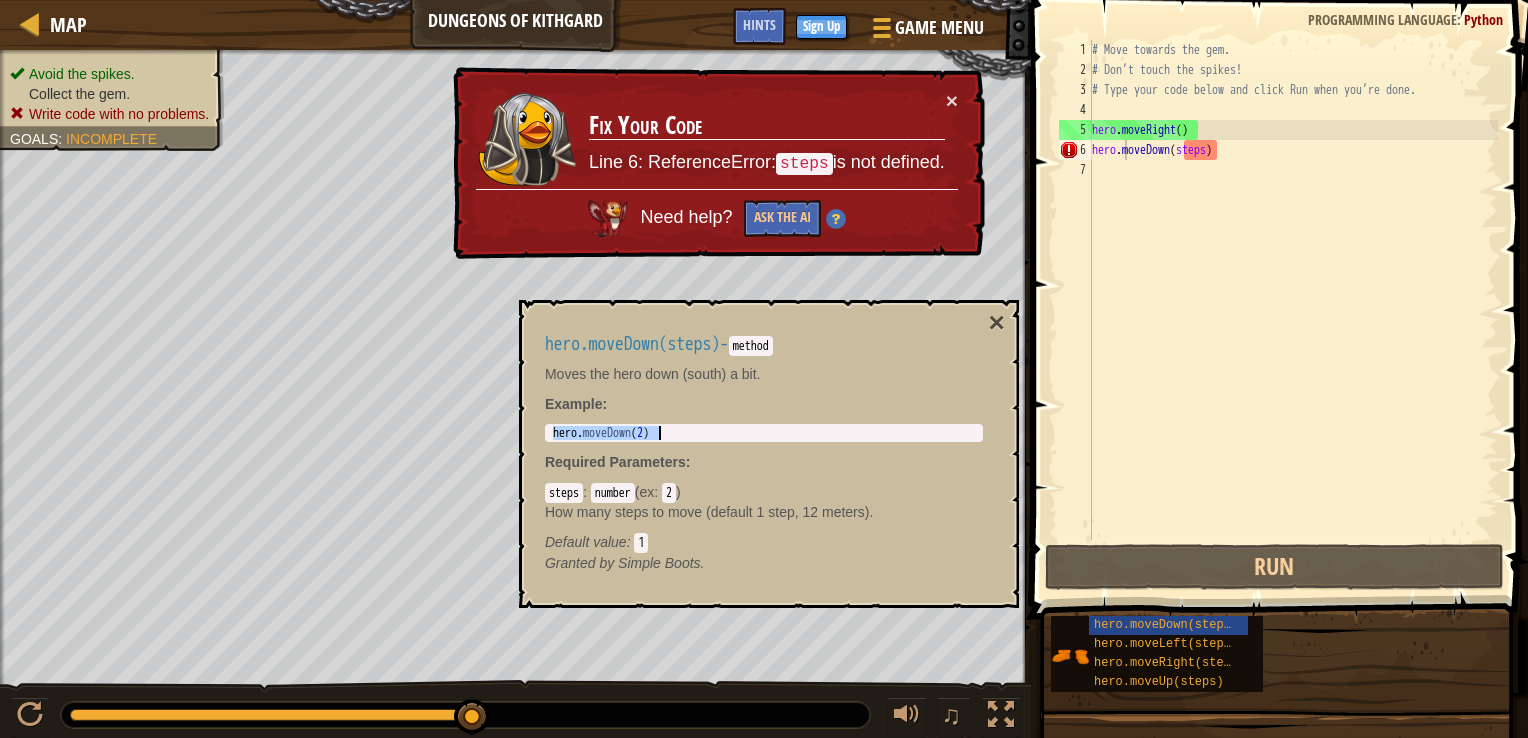 click on "hero . moveDown ( 2 )" at bounding box center [764, 447] 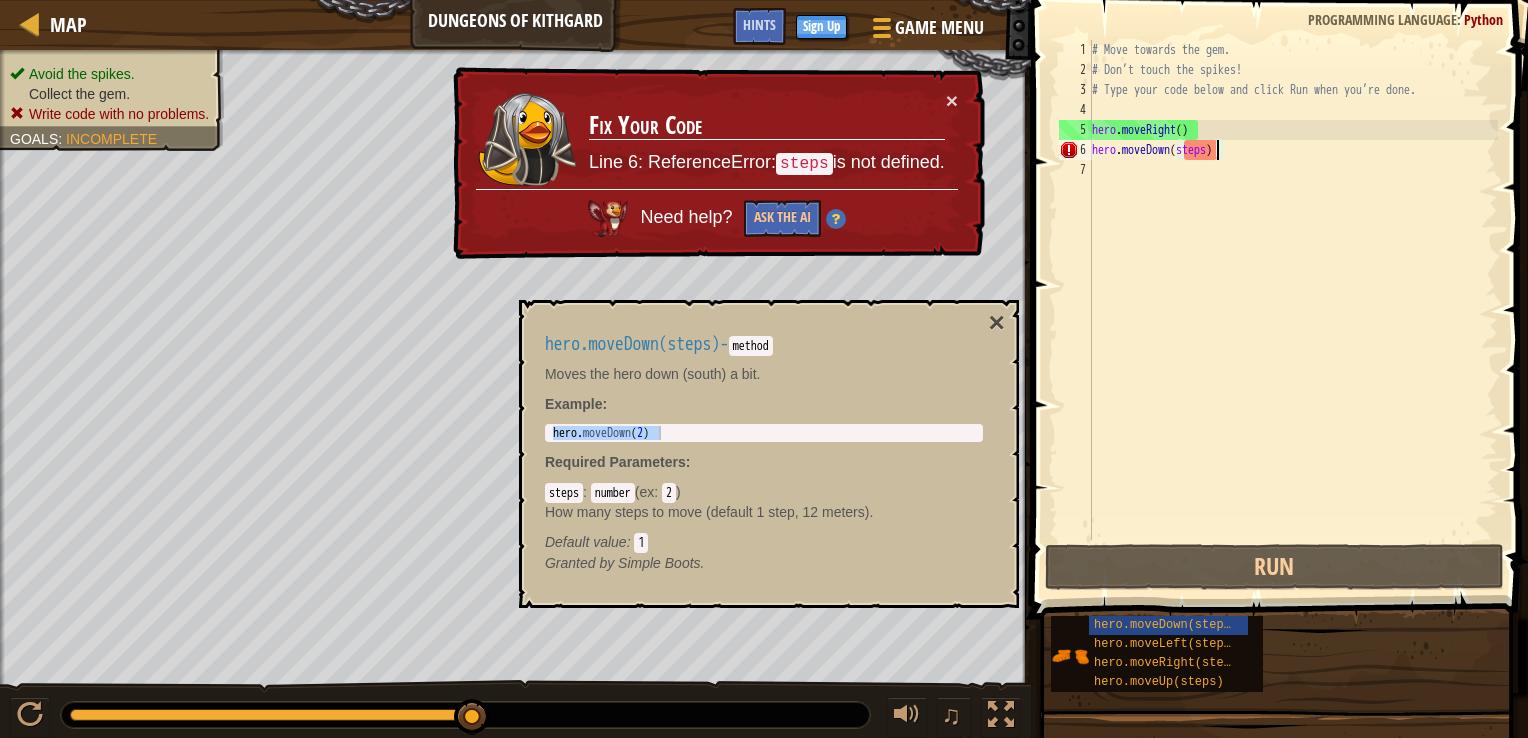 click on "# Move towards the gem. # Don’t touch the spikes! # Type your code below and click Run when you’re done. hero . moveRight ( ) hero . moveDown ( steps )" at bounding box center (1293, 310) 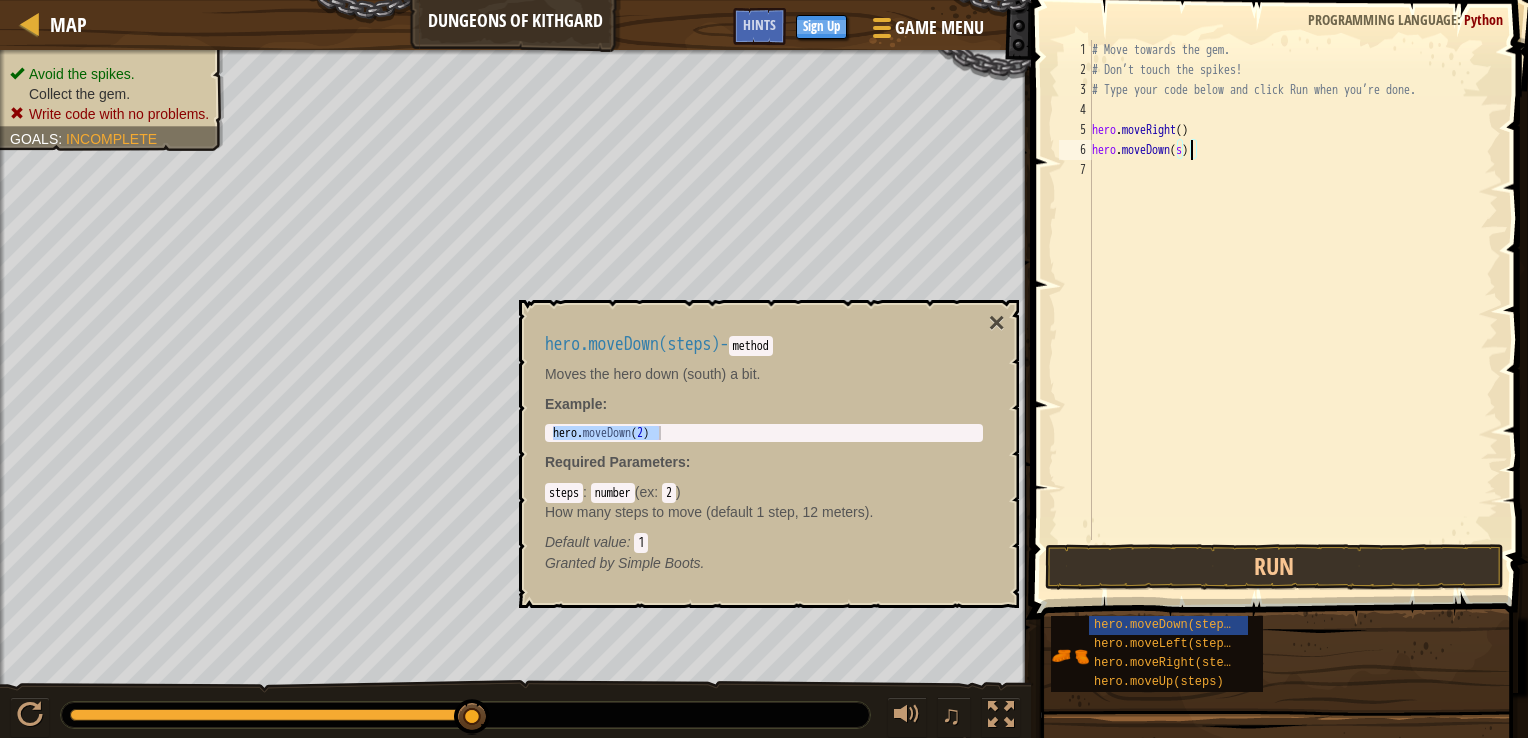 type on "hero.moveDown()" 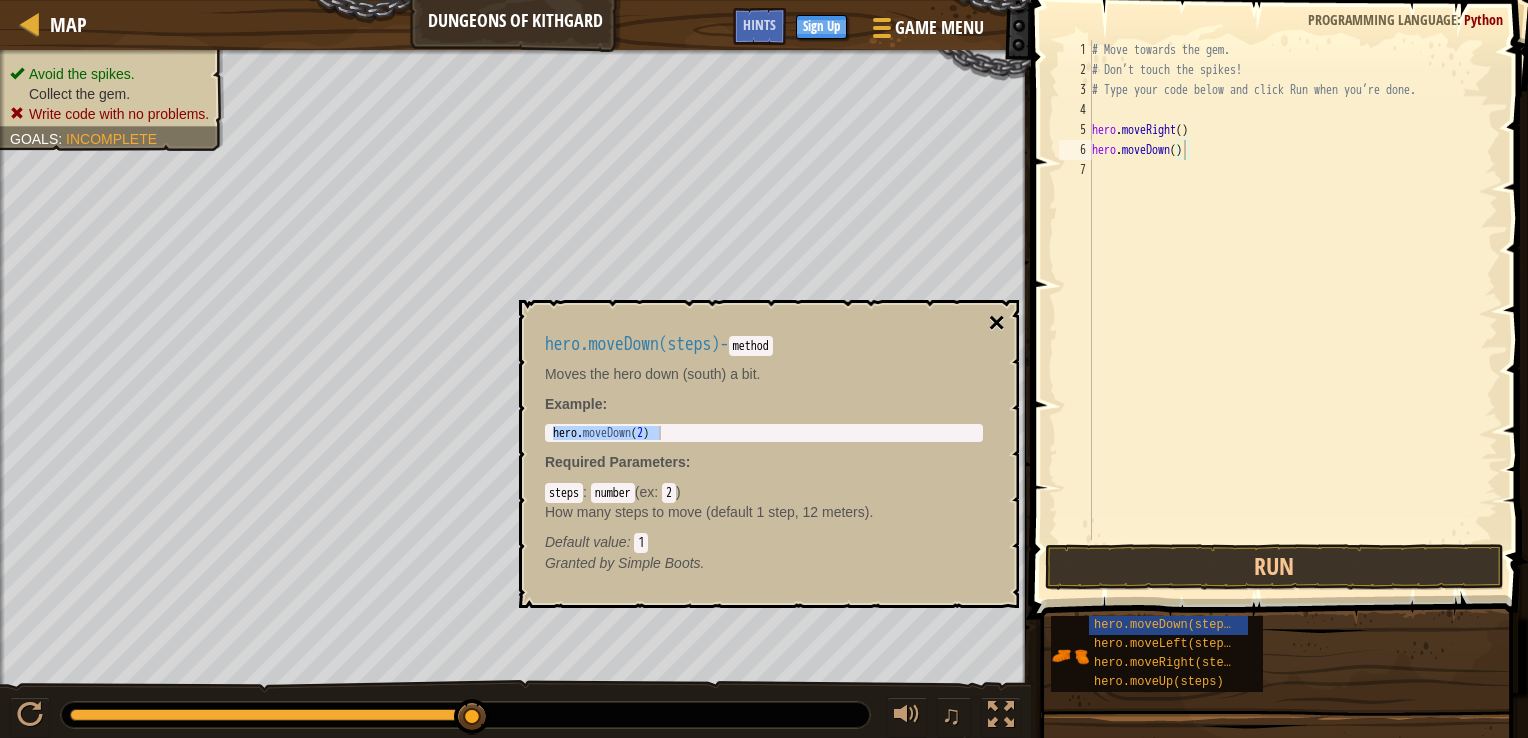click on "×" at bounding box center [997, 323] 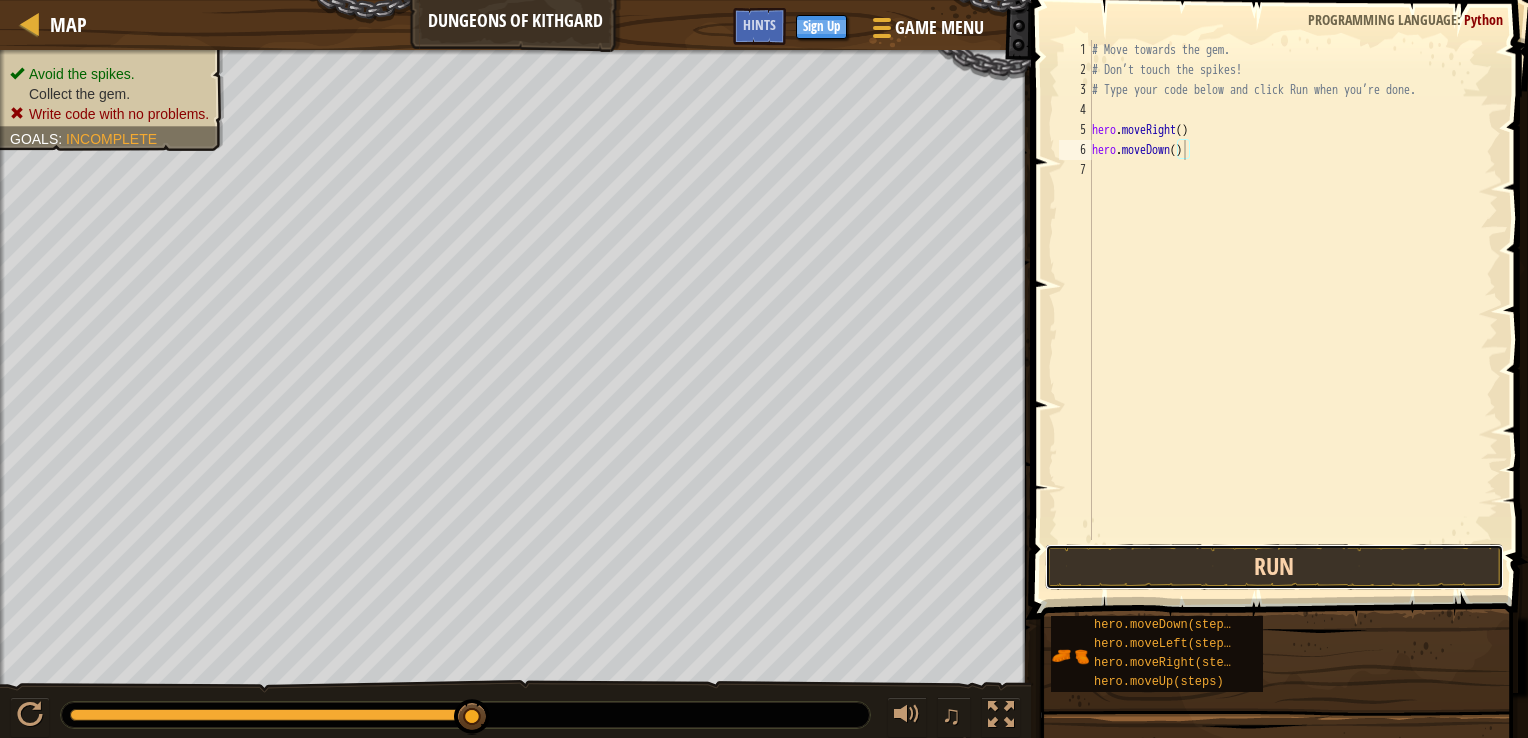 click on "Run" at bounding box center [1274, 567] 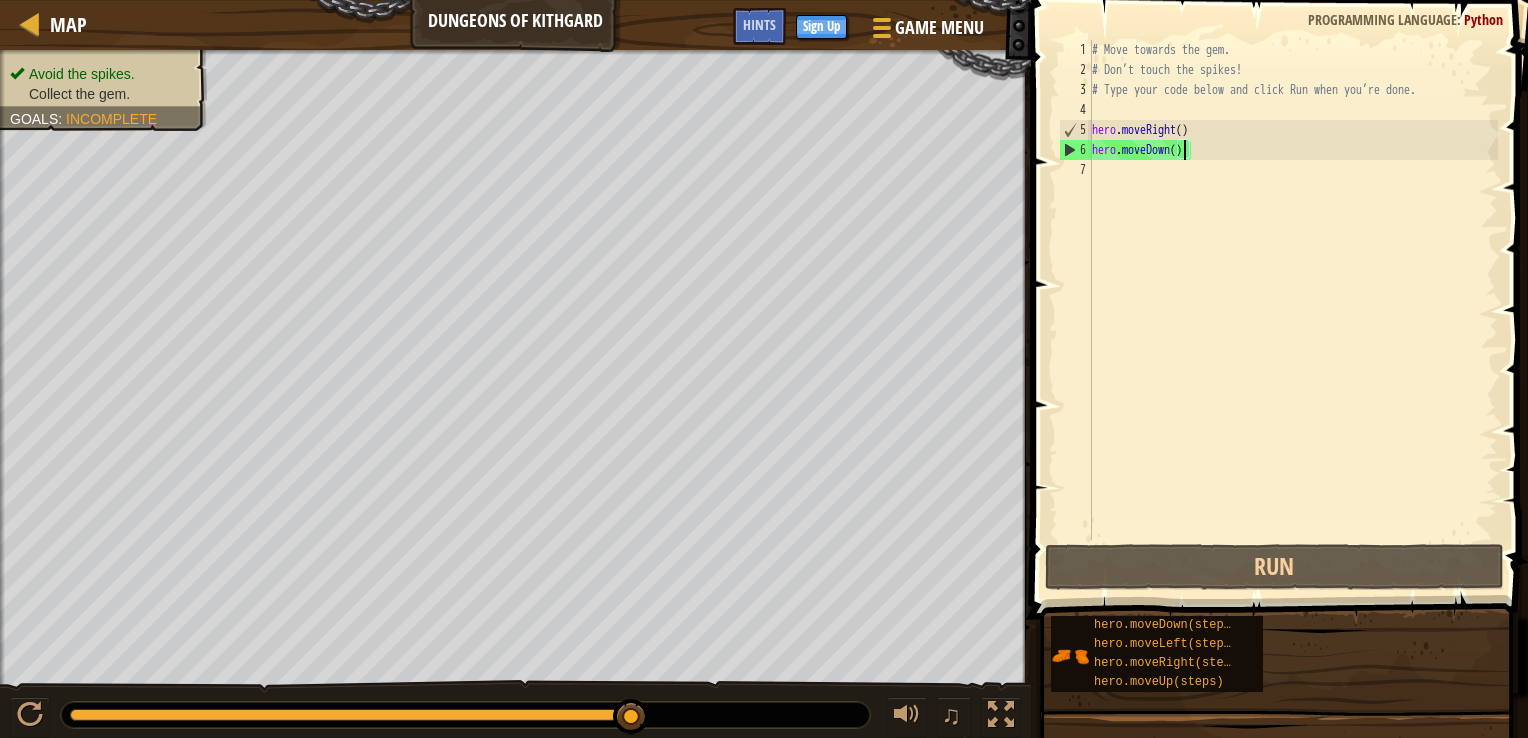 click on "7" at bounding box center [1075, 170] 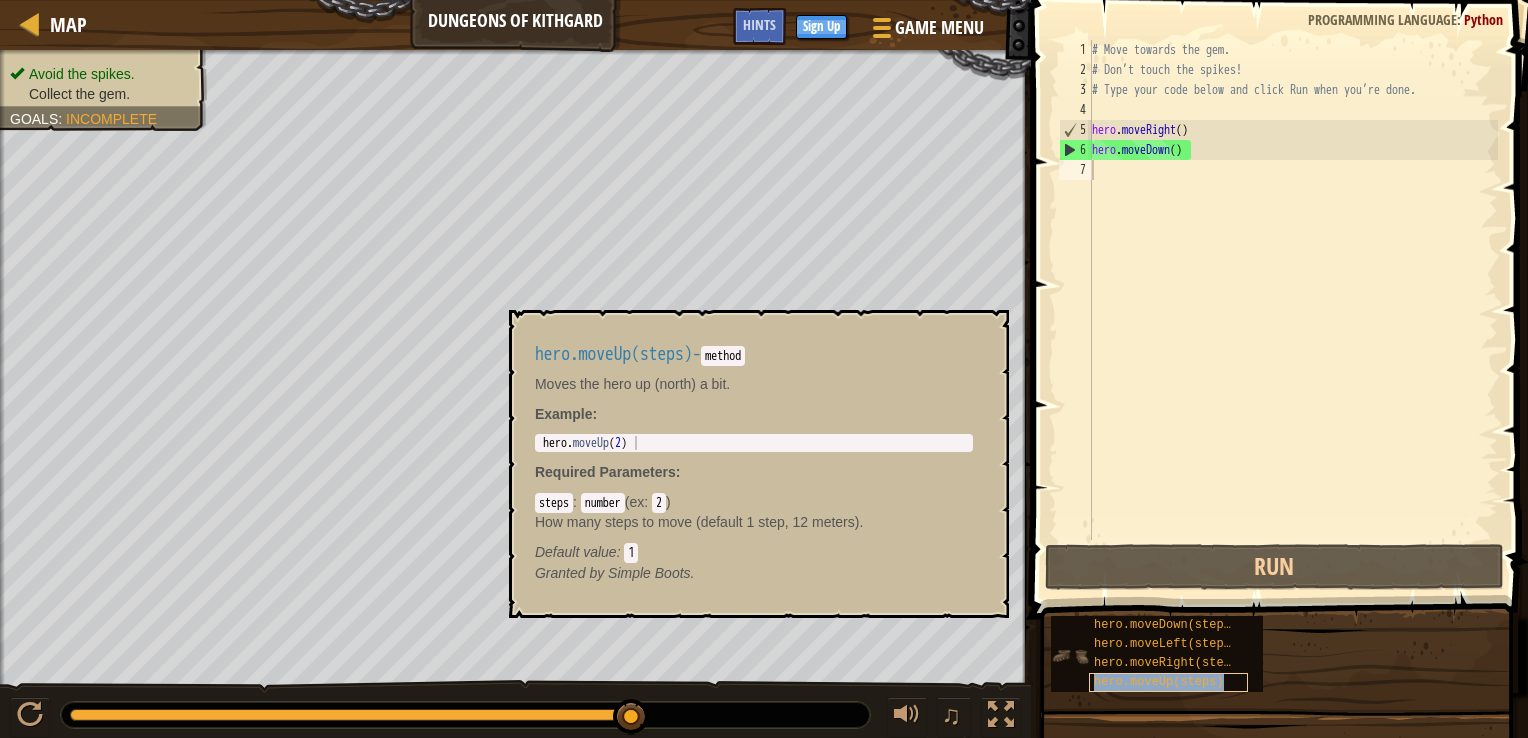 click on "hero.moveUp(steps)" at bounding box center (1159, 682) 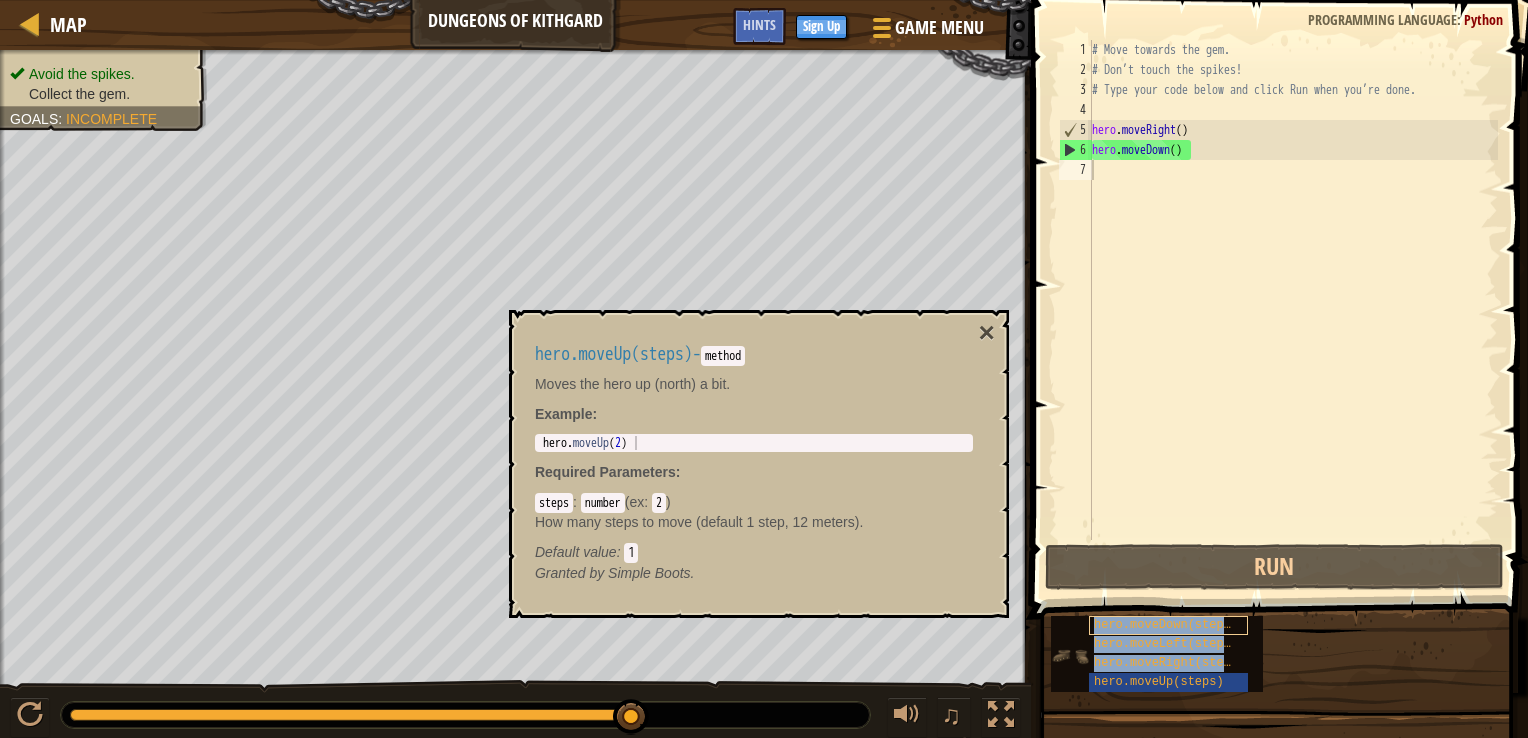 drag, startPoint x: 1148, startPoint y: 672, endPoint x: 1155, endPoint y: 626, distance: 46.52956 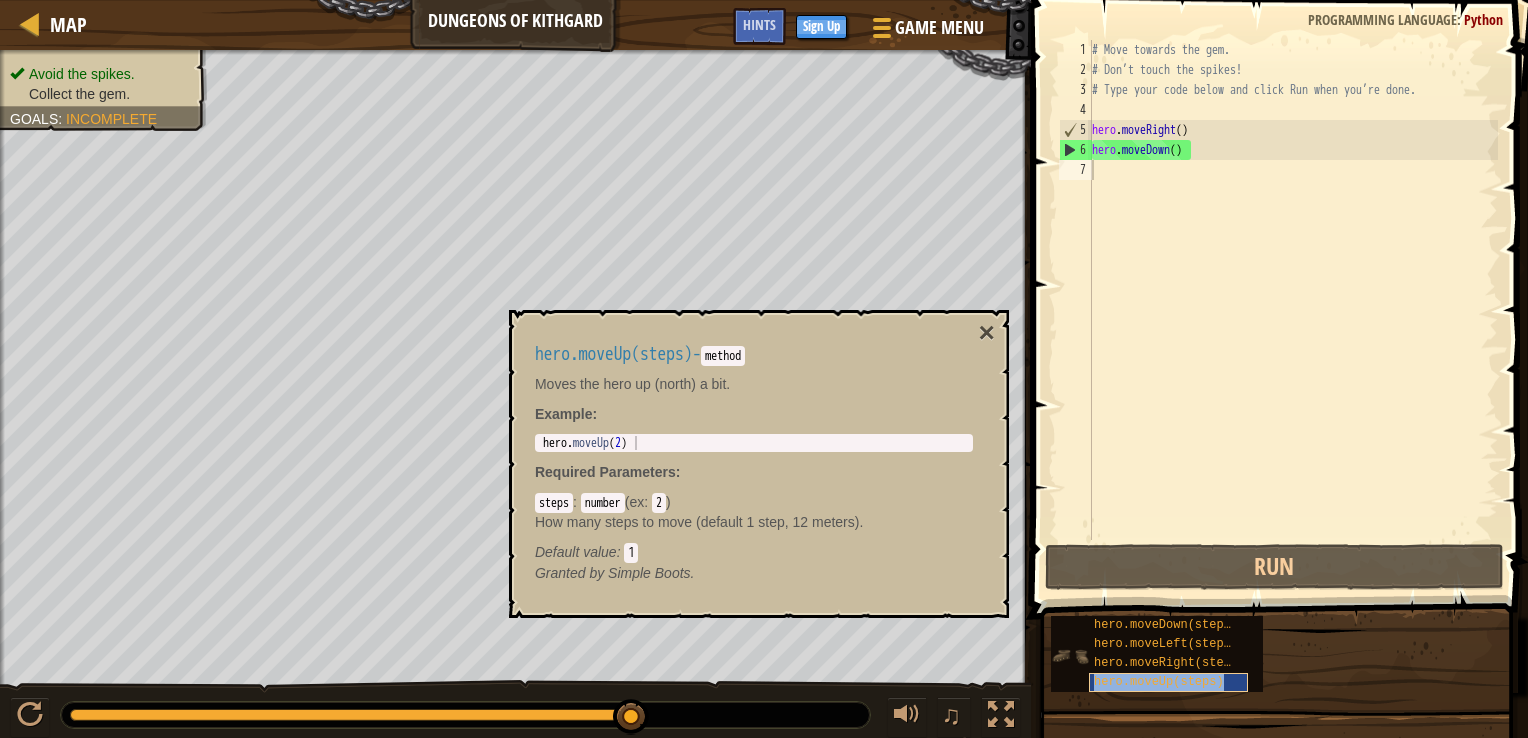 click on "hero.moveUp(steps)" at bounding box center (1159, 682) 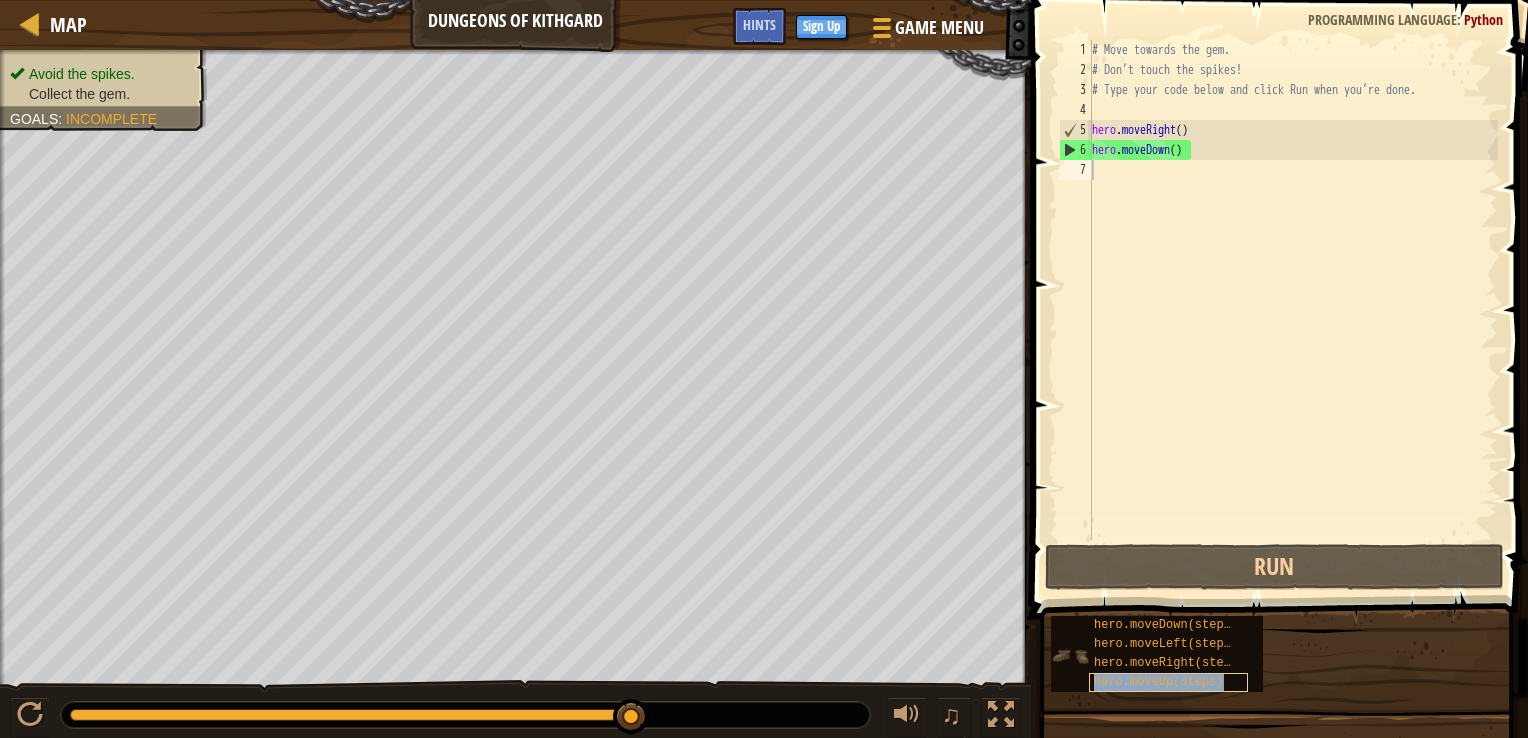type on "hero.moveUp(steps)" 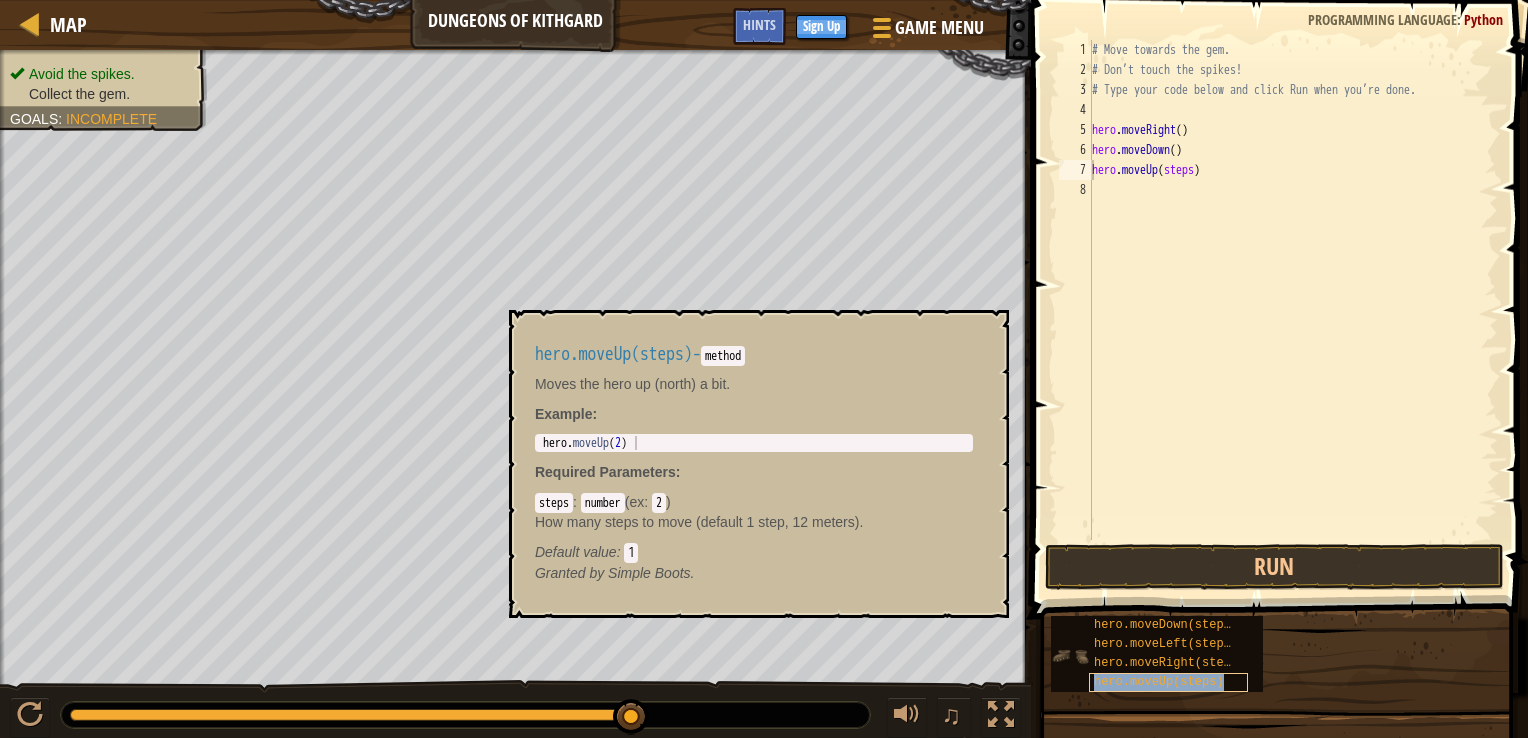 click on "hero.moveUp(steps)" at bounding box center (1168, 682) 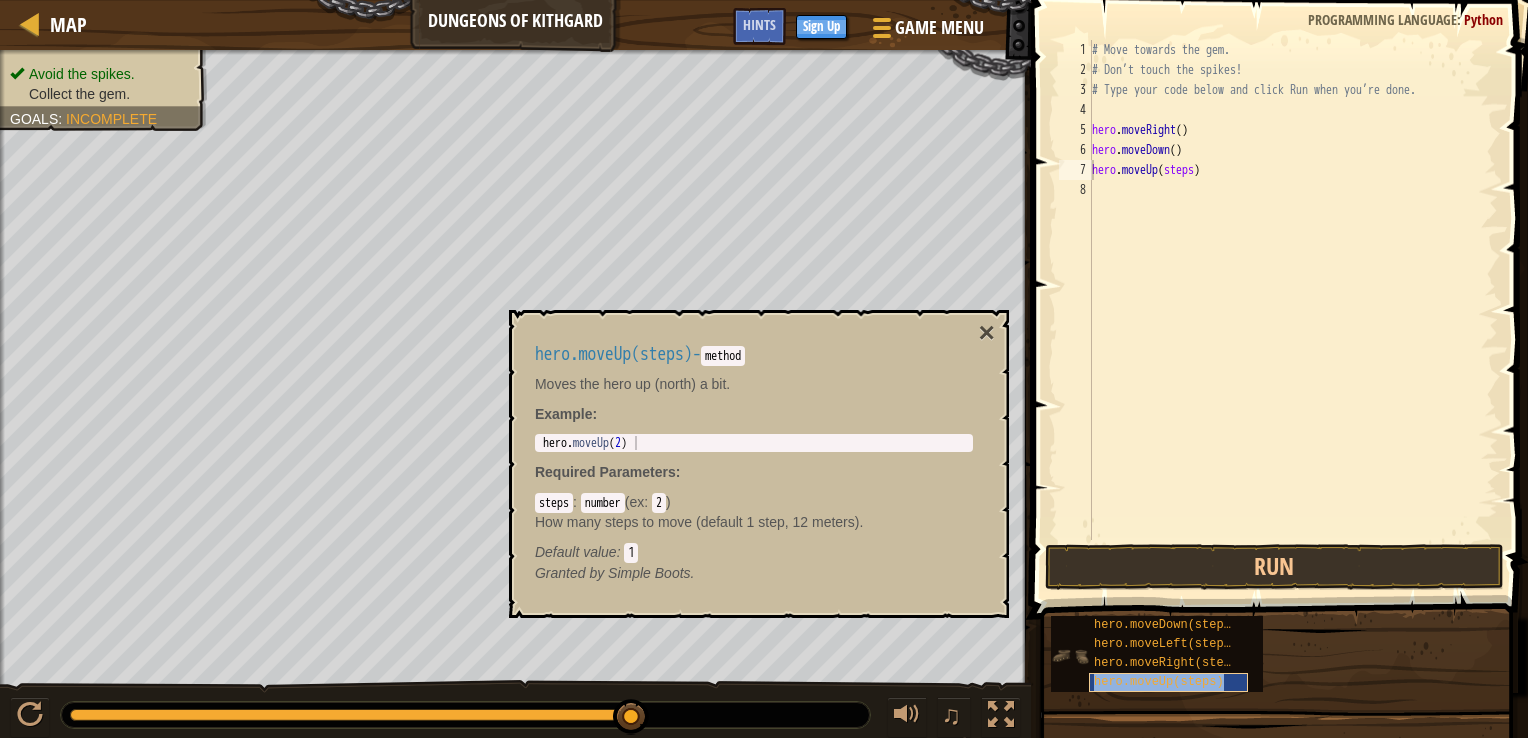 click on "hero.moveUp(steps)" at bounding box center (1159, 682) 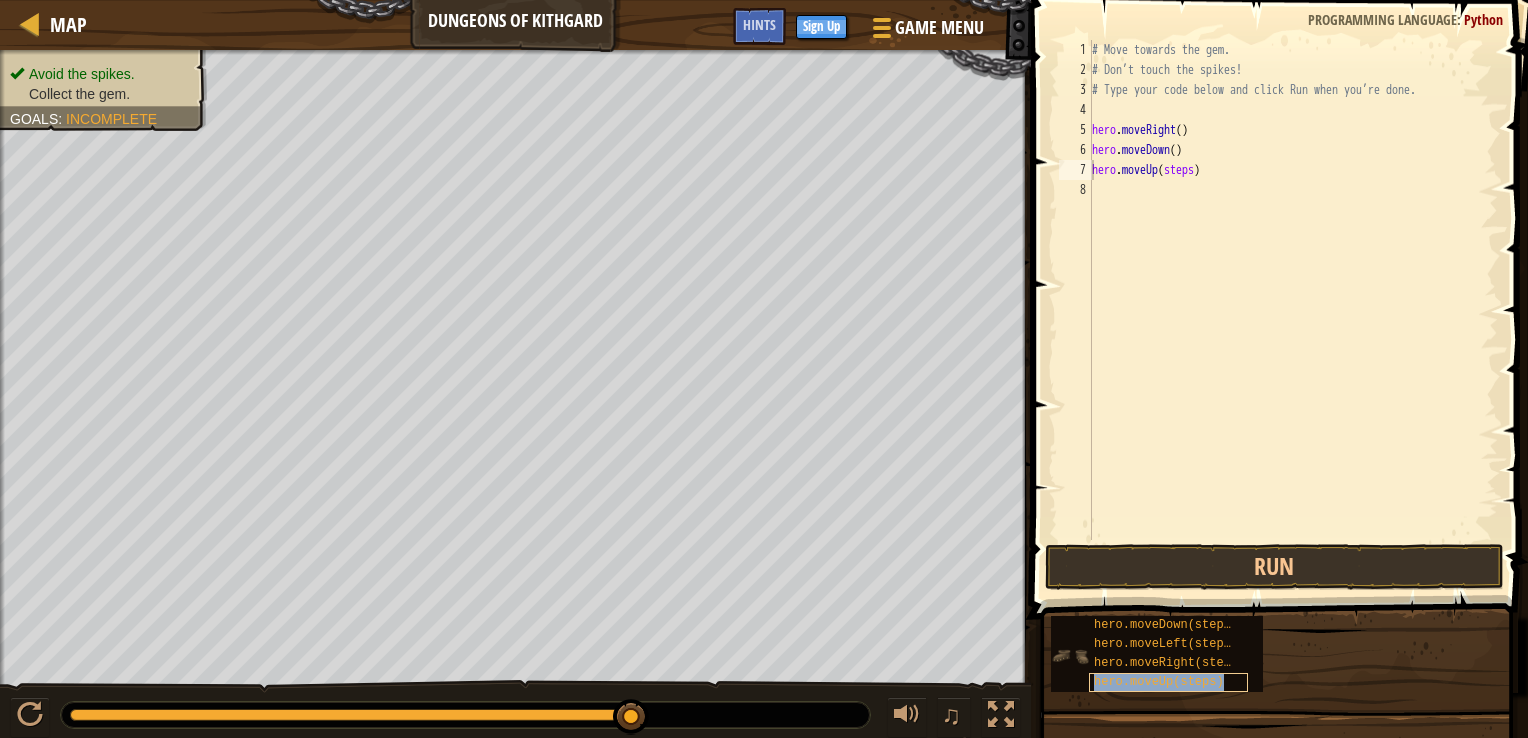 click on "hero.moveUp(steps)" at bounding box center (1159, 682) 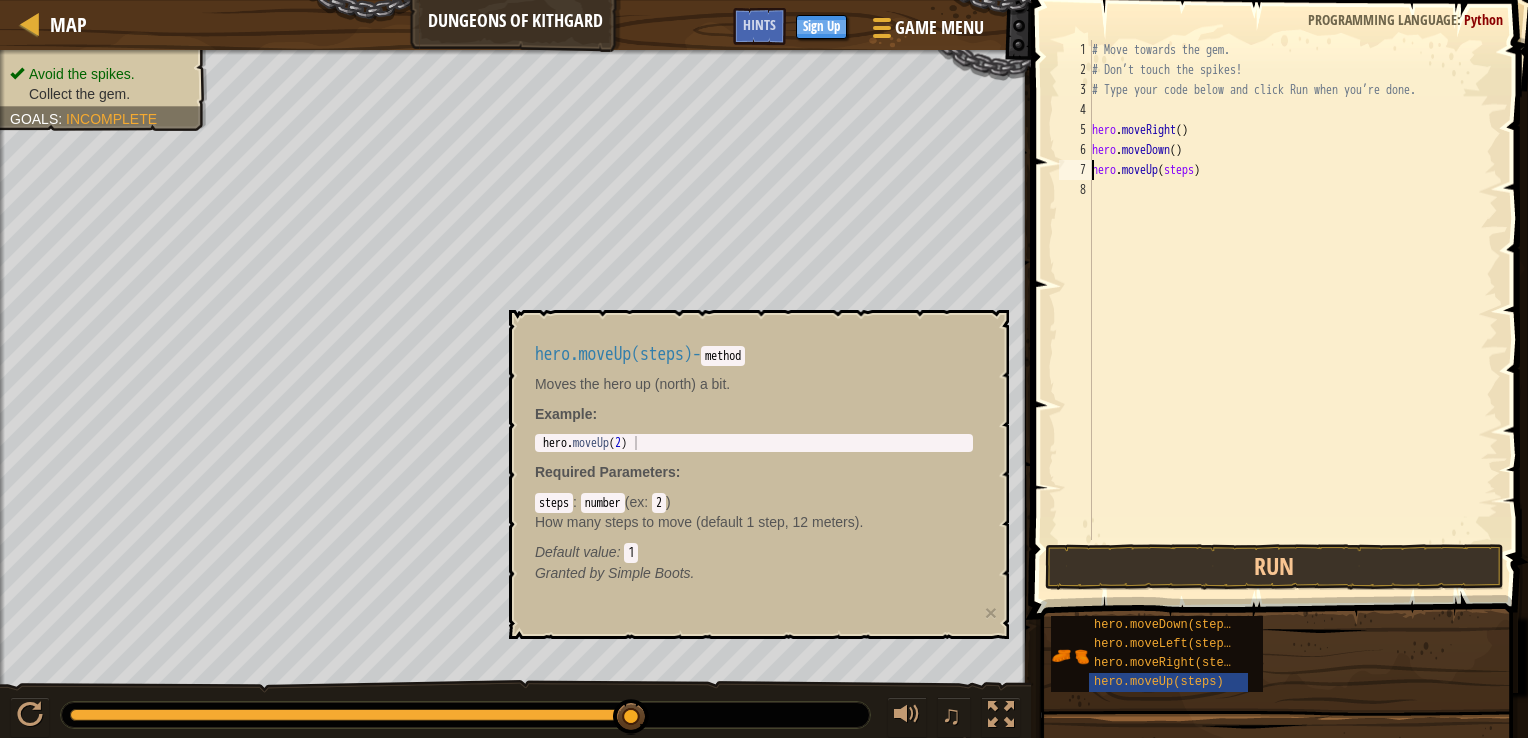 type on "hero.moveUp(2)" 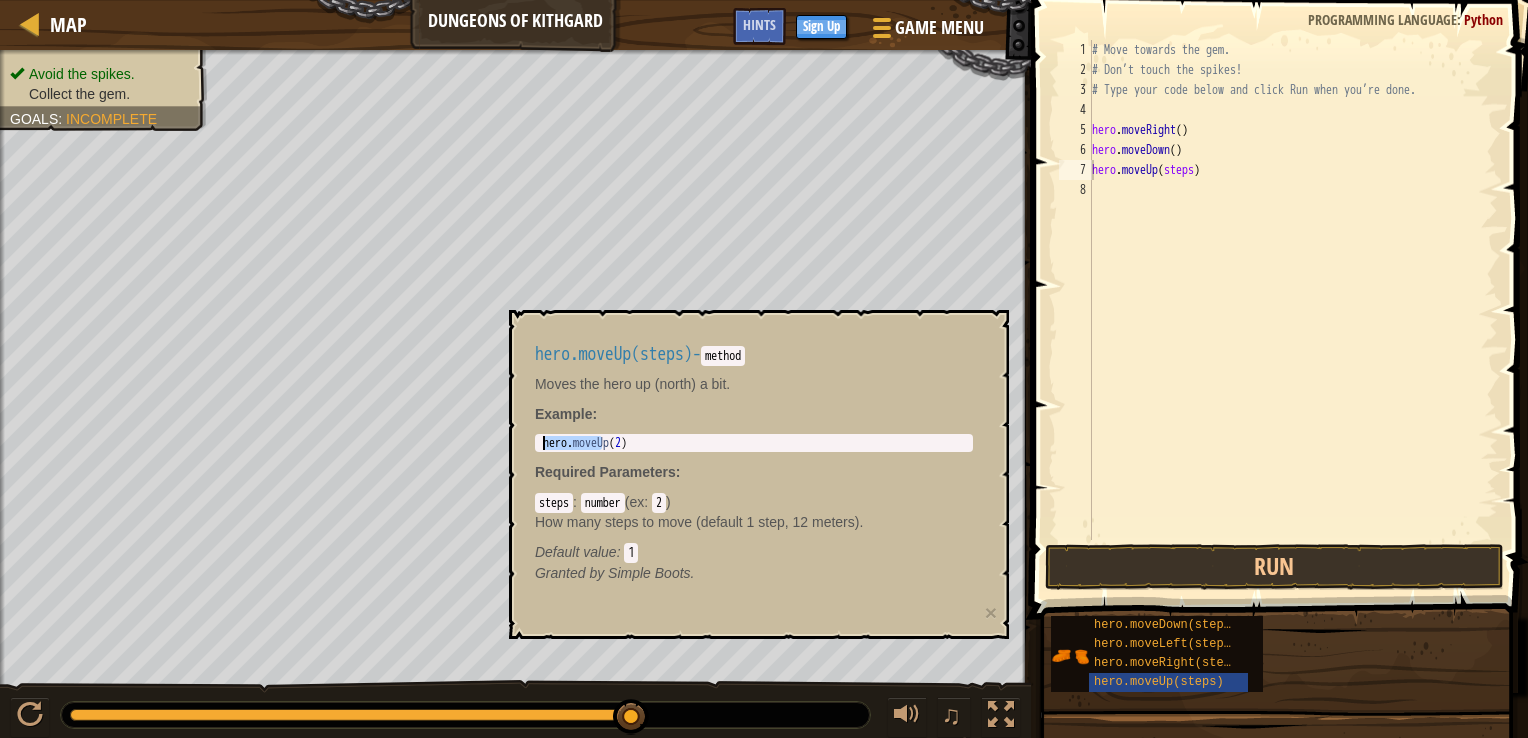 drag, startPoint x: 603, startPoint y: 443, endPoint x: 771, endPoint y: 407, distance: 171.81386 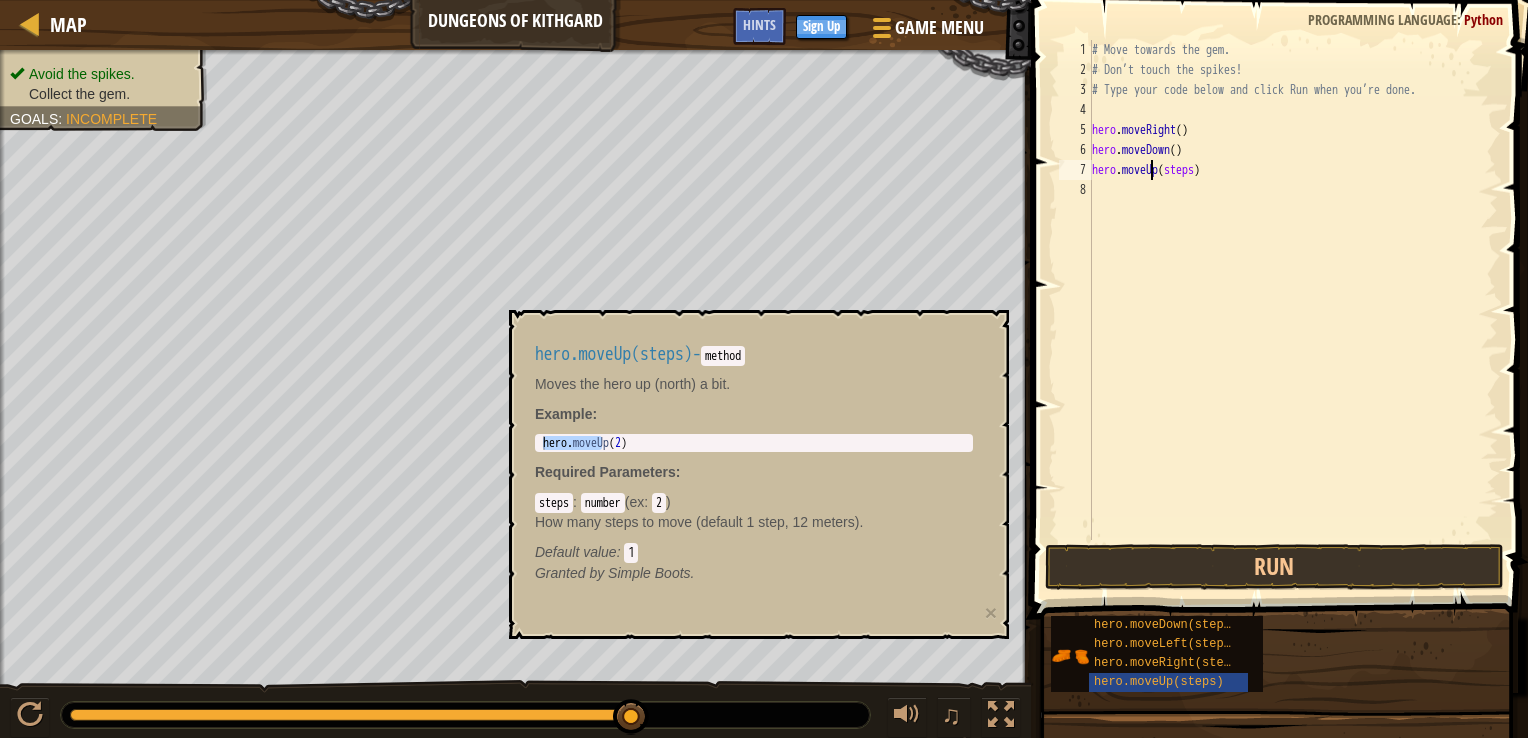 click on "# Move towards the gem. # Don’t touch the spikes! # Type your code below and click Run when you’re done. hero . moveRight ( ) hero . moveDown ( ) hero . moveUp ( steps )" at bounding box center [1293, 310] 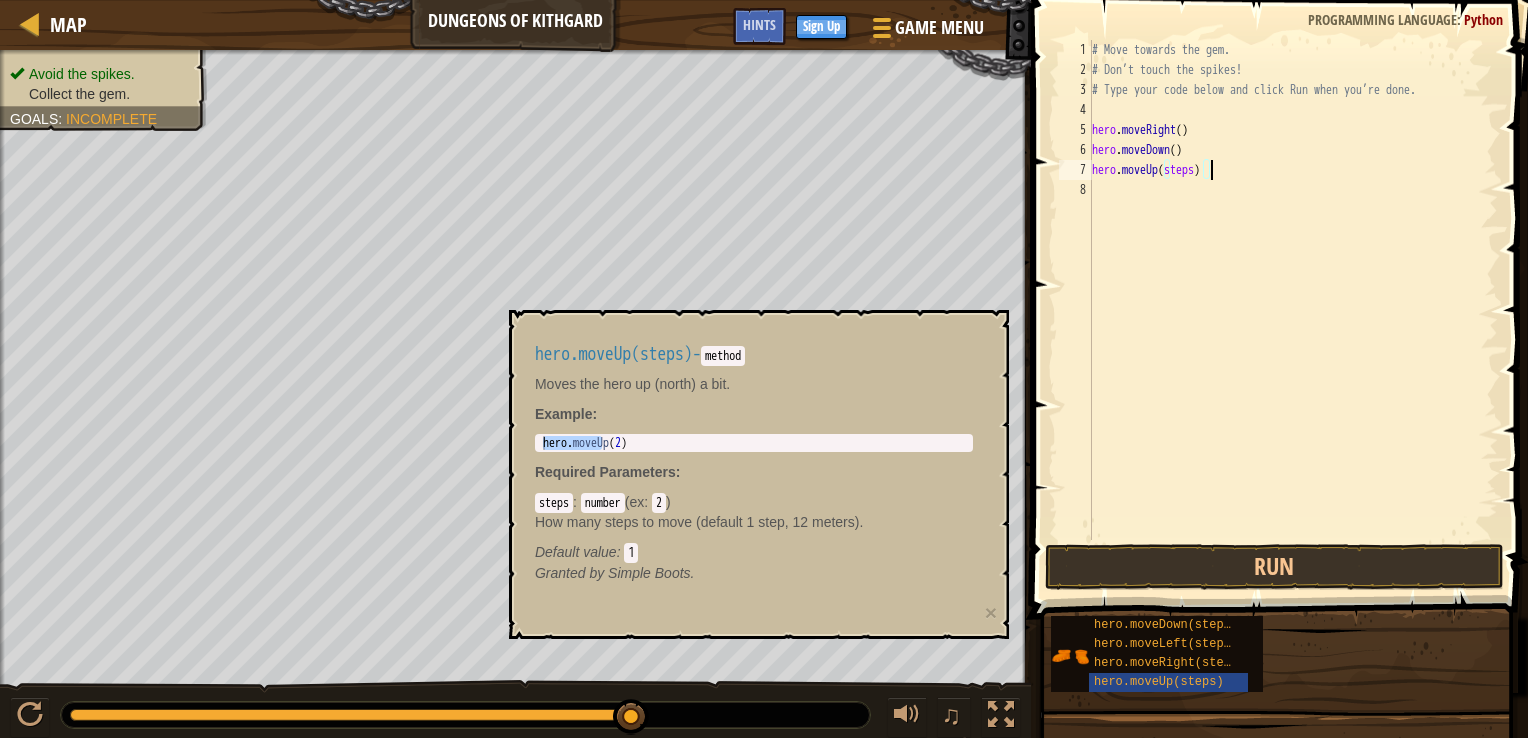 click on "# Move towards the gem. # Don’t touch the spikes! # Type your code below and click Run when you’re done. hero . moveRight ( ) hero . moveDown ( ) hero . moveUp ( steps )" at bounding box center [1293, 310] 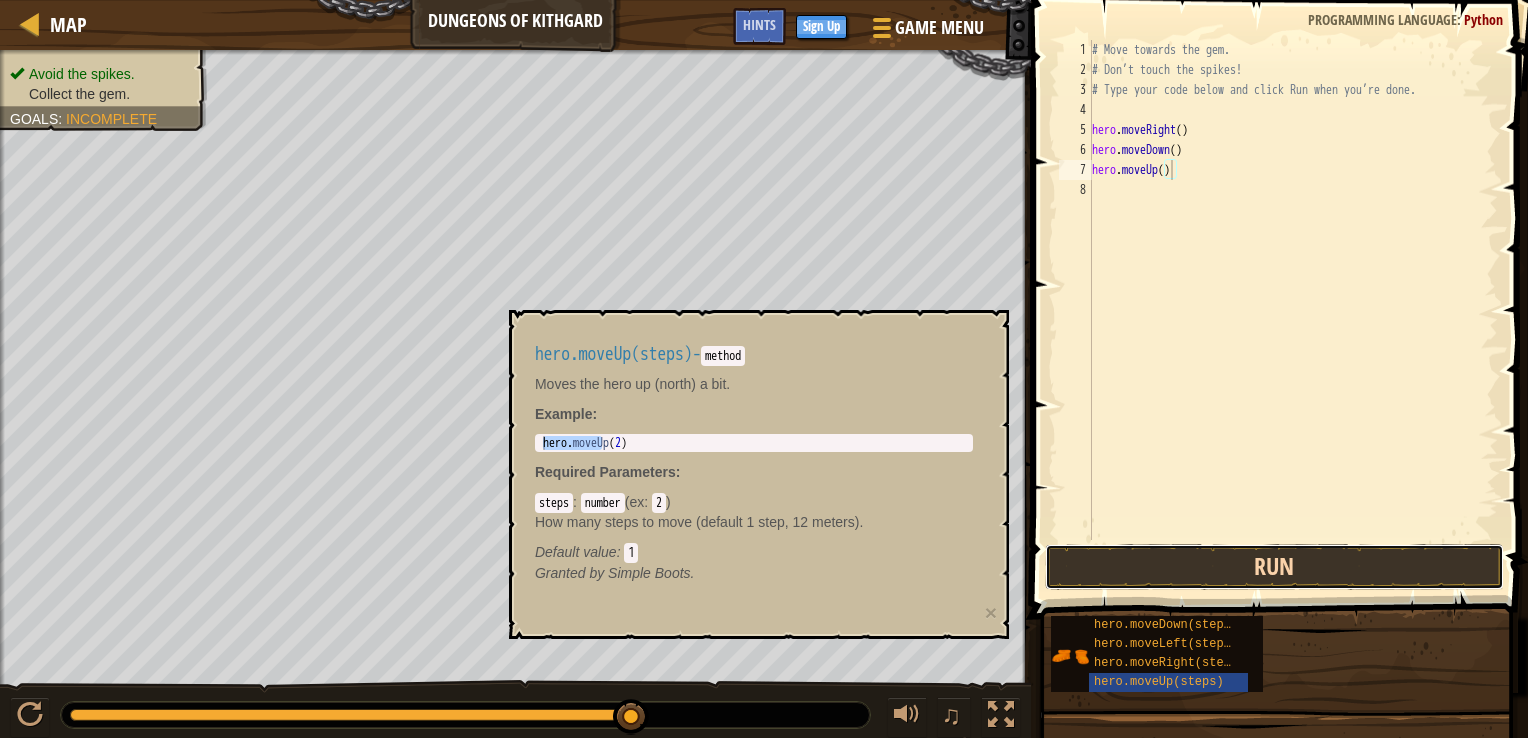 click on "Run" at bounding box center [1274, 567] 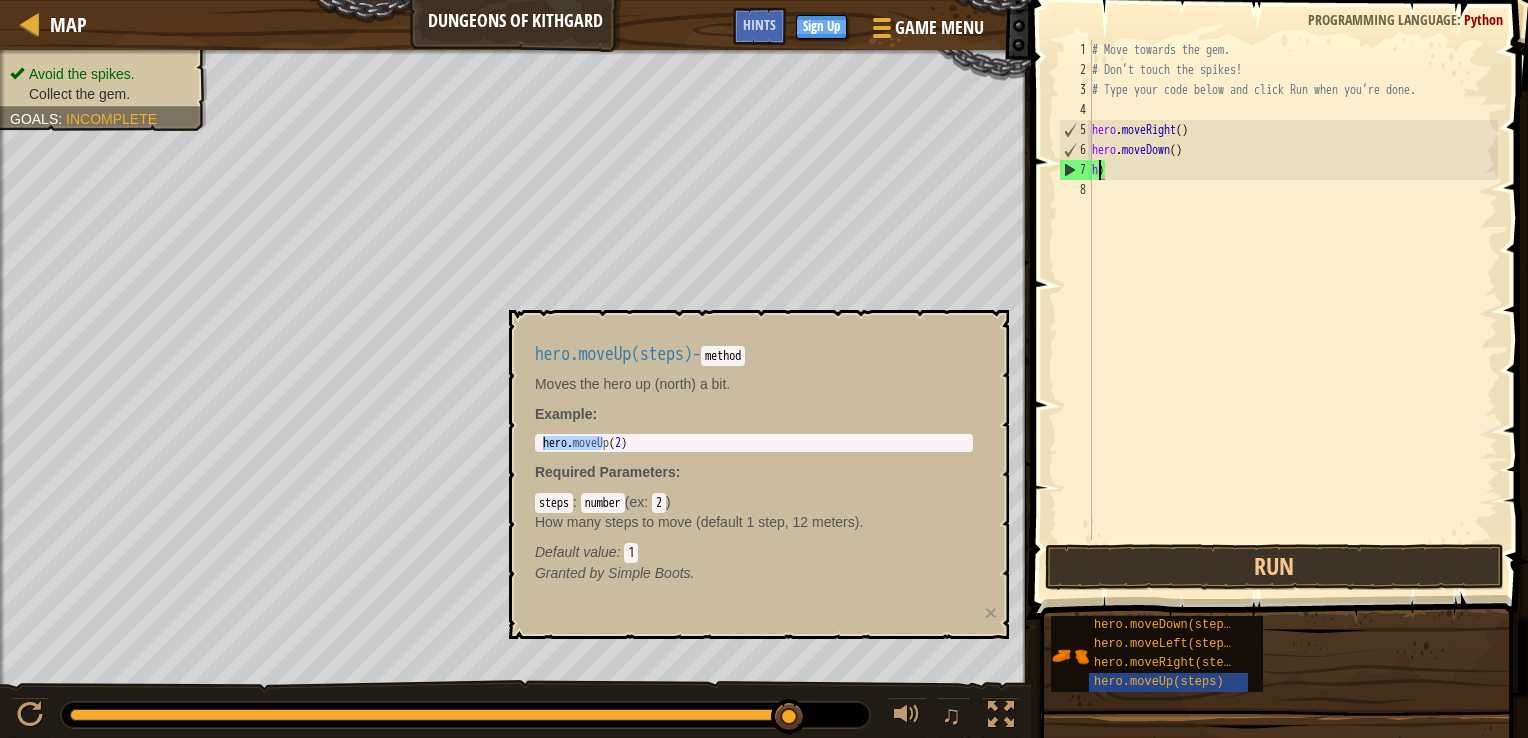 type on ")" 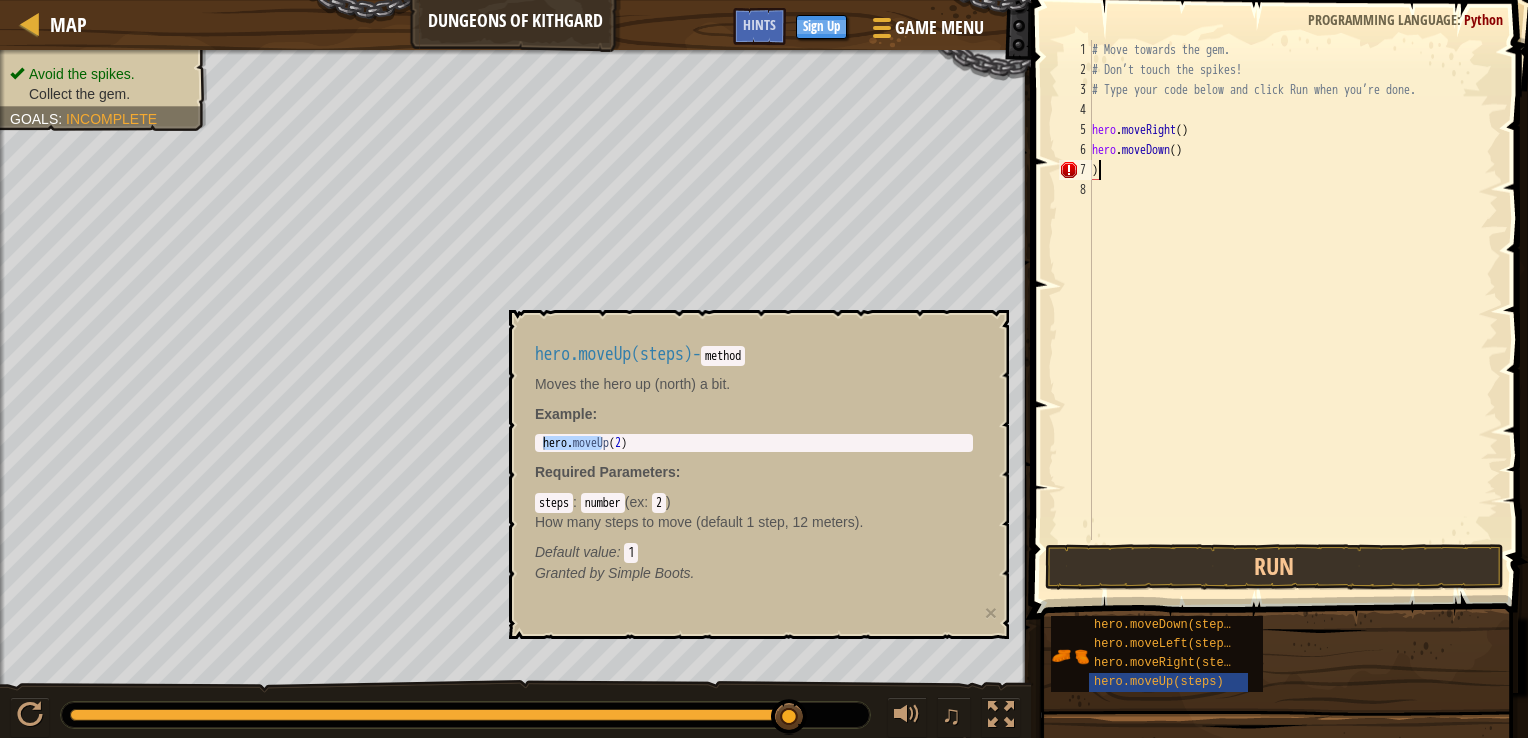 click on "# Move towards the gem. # Don’t touch the spikes! # Type your code below and click Run when you’re done. hero . moveRight ( ) hero . moveDown ( ) )" at bounding box center [1293, 310] 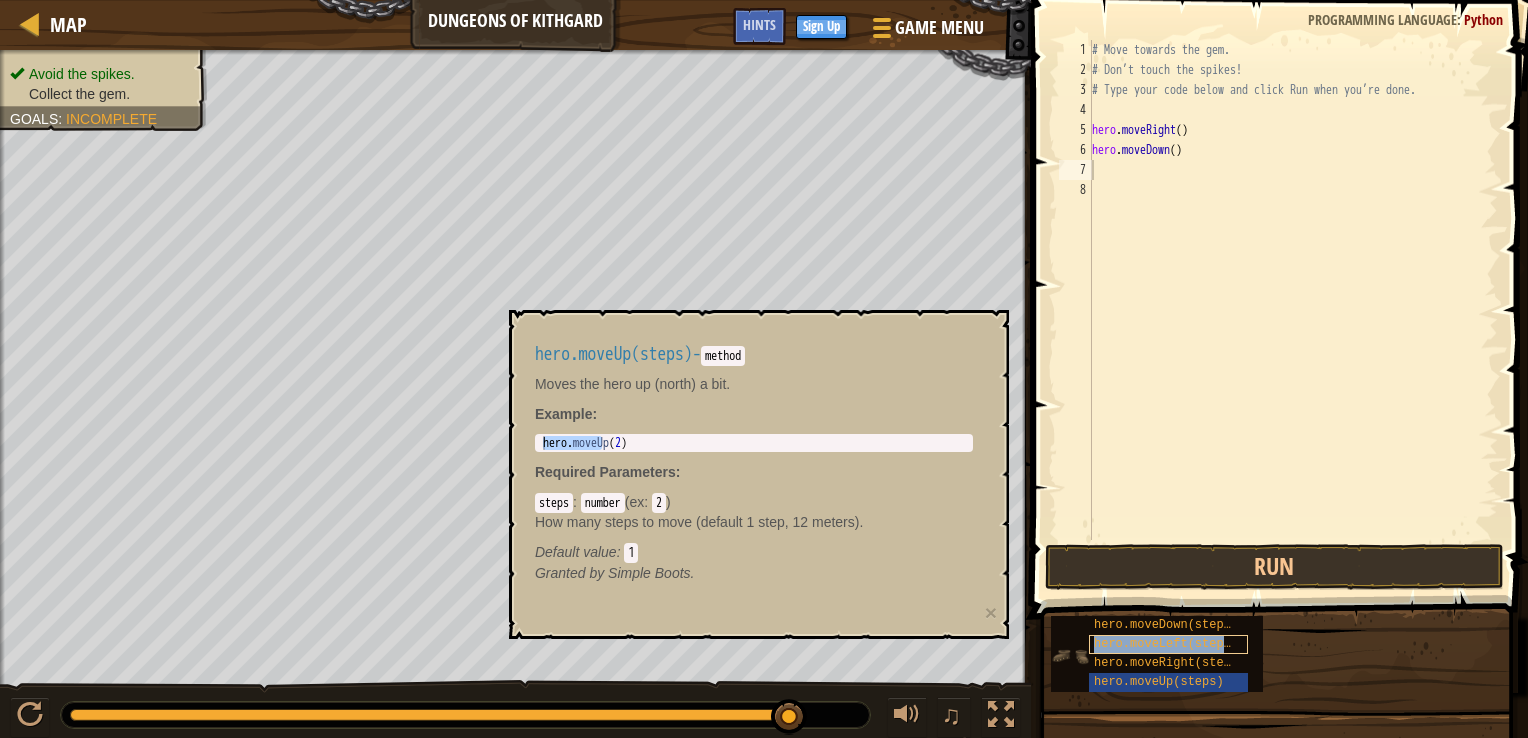 click on "hero.moveLeft(steps)" at bounding box center (1166, 644) 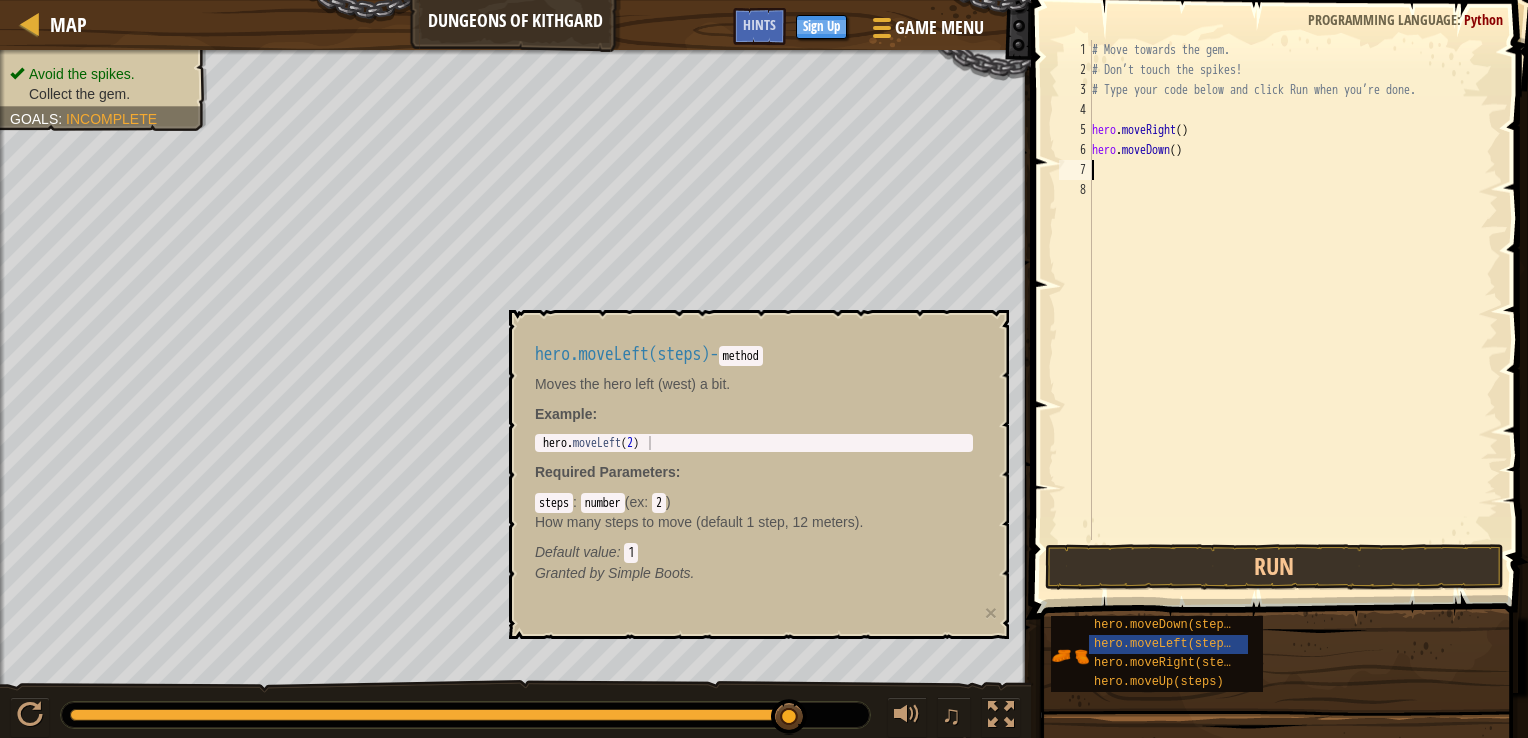 type on "hero.moveLeft(2)" 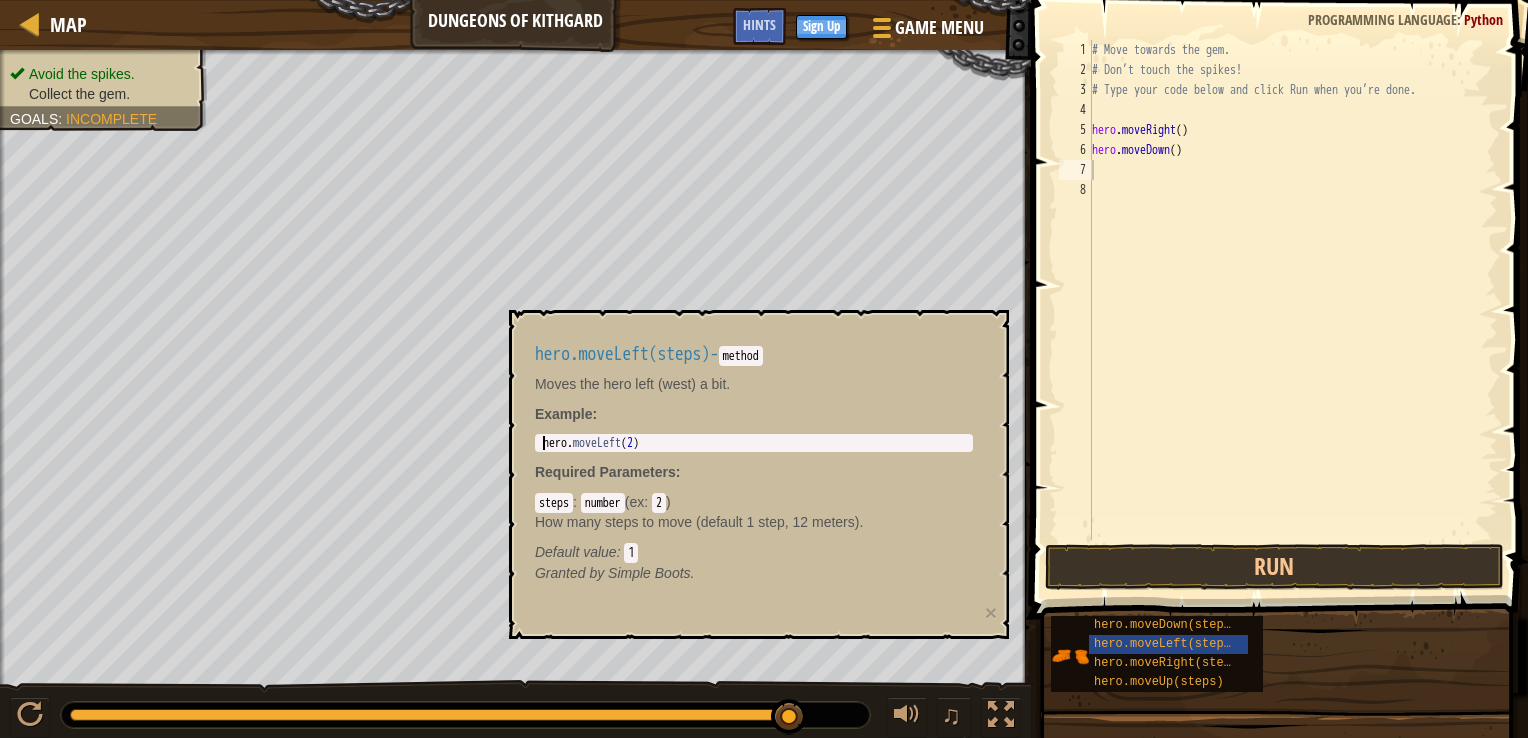 click on "hero . moveLeft ( 2 )" at bounding box center [754, 457] 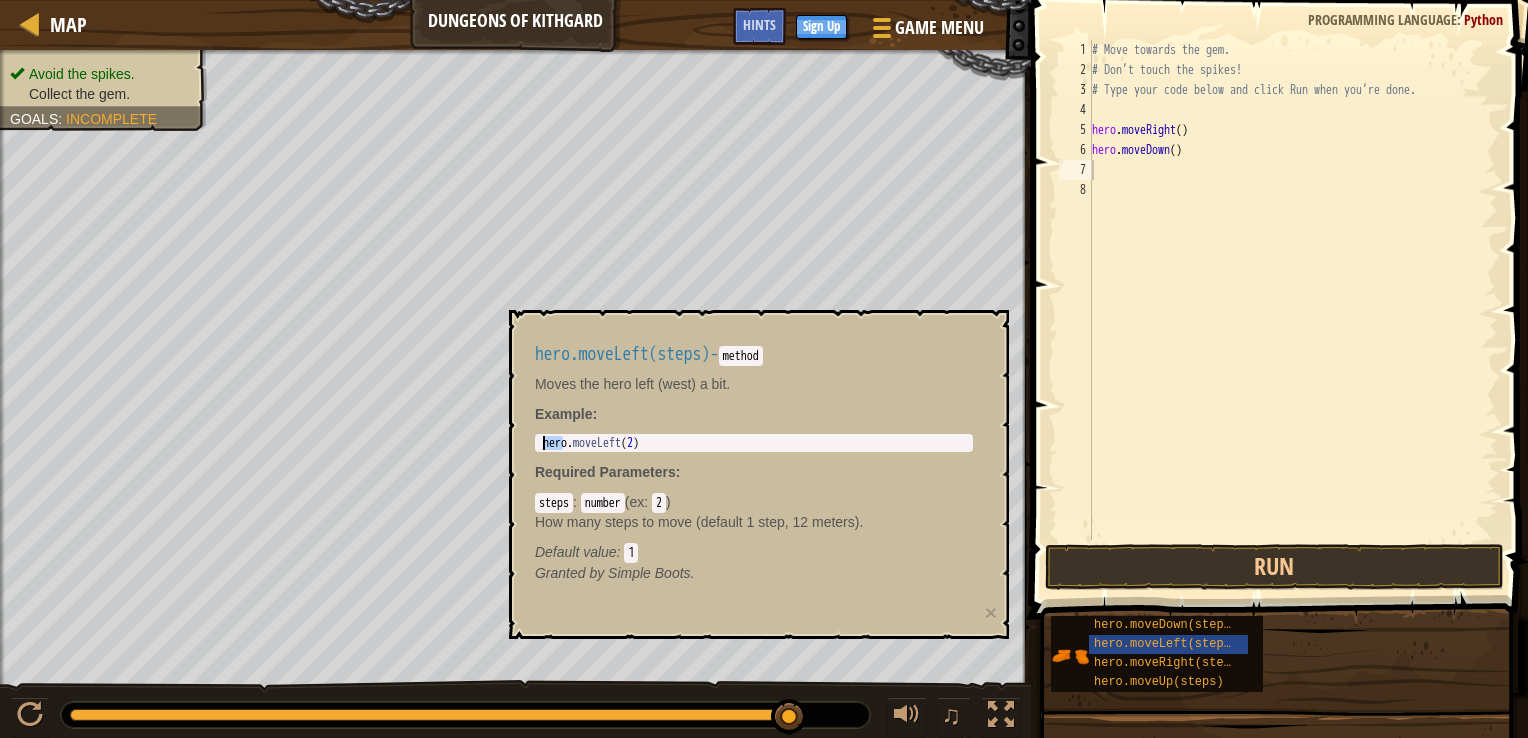 drag, startPoint x: 564, startPoint y: 438, endPoint x: 636, endPoint y: 426, distance: 72.99315 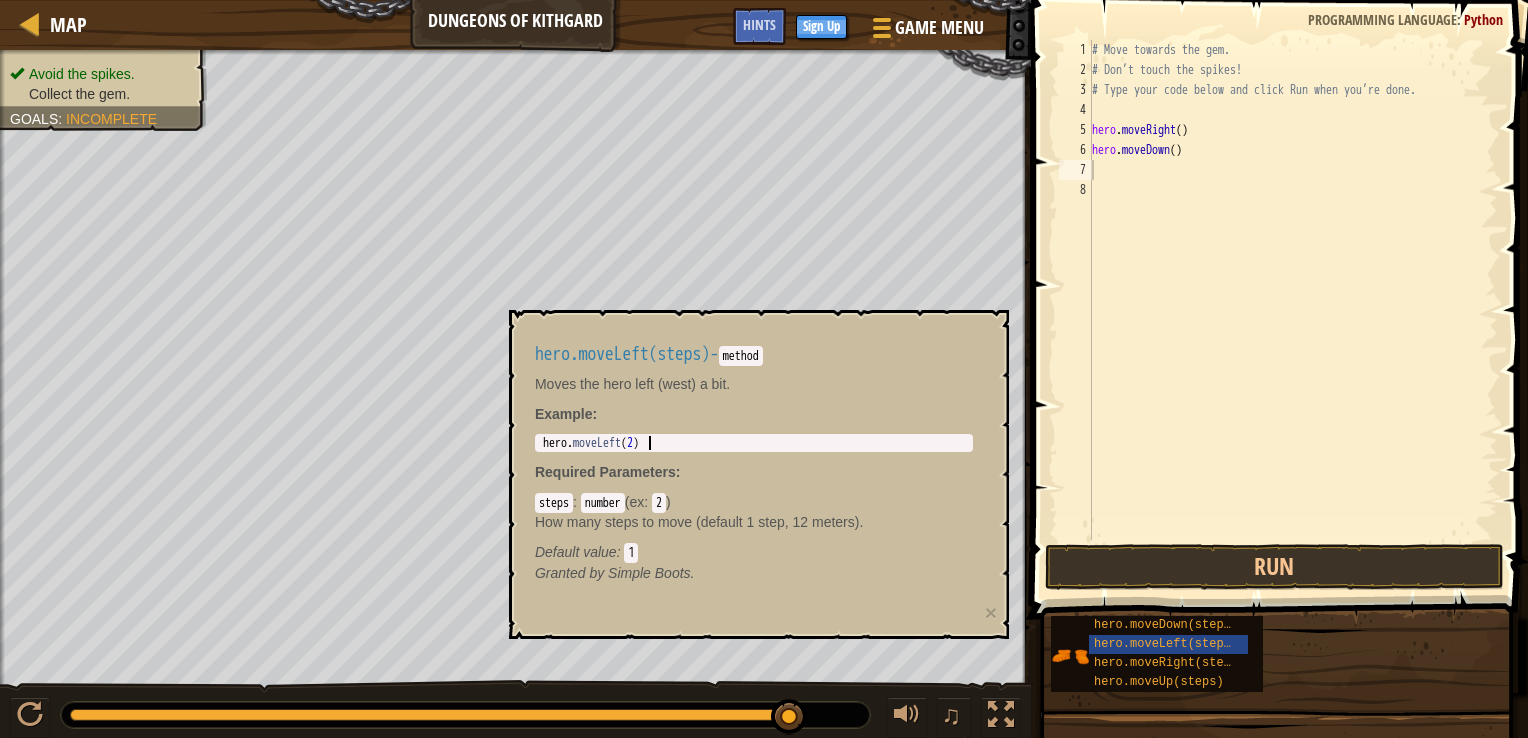 drag, startPoint x: 636, startPoint y: 426, endPoint x: 666, endPoint y: 442, distance: 34 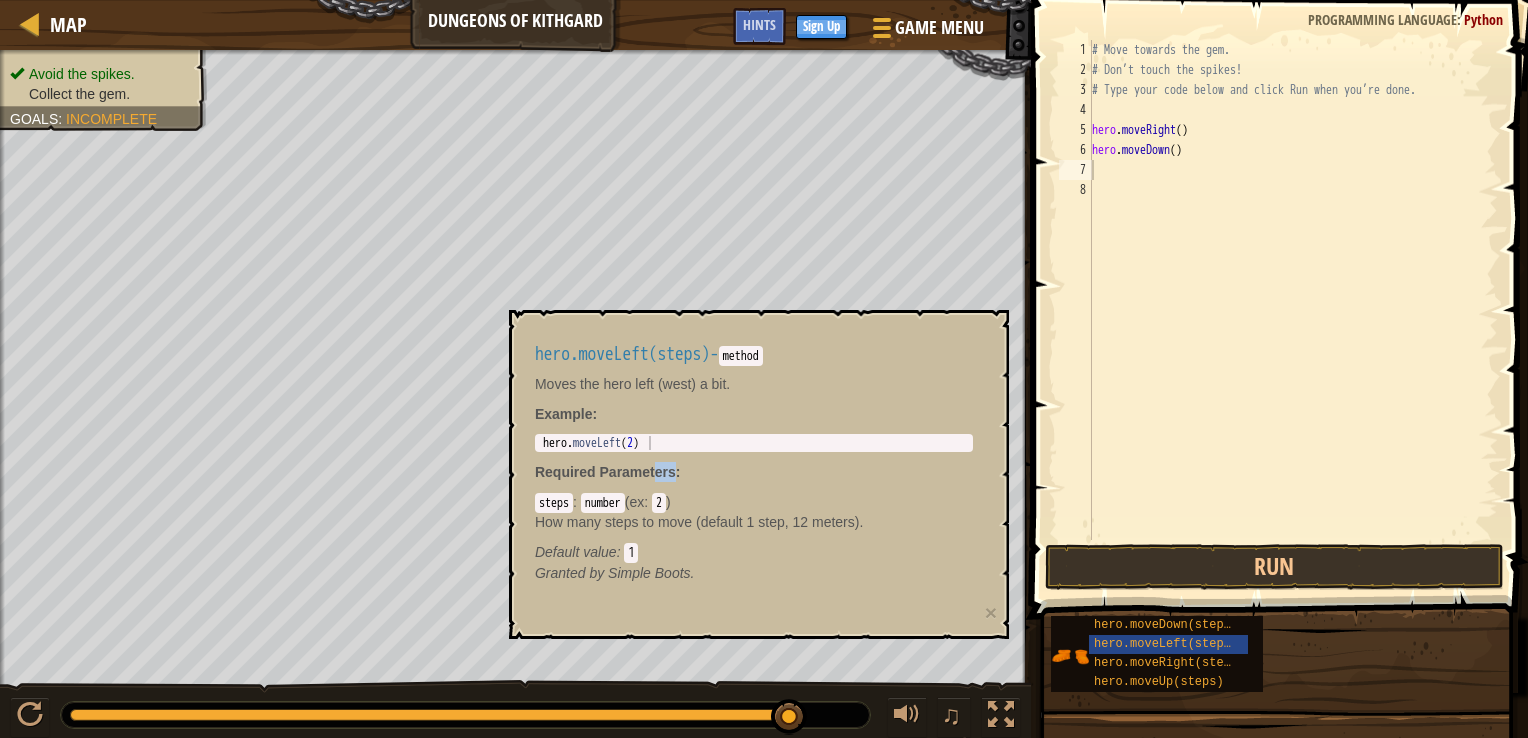 drag, startPoint x: 656, startPoint y: 458, endPoint x: 670, endPoint y: 434, distance: 27.784887 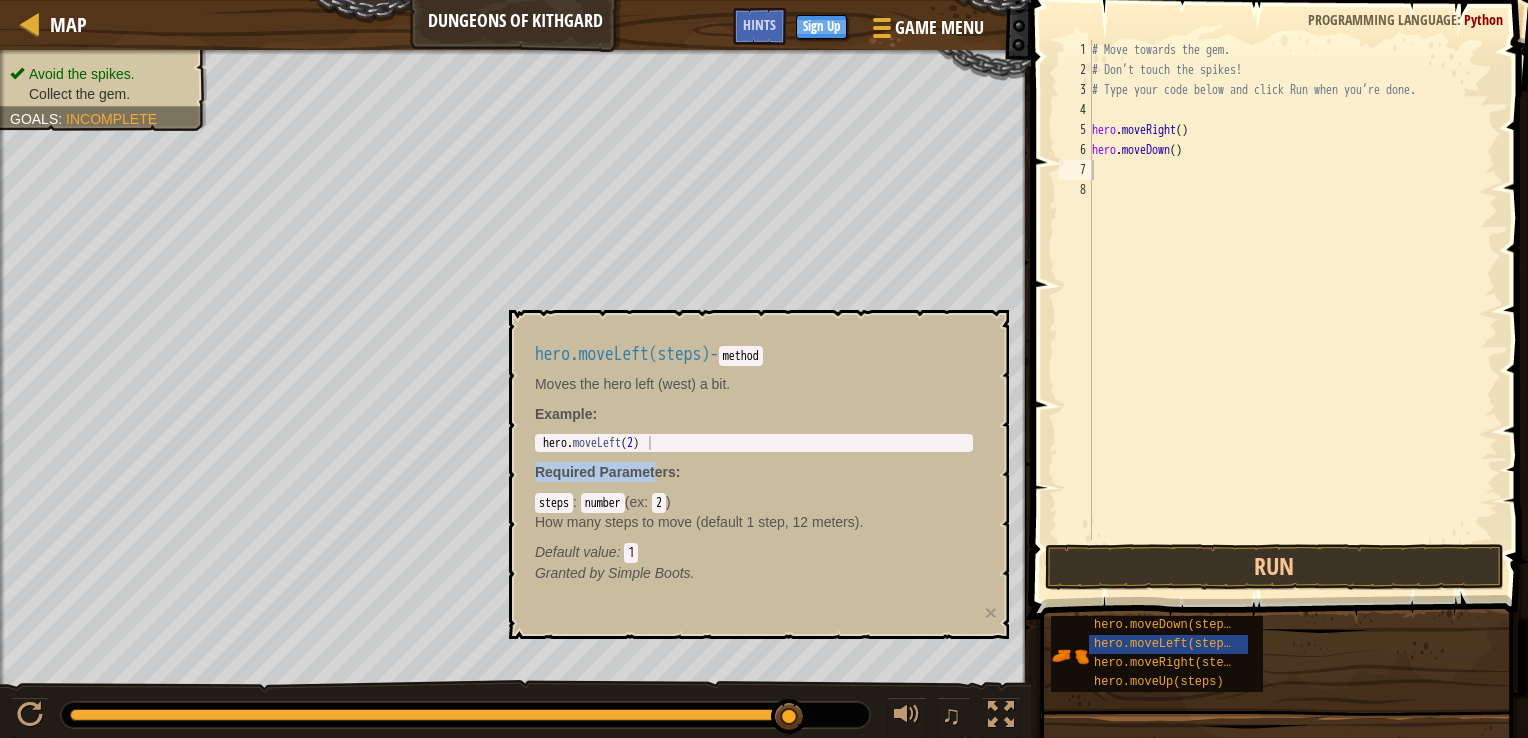 drag, startPoint x: 670, startPoint y: 434, endPoint x: 653, endPoint y: 463, distance: 33.61547 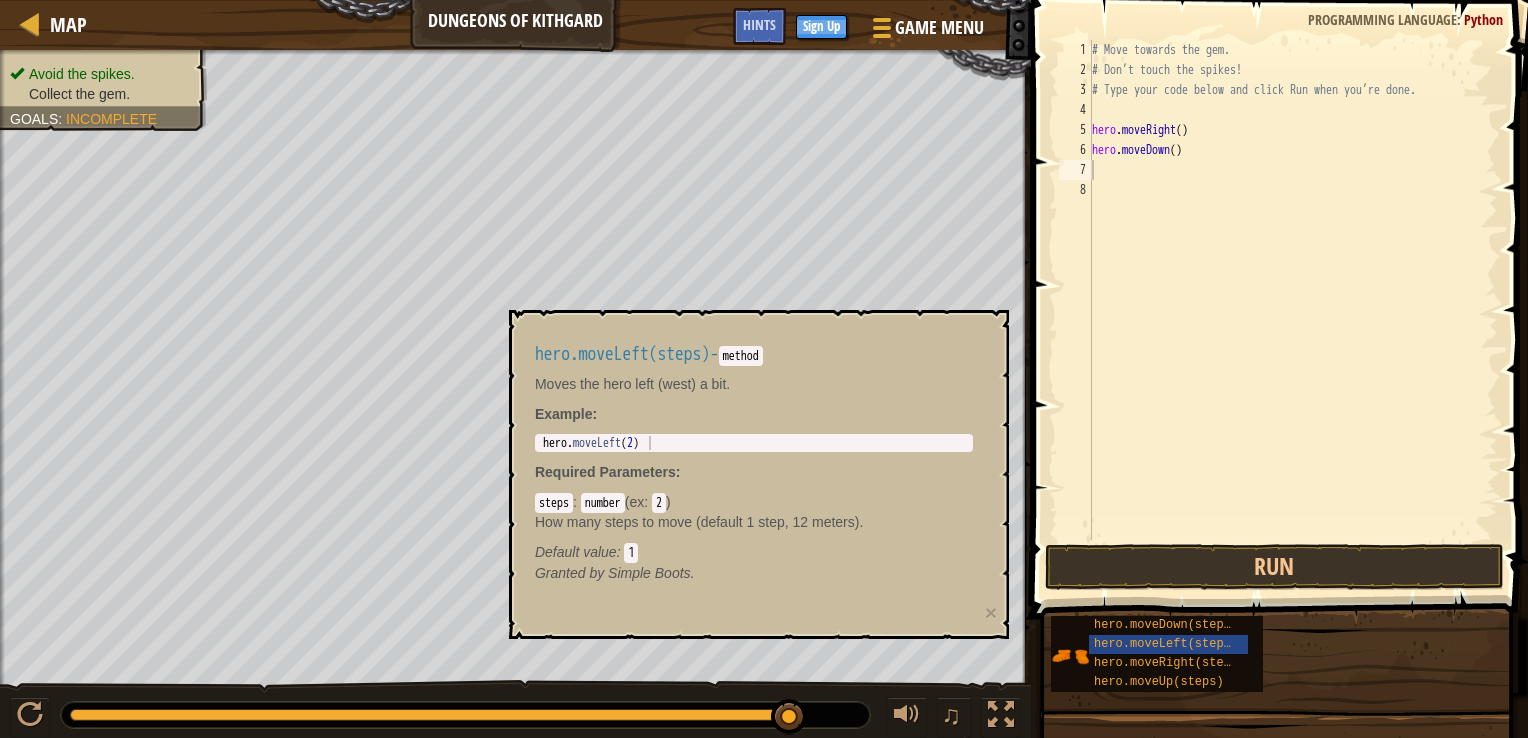 click on "hero.moveLeft(steps)  -  method Moves the hero left (west) a bit.
Example : hero.moveLeft(2) 1 hero . moveLeft ( 2 )     הההההההההההההההההההההההההההההההההההההההההההההההההההההההההההההההההההההההההההההההההההההההההההההההההההההההההההההההההההההההההההההההההההההההההההההההההההההההההההההההההההההההההההההההההההההההההההההההההההההההההההההההההההההההההההההההההההההההההההההההההההההההההההההההה XXXXXXXXXXXXXXXXXXXXXXXXXXXXXXXXXXXXXXXXXXXXXXXXXXXXXXXXXXXXXXXXXXXXXXXXXXXXXXXXXXXXXXXXXXXXXXXXXXXXXXXXXXXXXXXXXXXXXXXXXXXXXXXXXXXXXXXXXXXXXXXXXXXXXXXXXXXXXXXXXXXXXXXXXXXXXXXXXXXXXXXXXXXXXXXXXXXXXXXXXXXXXXXXXXXXXXXXXXXXXXXXXXXXXXXXXXXXXXXXXXXXXXXXXXXXXXXX Required Parameters : steps : number  ( ex : 2 ) How many steps to move (default 1 step, 12 meters).
Default value : 1" at bounding box center [754, 464] 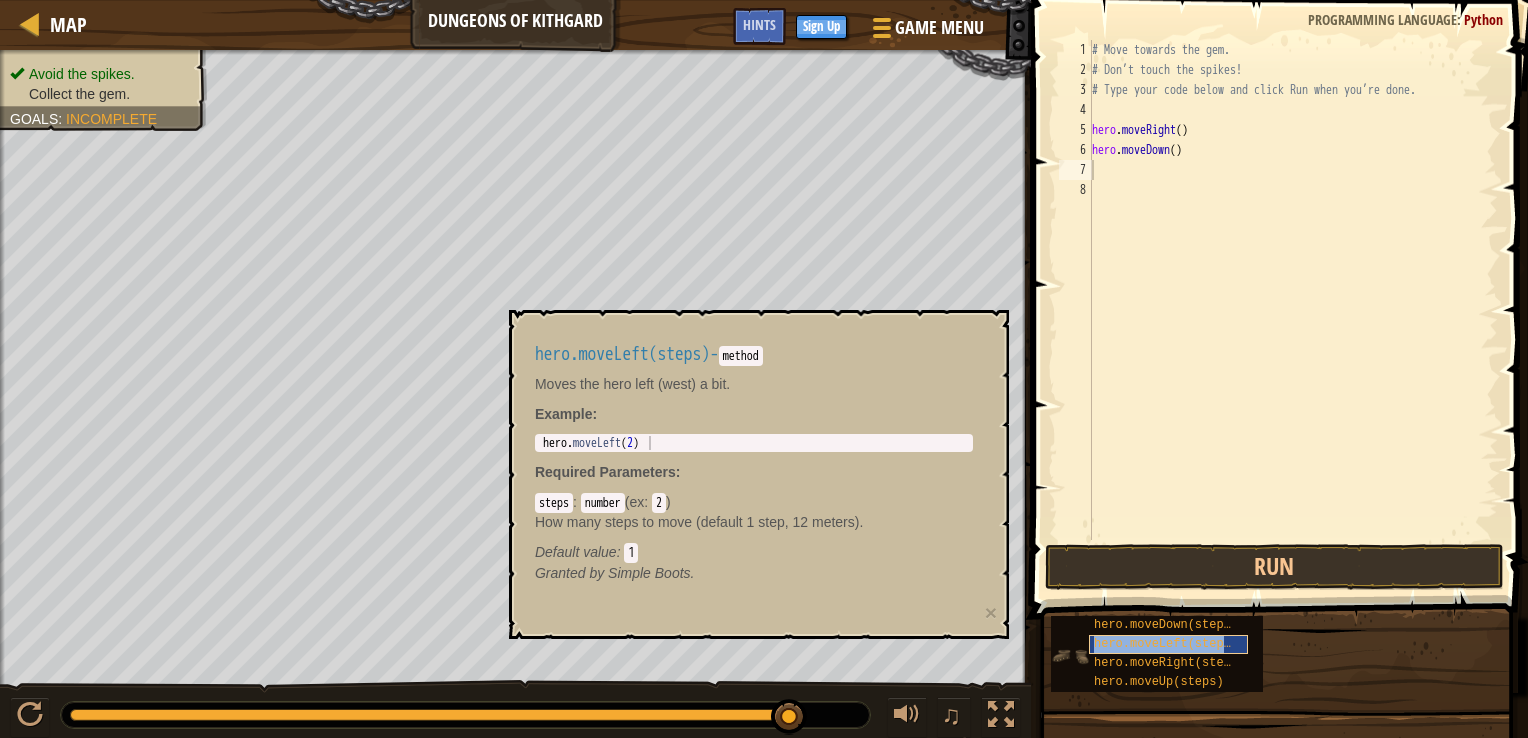 click on "hero.moveLeft(steps)" at bounding box center [1166, 644] 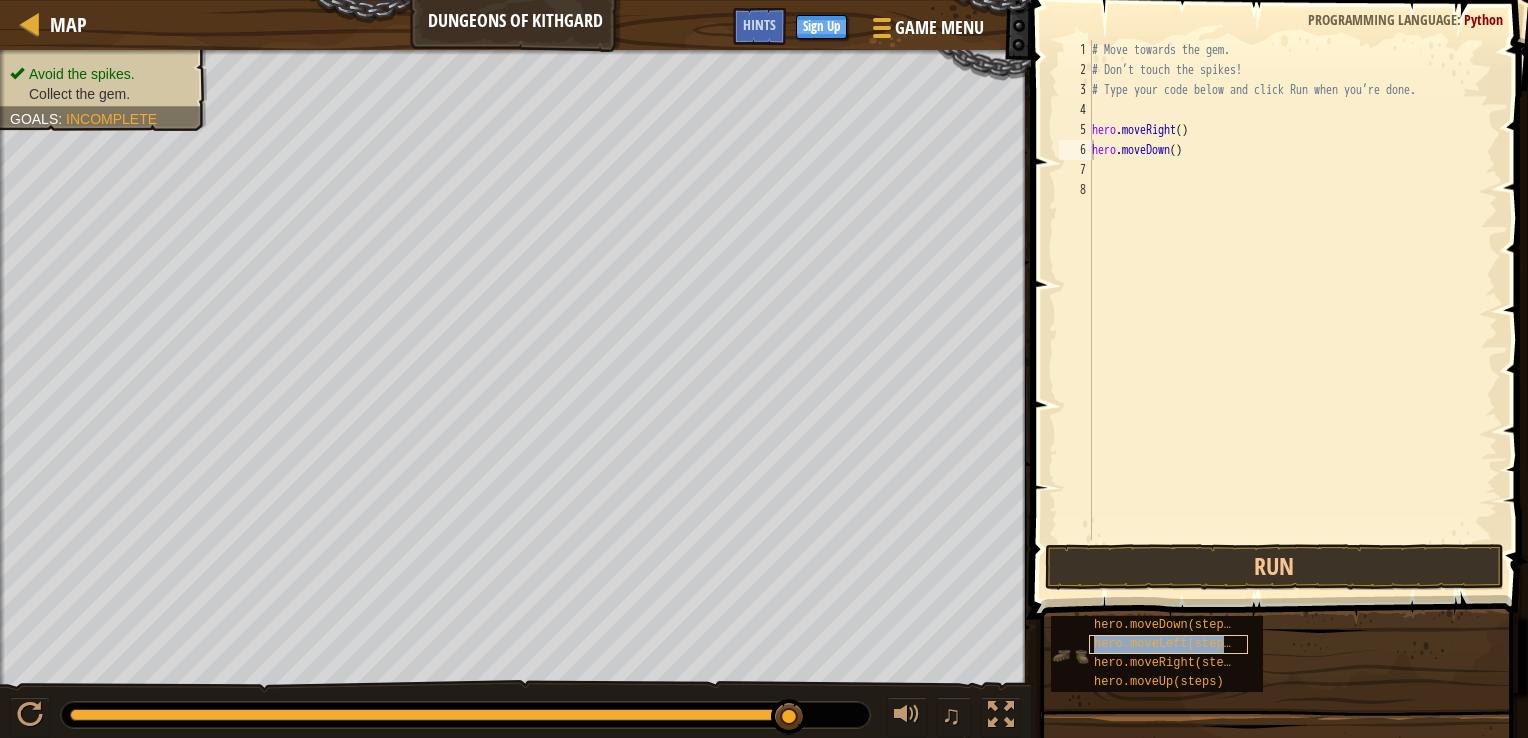 type on "hero.moveLeft(steps)hero.moveRight()" 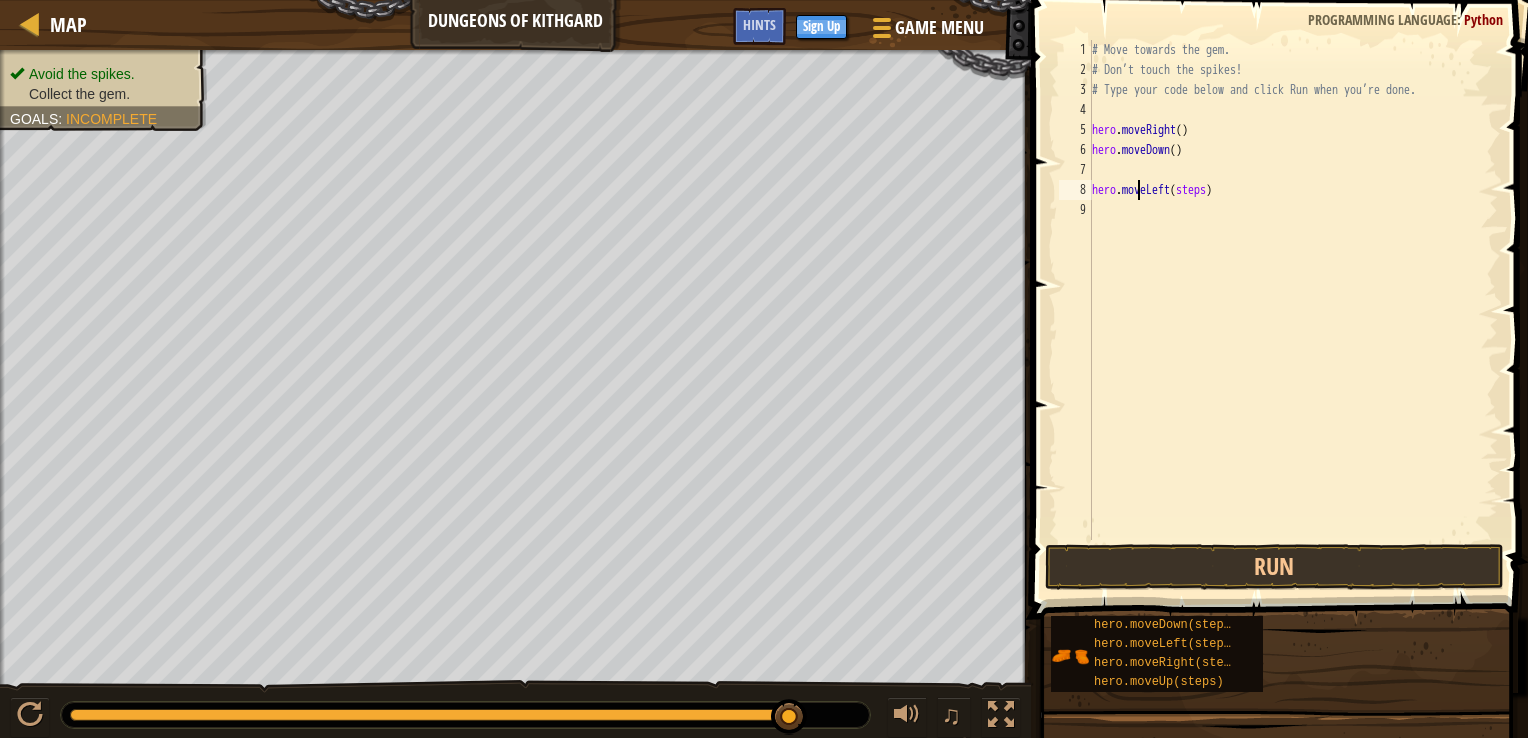 drag, startPoint x: 1138, startPoint y: 192, endPoint x: 1137, endPoint y: 180, distance: 12.0415945 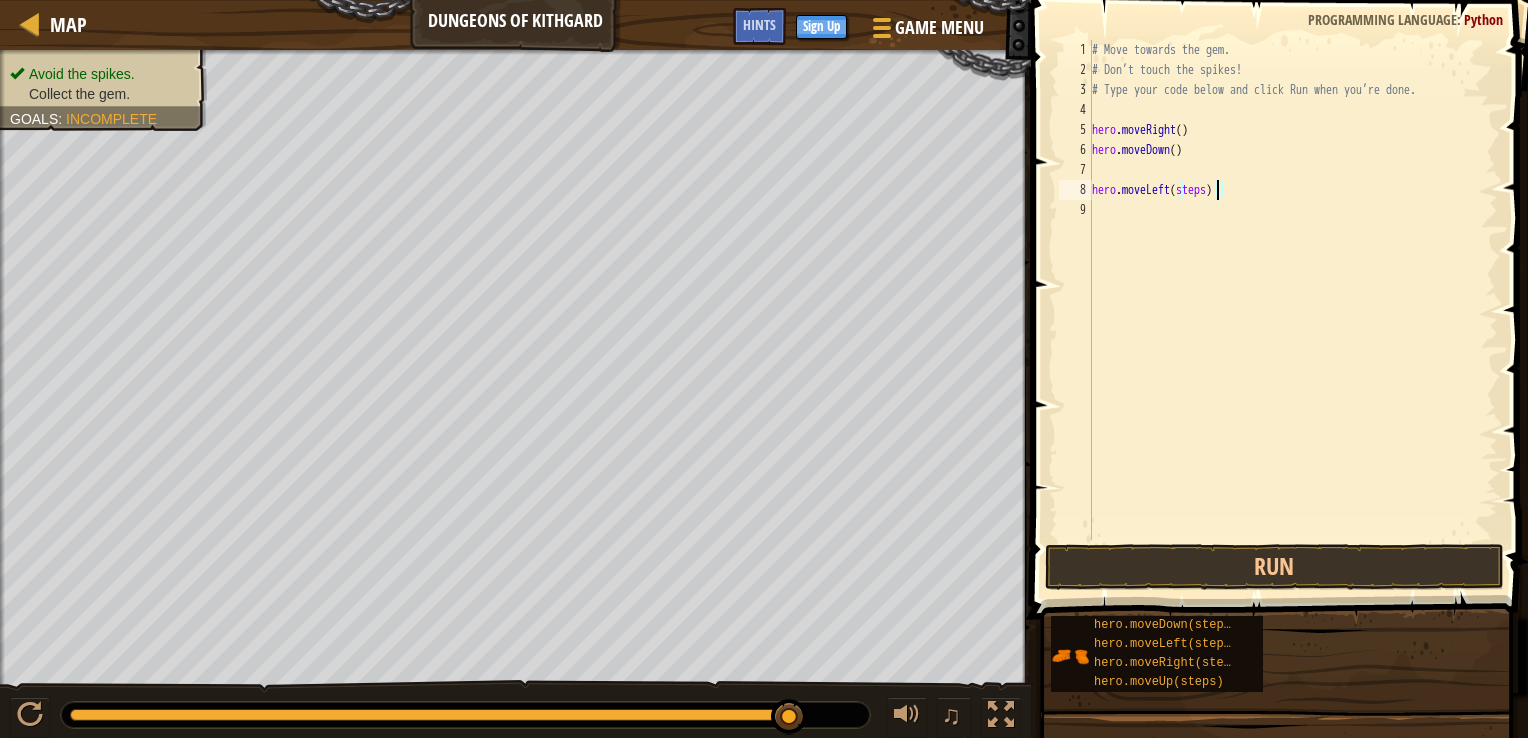 click on "# Move towards the gem. # Don’t touch the spikes! # Type your code below and click Run when you’re done. hero . moveRight ( ) hero . moveDown ( ) hero . moveLeft ( steps )" at bounding box center (1293, 310) 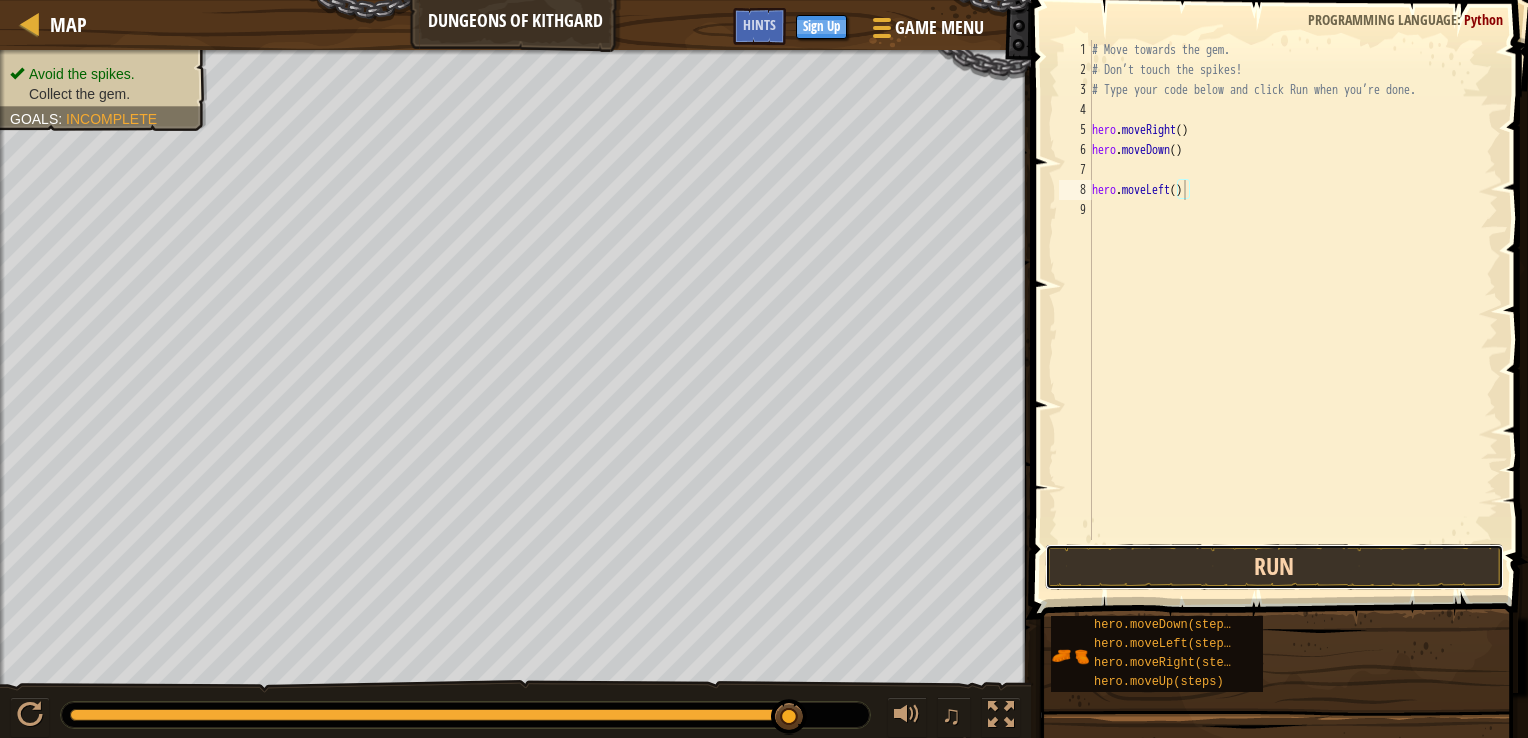 click on "Run" at bounding box center (1274, 567) 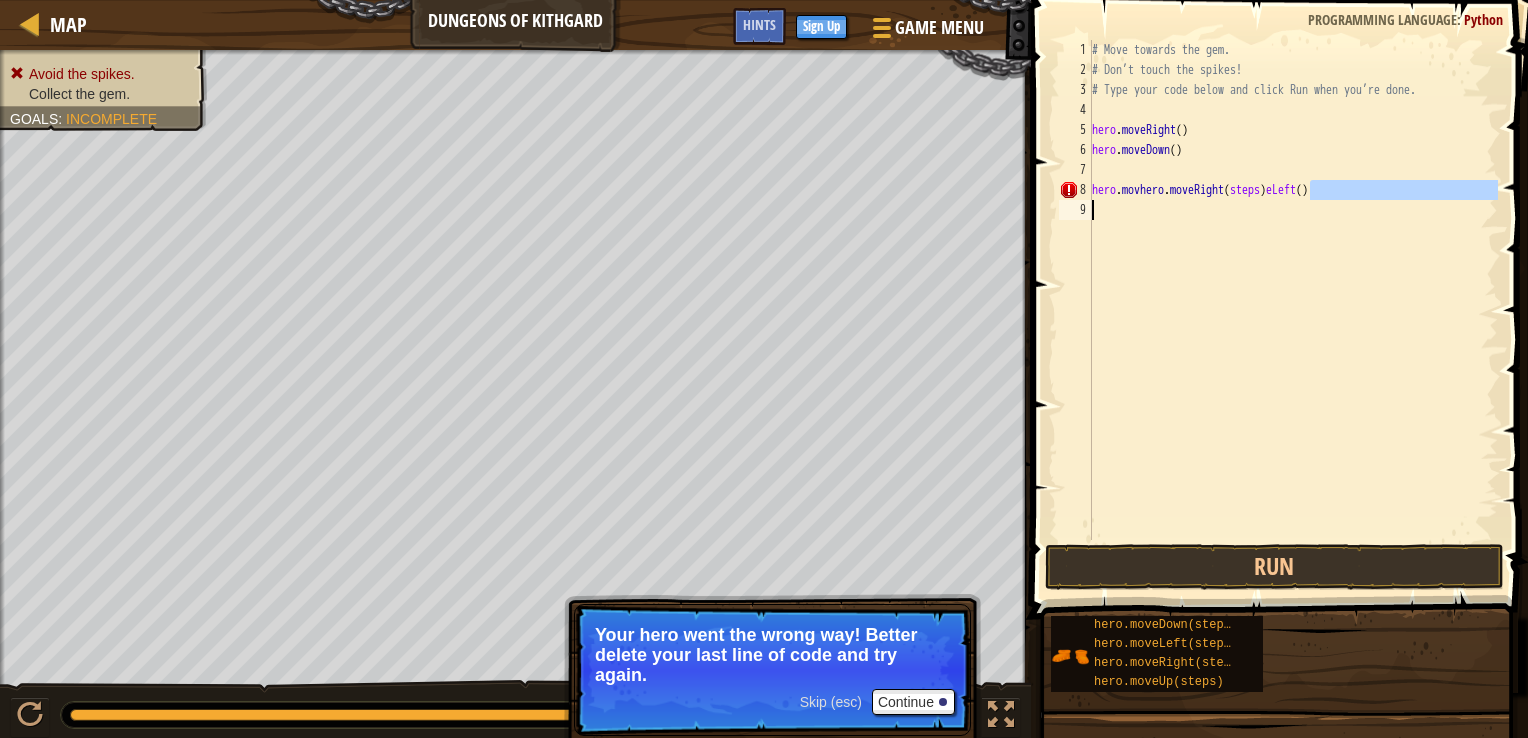 drag, startPoint x: 1308, startPoint y: 190, endPoint x: 1288, endPoint y: 230, distance: 44.72136 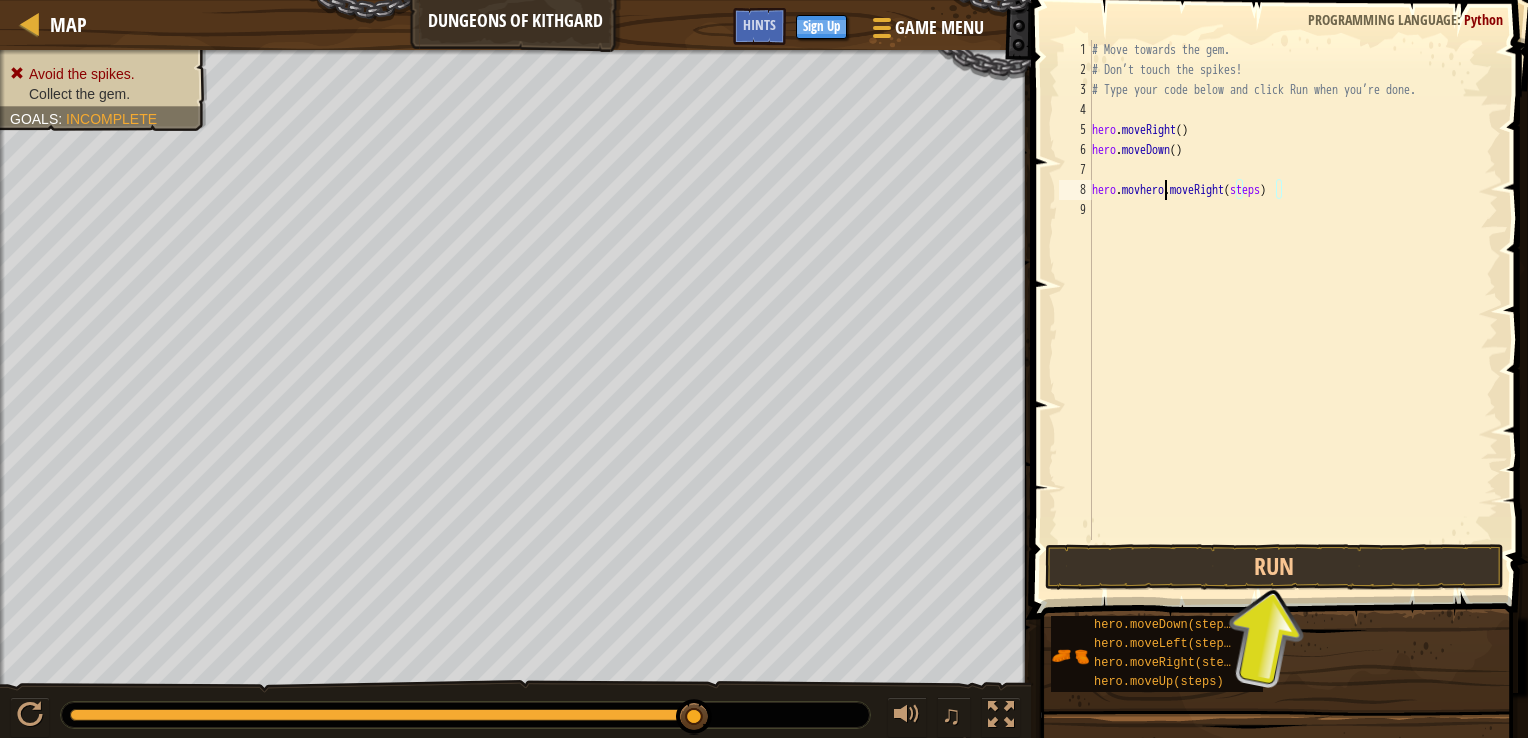 click on "# Move towards the gem. # Don’t touch the spikes! # Type your code below and click Run when you’re done. hero . moveRight ( ) hero . moveDown ( ) hero . movhero . moveRight ( steps )" at bounding box center [1293, 310] 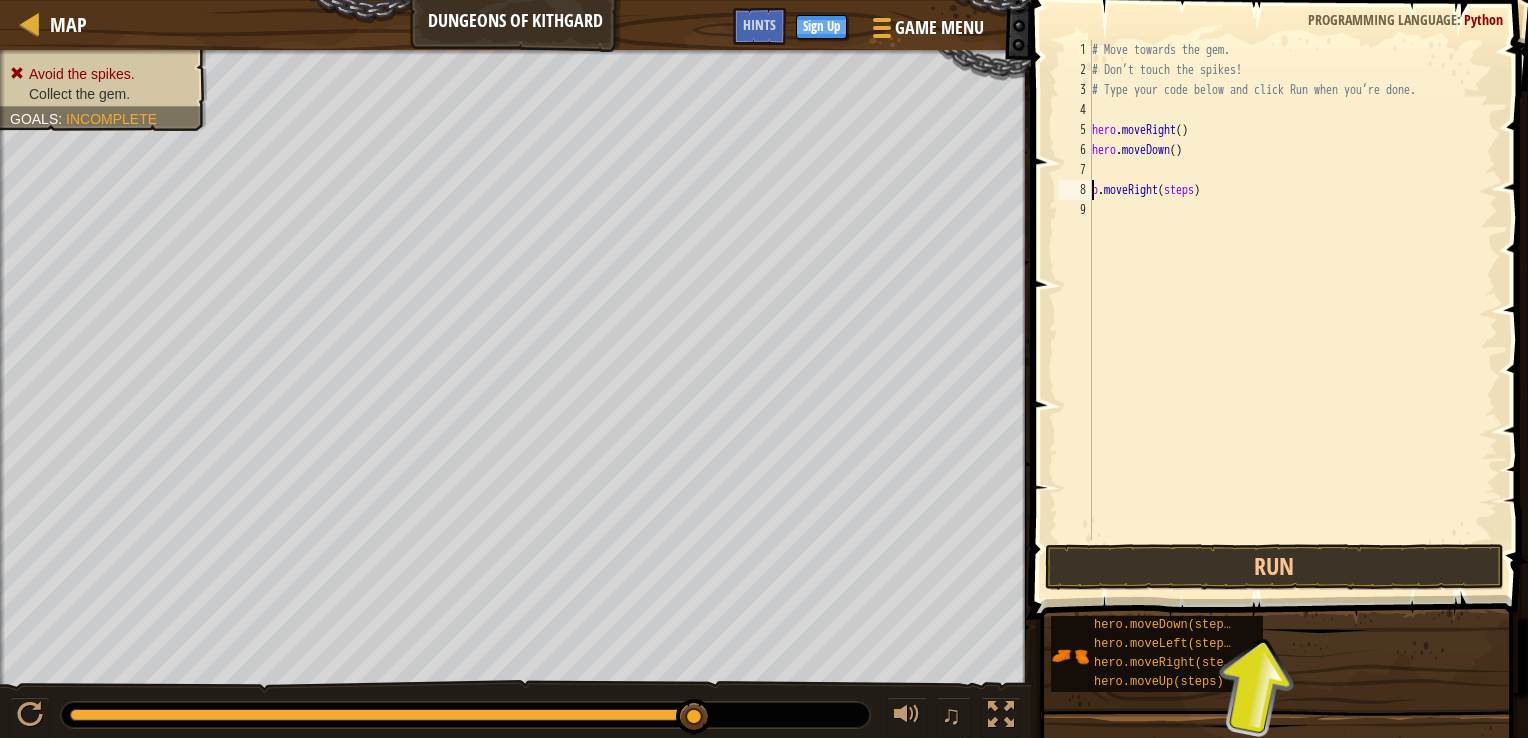 click on "# Move towards the gem. # Don’t touch the spikes! # Type your code below and click Run when you’re done. hero . moveRight ( ) hero . moveDown ( ) o . moveRight ( steps )" at bounding box center (1293, 310) 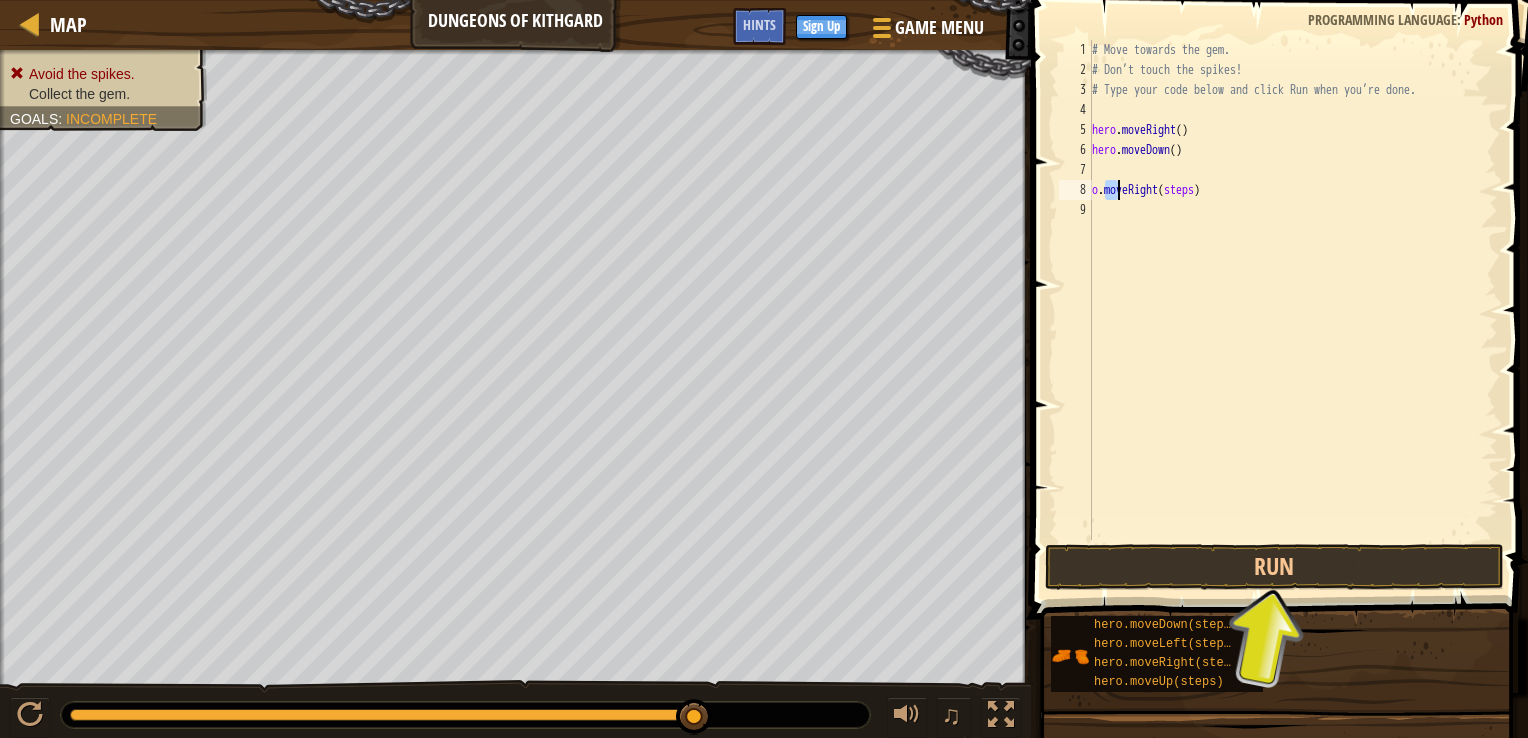 drag, startPoint x: 1103, startPoint y: 190, endPoint x: 1088, endPoint y: 188, distance: 15.132746 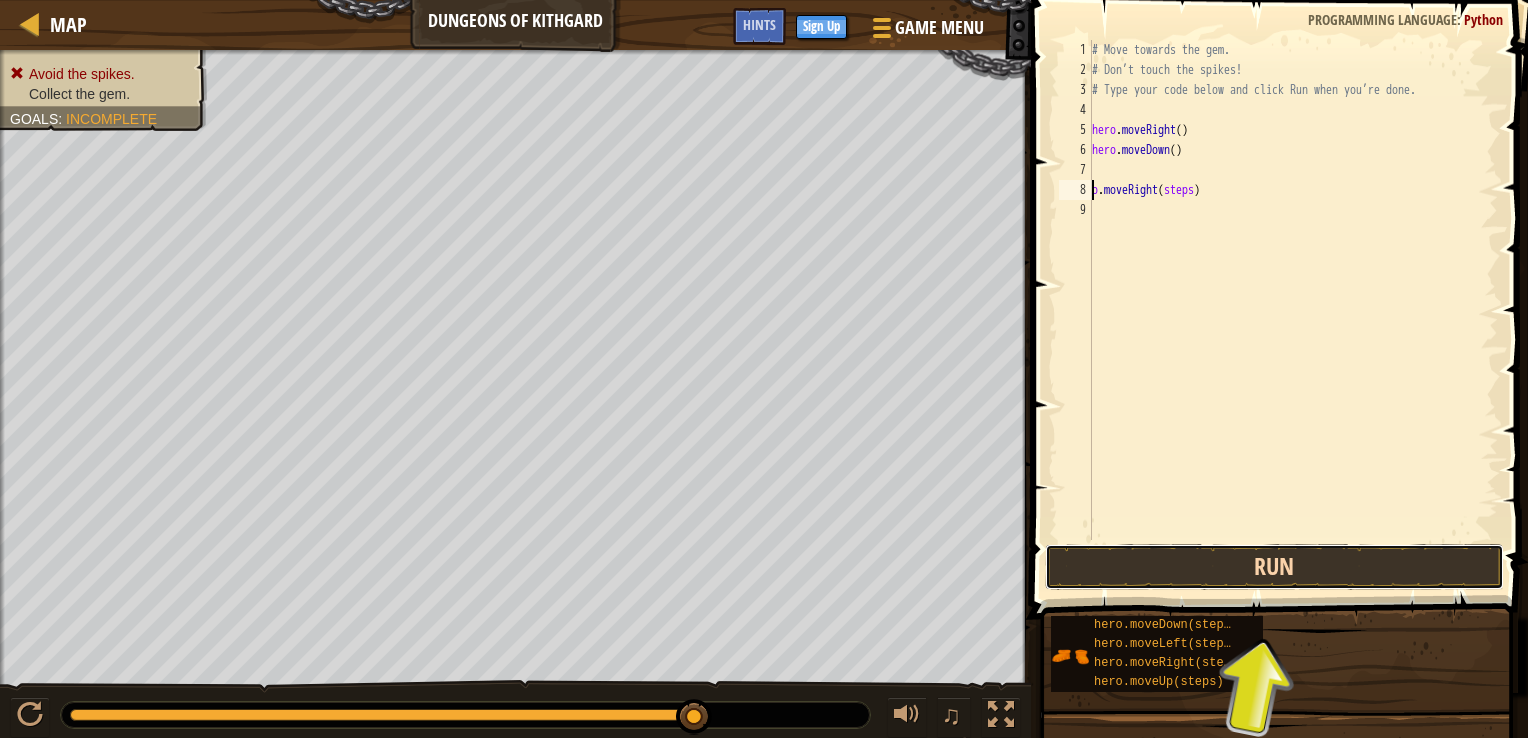 click on "Run" at bounding box center [1274, 567] 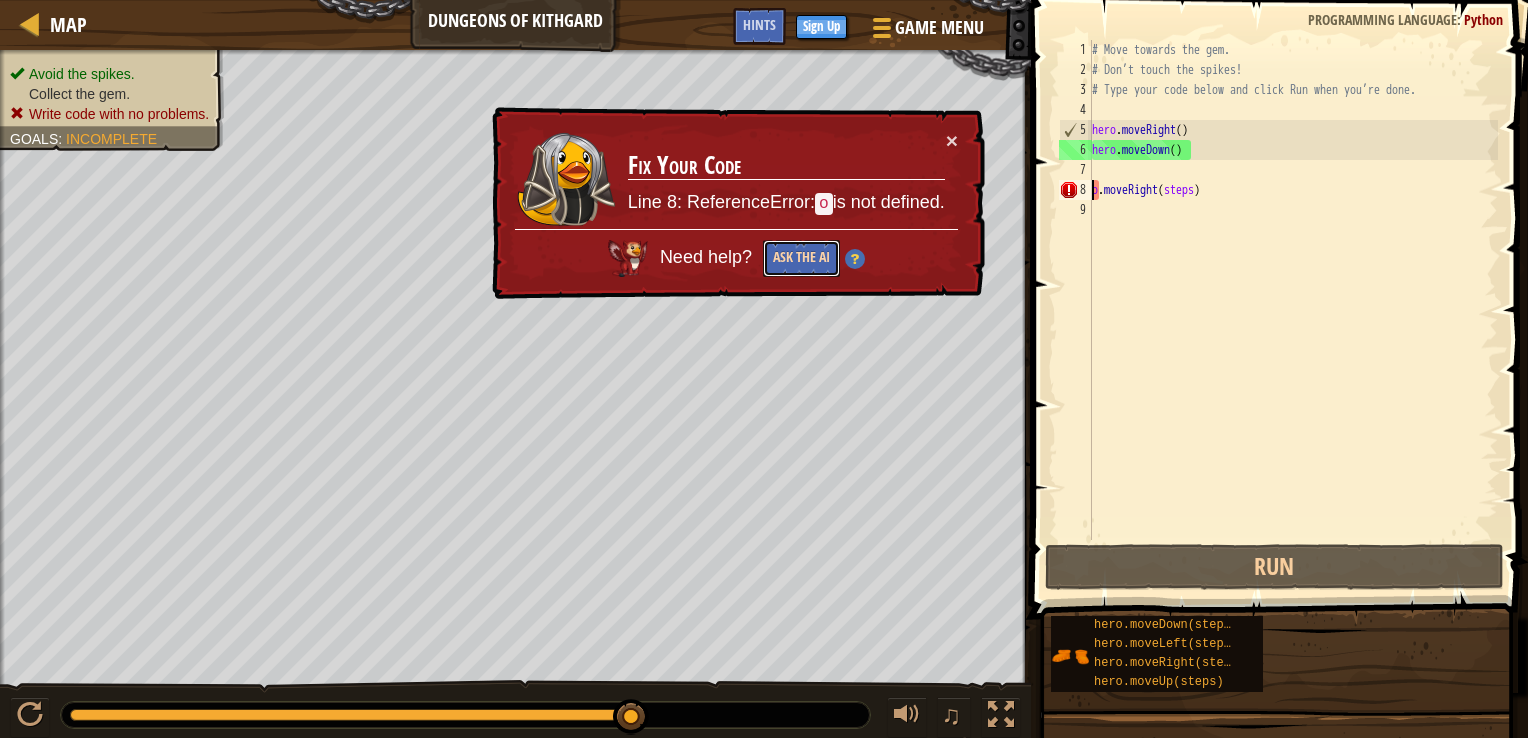 click on "Ask the AI" at bounding box center [801, 258] 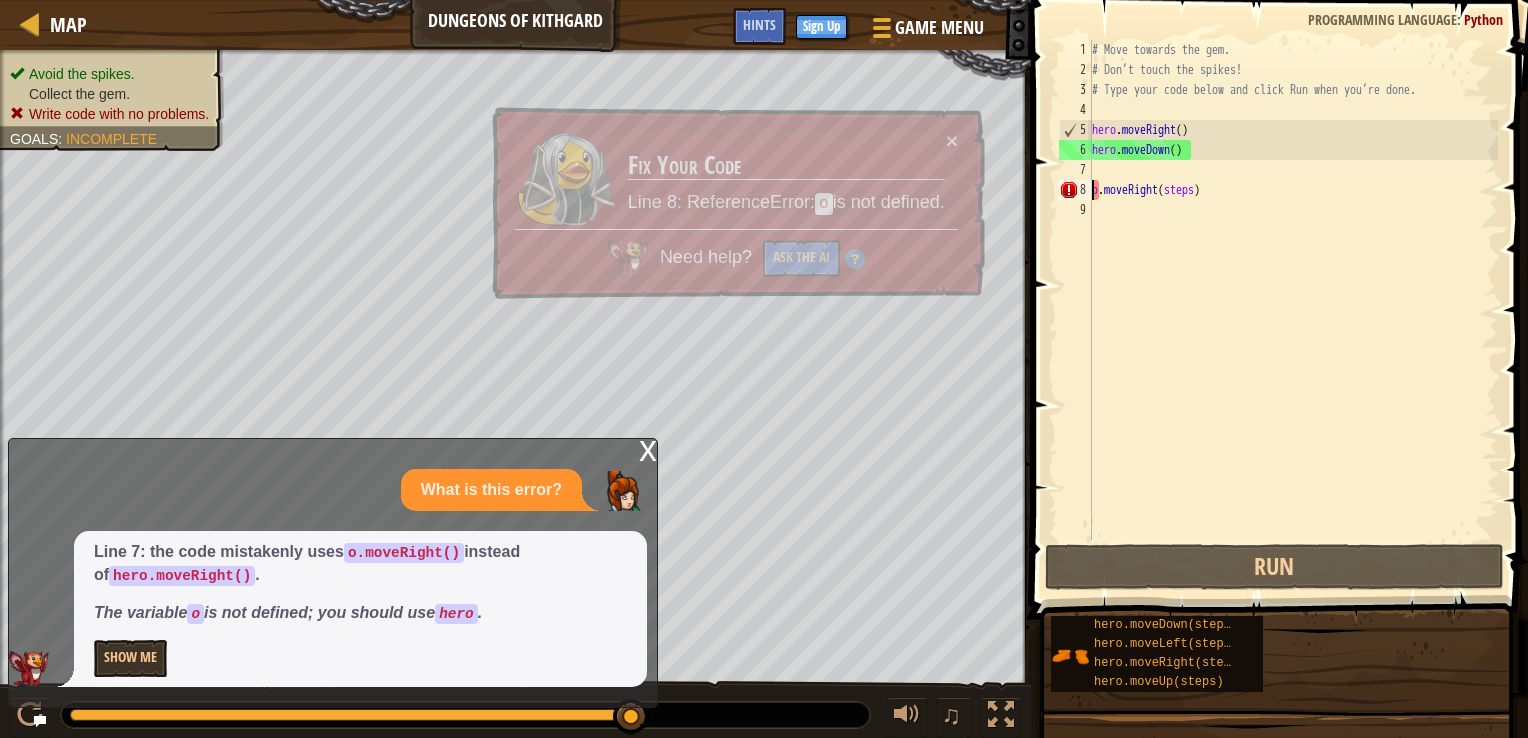 click on "# Move towards the gem. # Don’t touch the spikes! # Type your code below and click Run when you’re done. hero . moveRight ( ) hero . moveDown ( ) o . moveRight ( steps )" at bounding box center (1293, 310) 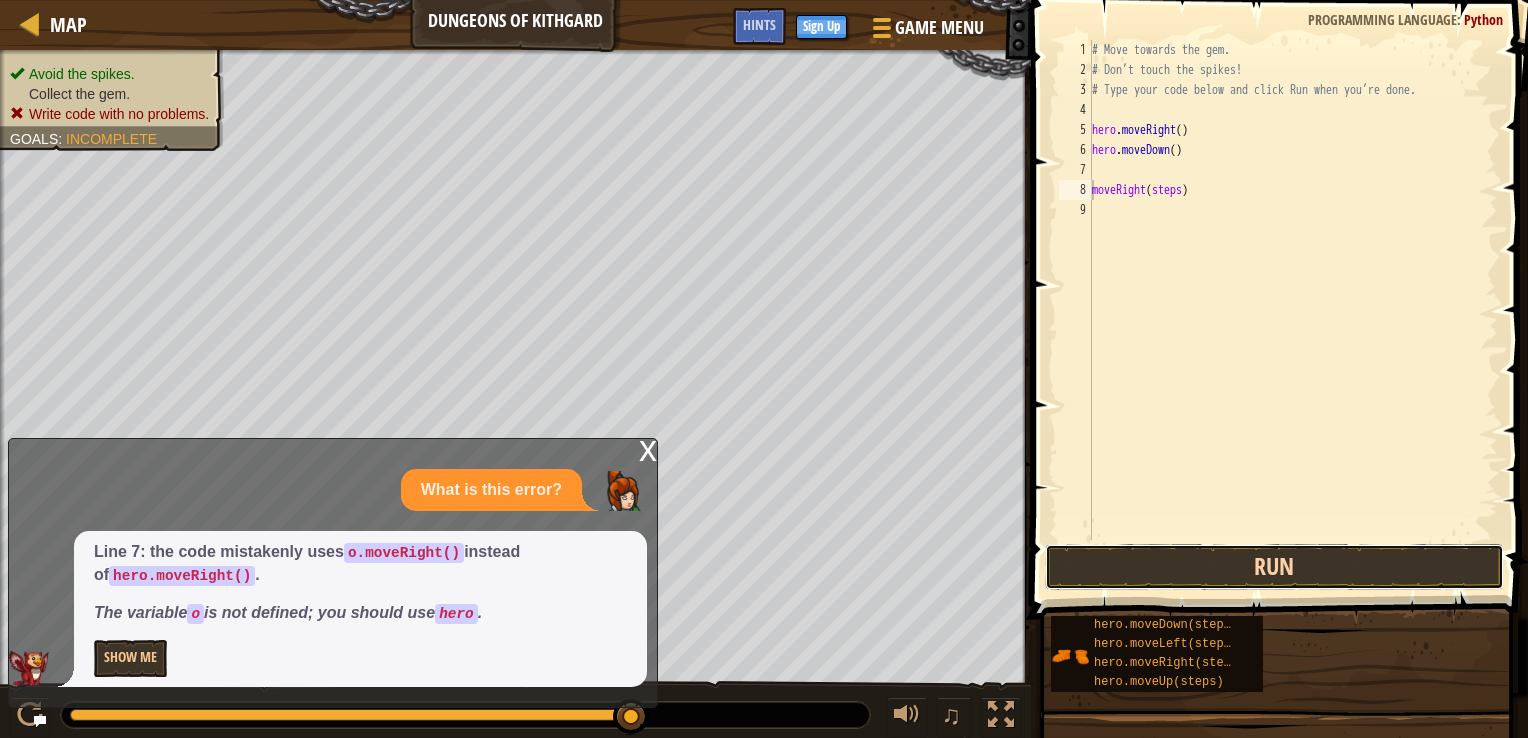 click on "Run" at bounding box center [1274, 567] 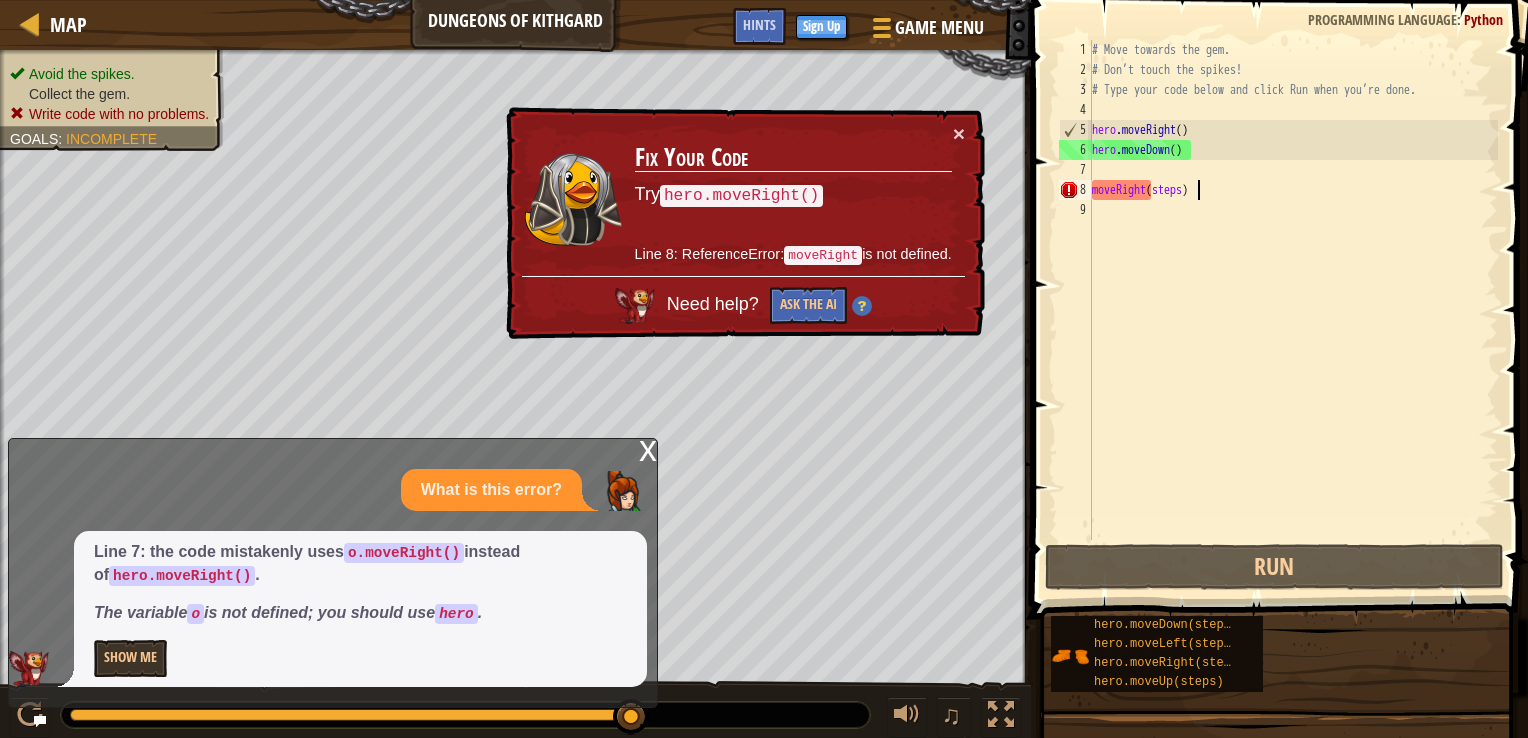 click on "# Move towards the gem. # Don’t touch the spikes! # Type your code below and click Run when you’re done. hero . moveRight ( ) hero . moveDown ( ) moveRight ( steps )" at bounding box center (1293, 310) 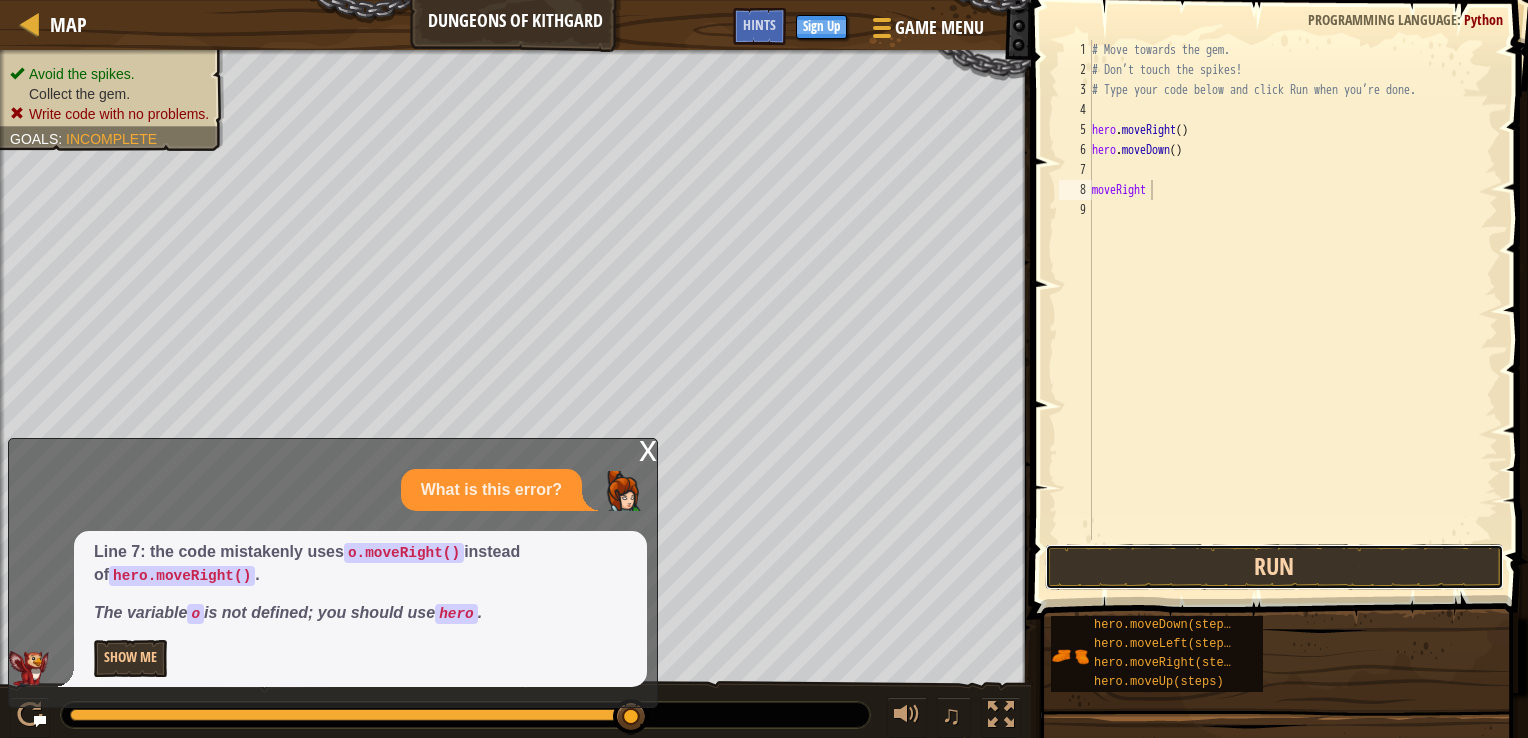 click on "Run" at bounding box center (1274, 567) 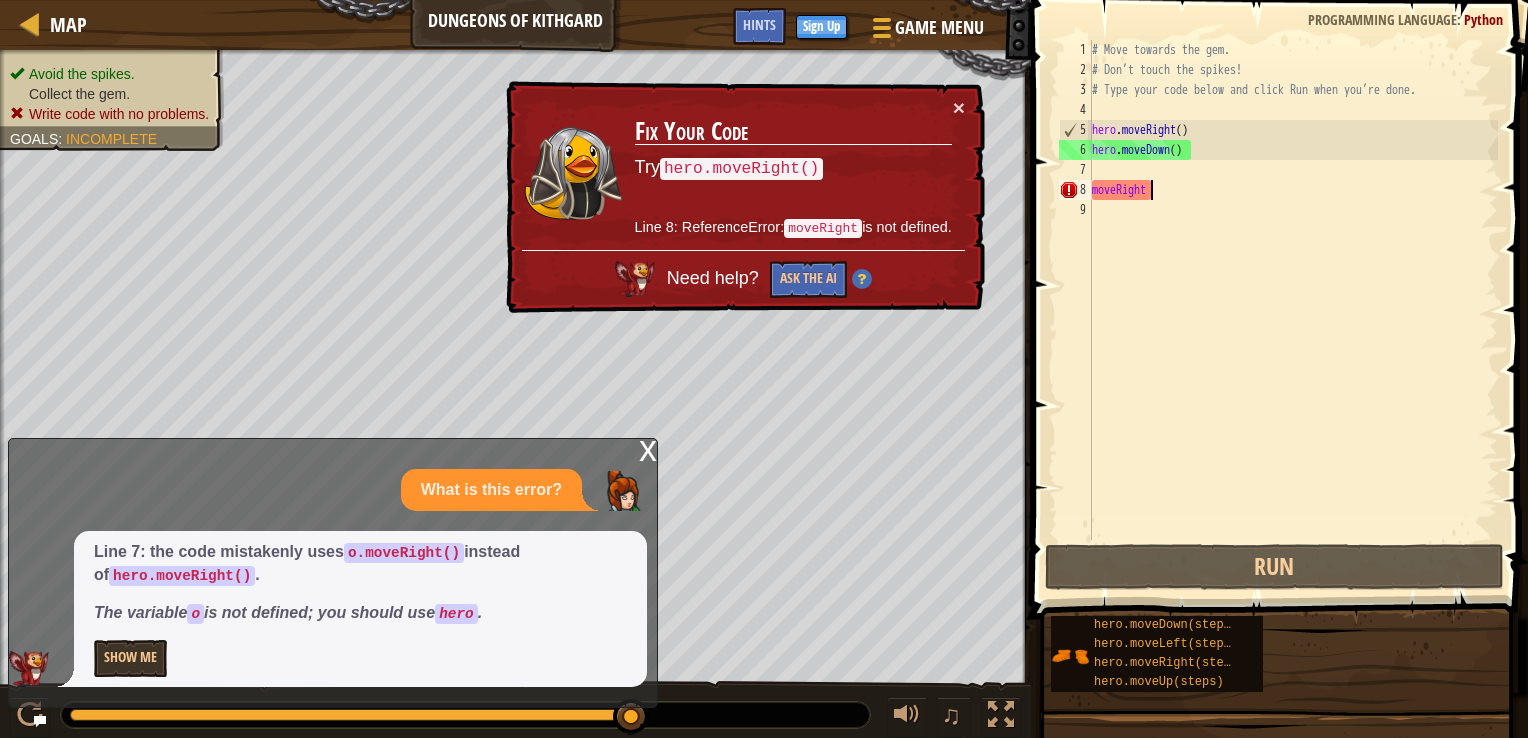 click on "x" at bounding box center (648, 449) 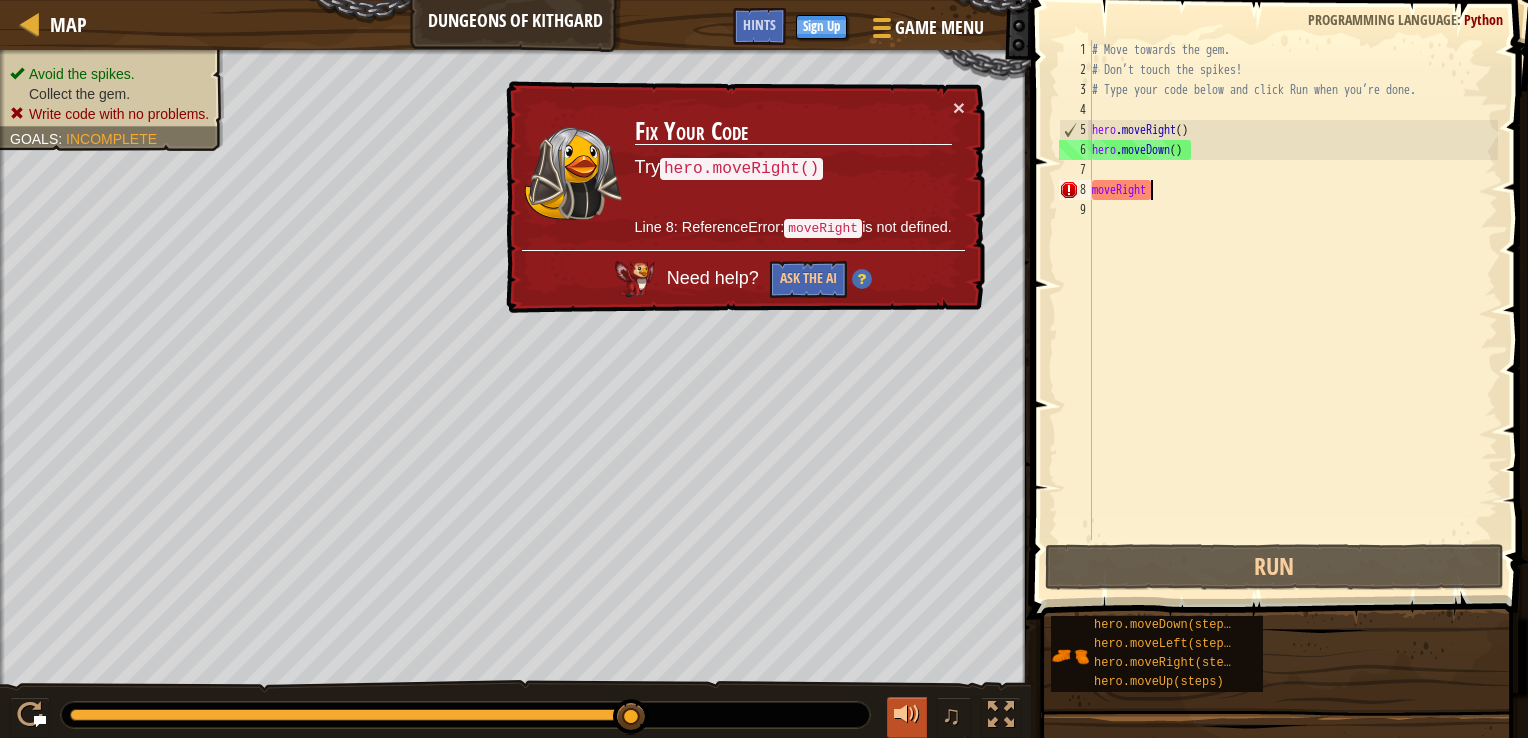 drag, startPoint x: 637, startPoint y: 714, endPoint x: 899, endPoint y: 709, distance: 262.0477 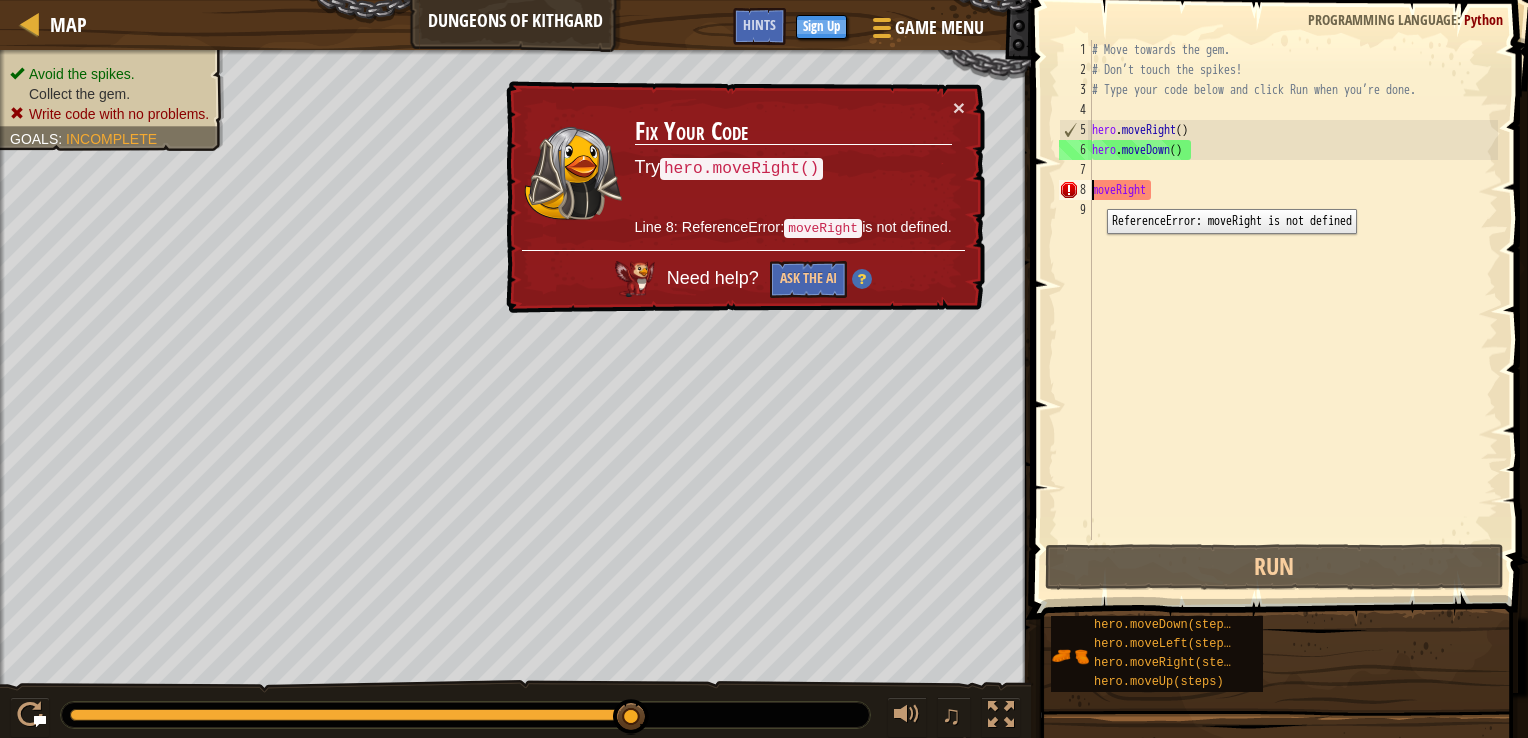 click on "# Move towards the gem. # Don’t touch the spikes! # Type your code below and click Run when you’re done. hero . moveRight ( ) hero . moveDown ( ) moveRight" at bounding box center (1293, 310) 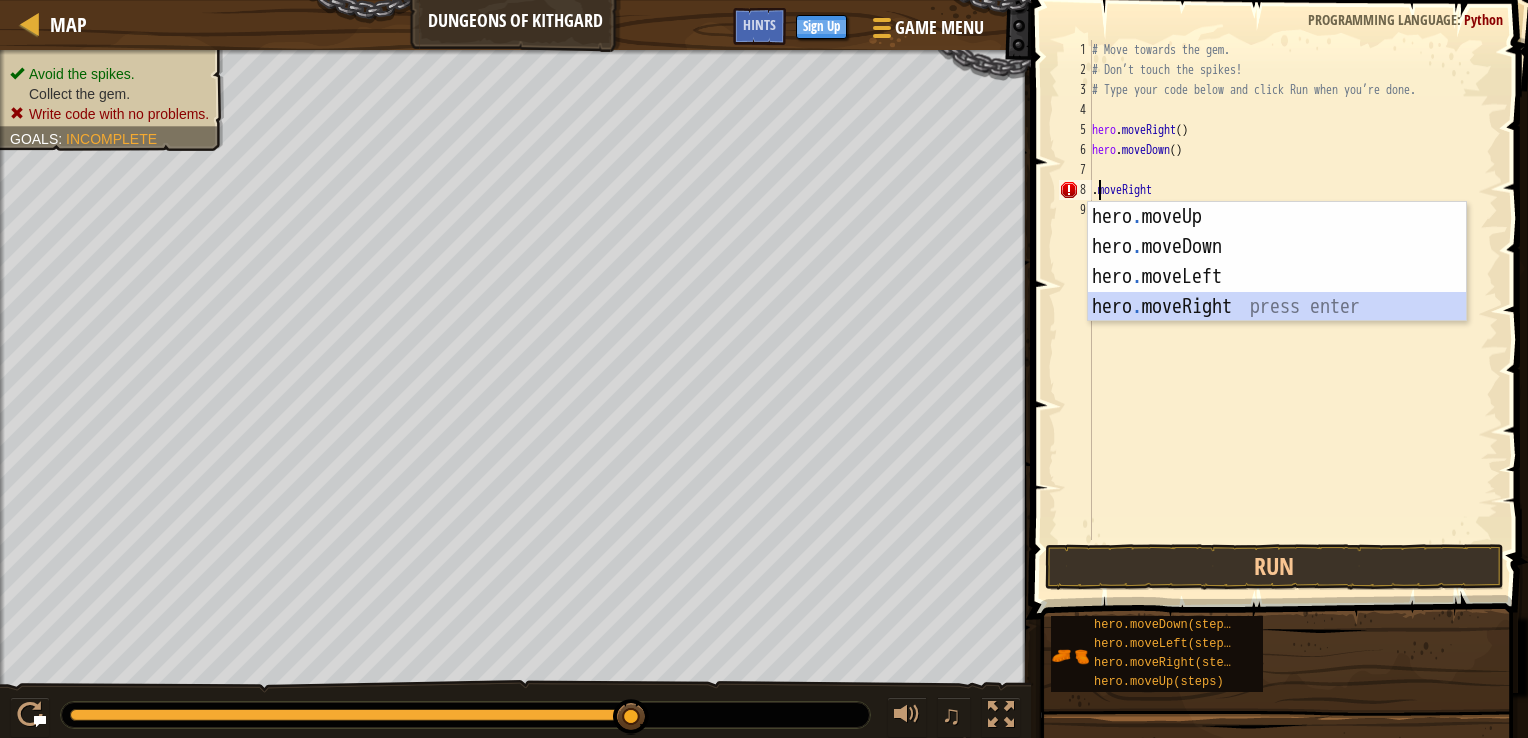 click on "hero . moveUp press enter hero . moveDown press enter hero . moveLeft press enter hero . moveRight press enter" at bounding box center [1277, 292] 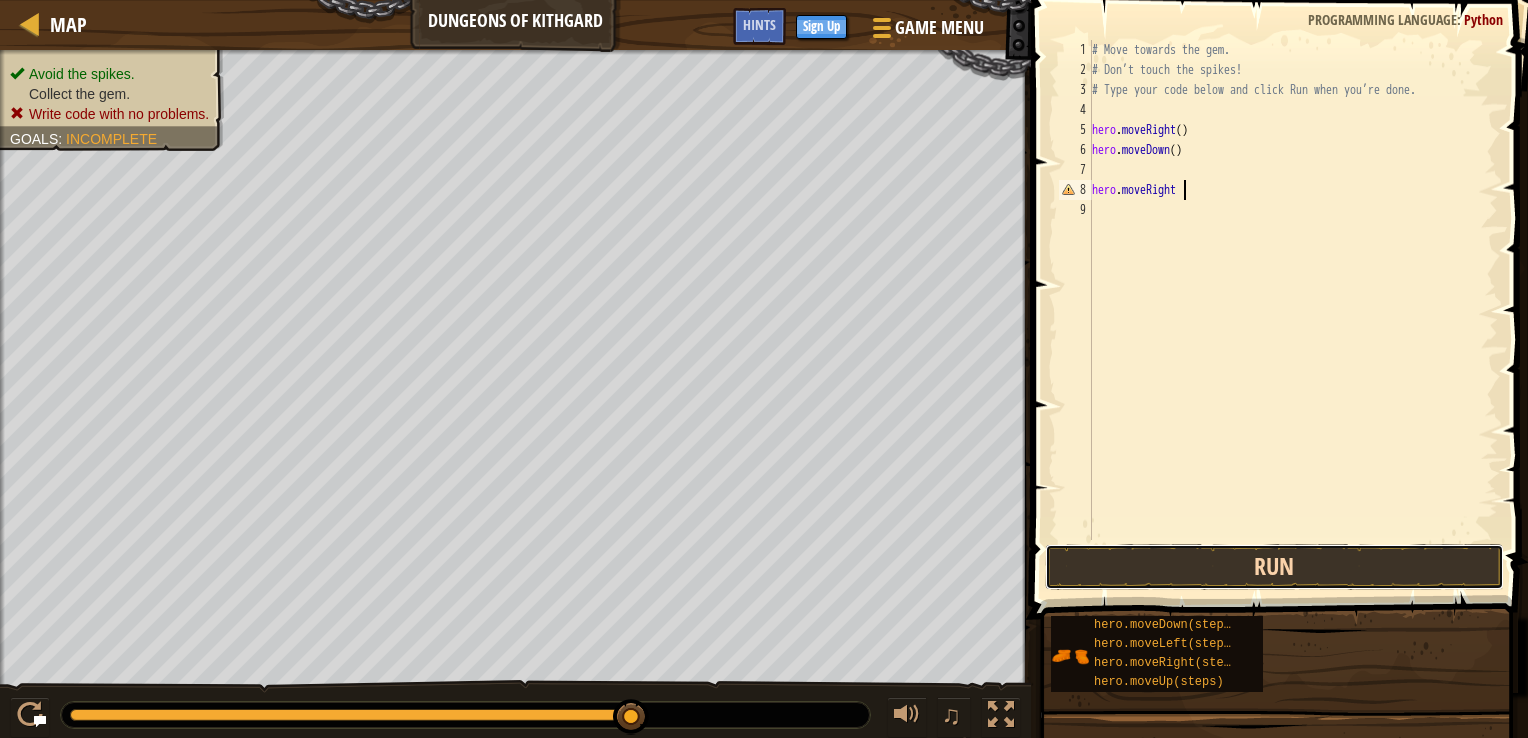 click on "Run" at bounding box center [1274, 567] 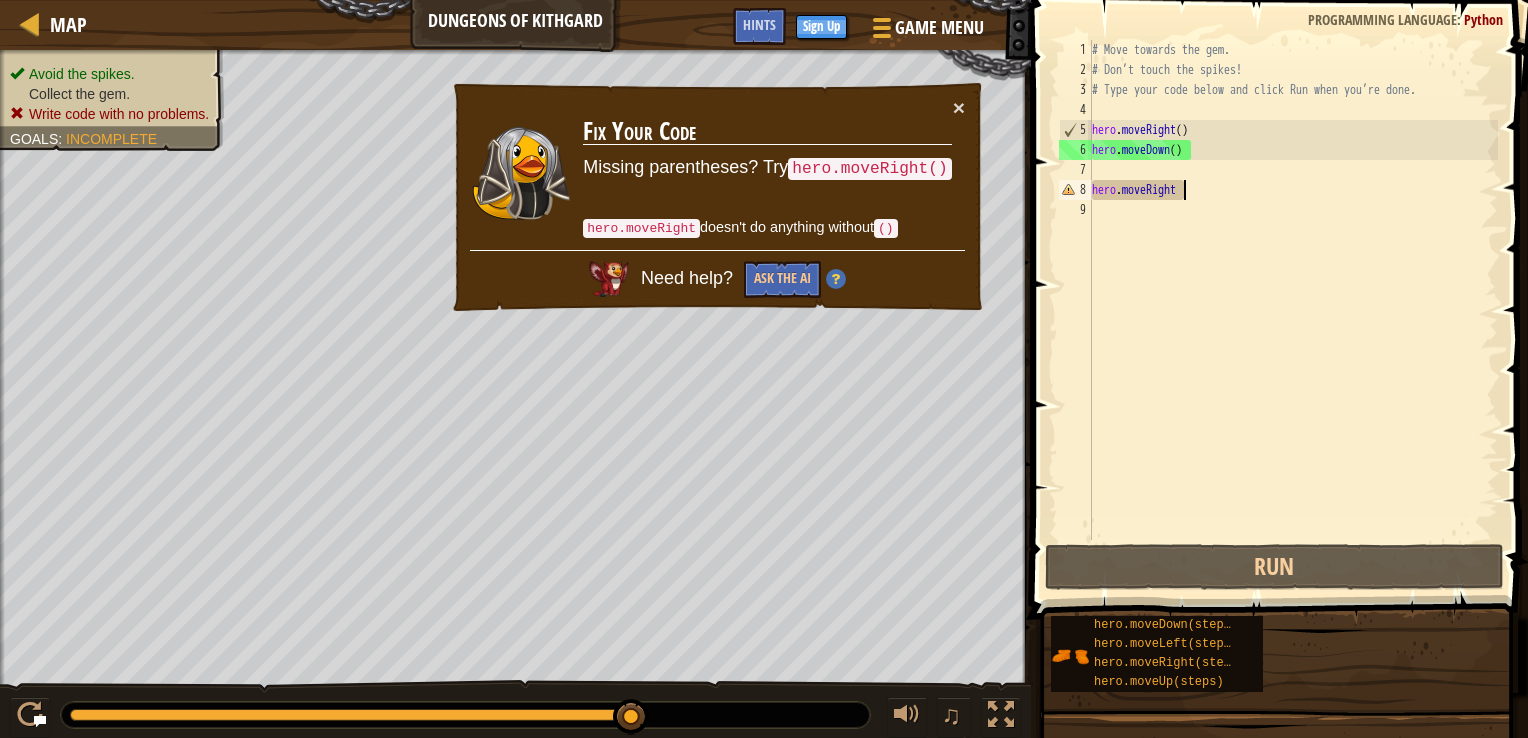 scroll, scrollTop: 9, scrollLeft: 7, axis: both 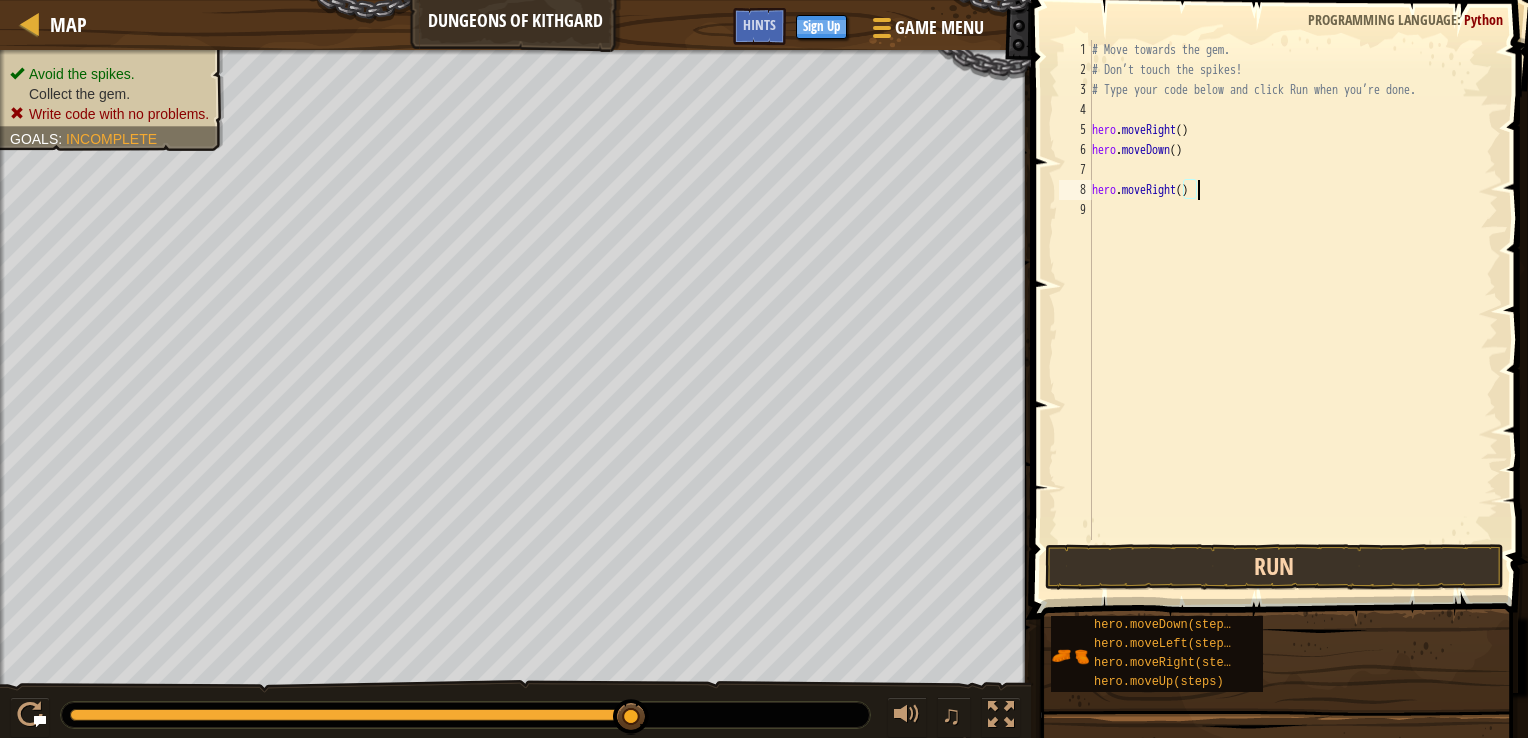 type on "hero.moveRight()" 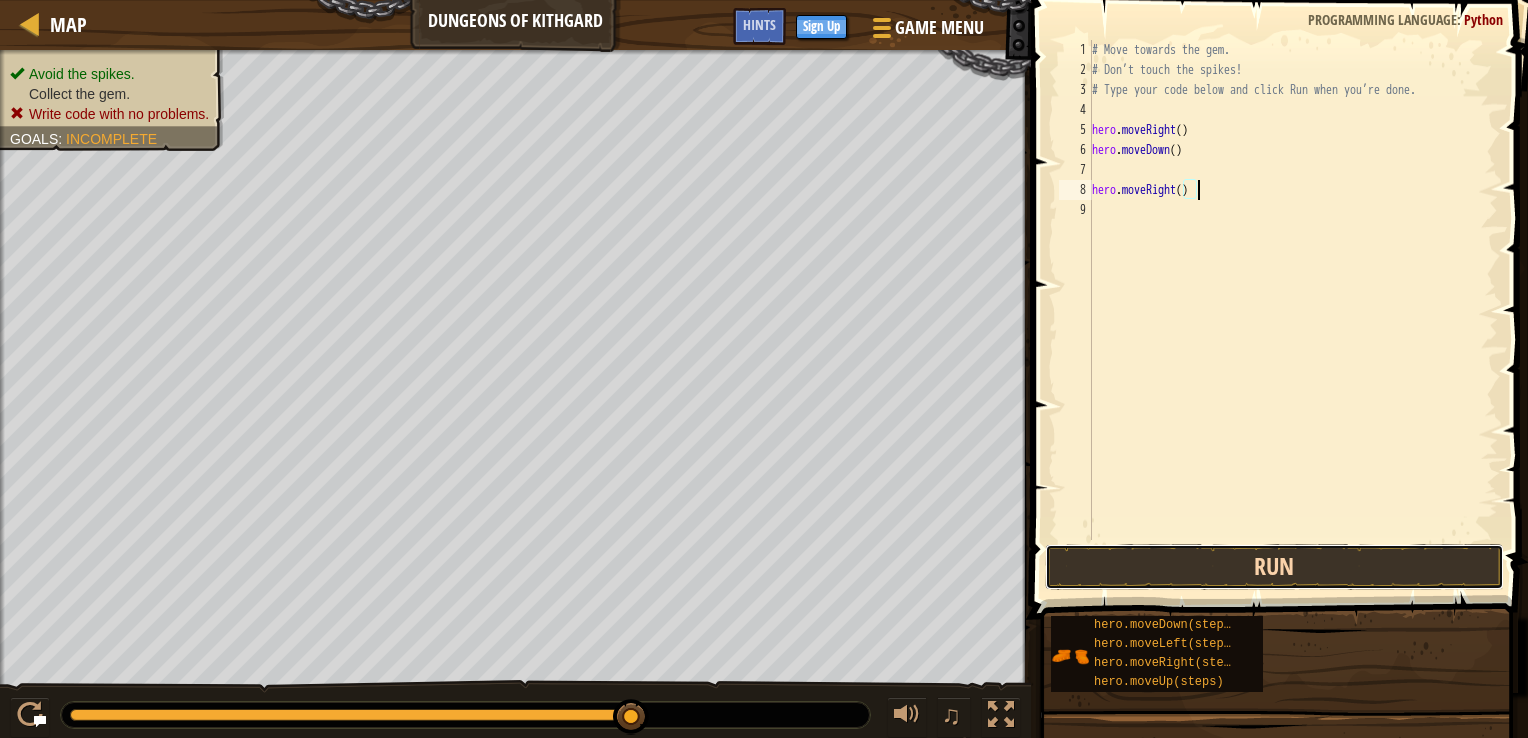 click on "Run" at bounding box center [1274, 567] 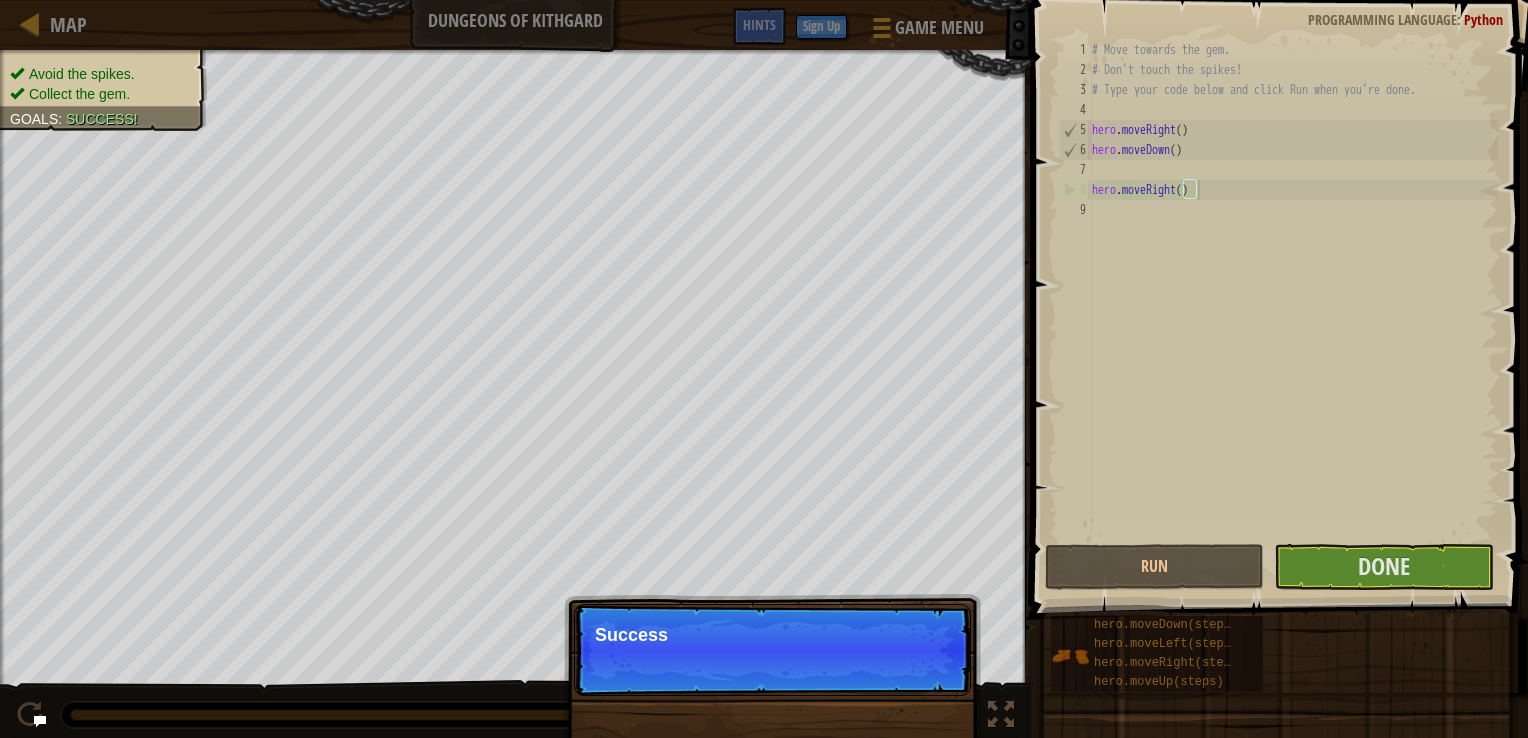 drag, startPoint x: 687, startPoint y: 723, endPoint x: 707, endPoint y: 721, distance: 20.09975 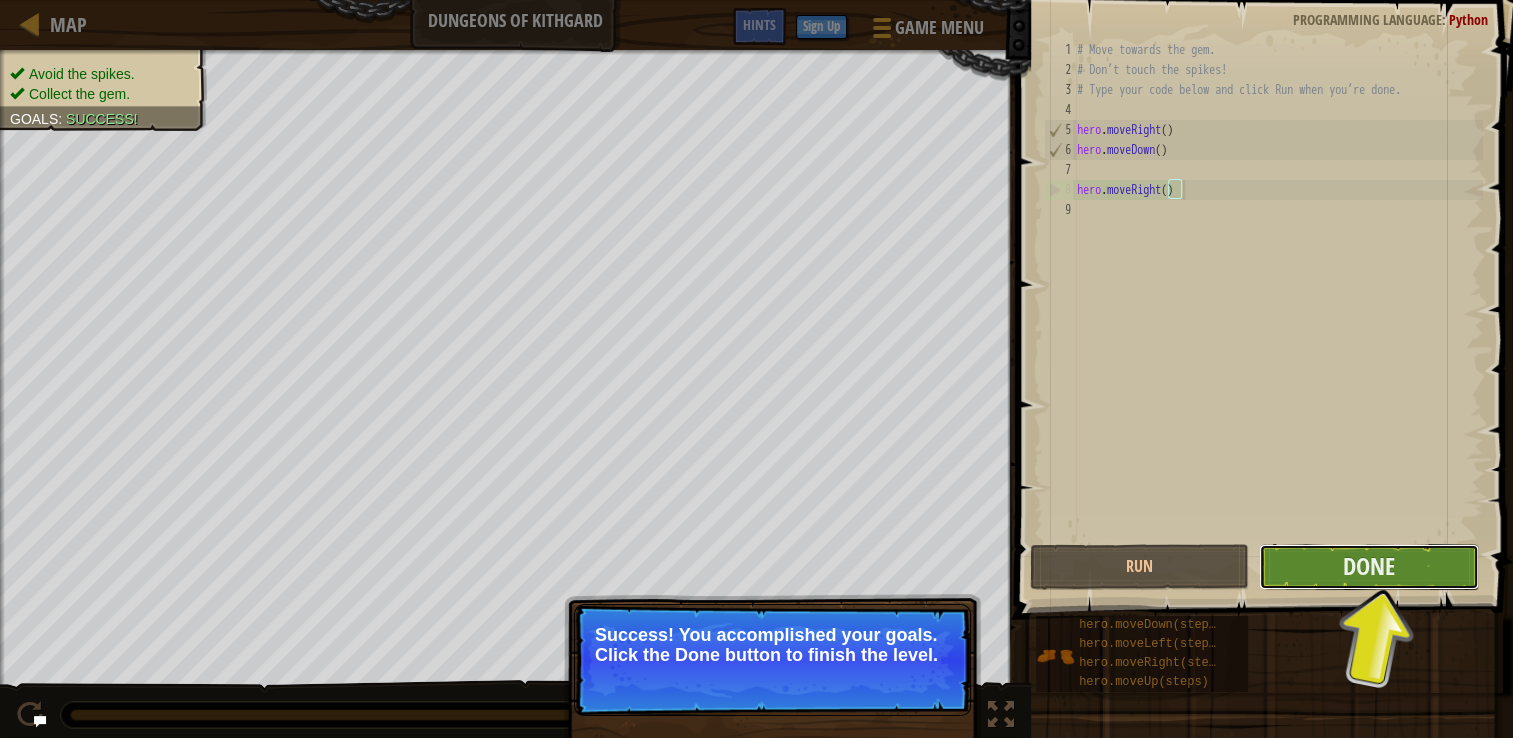 click on "Done" at bounding box center [1368, 567] 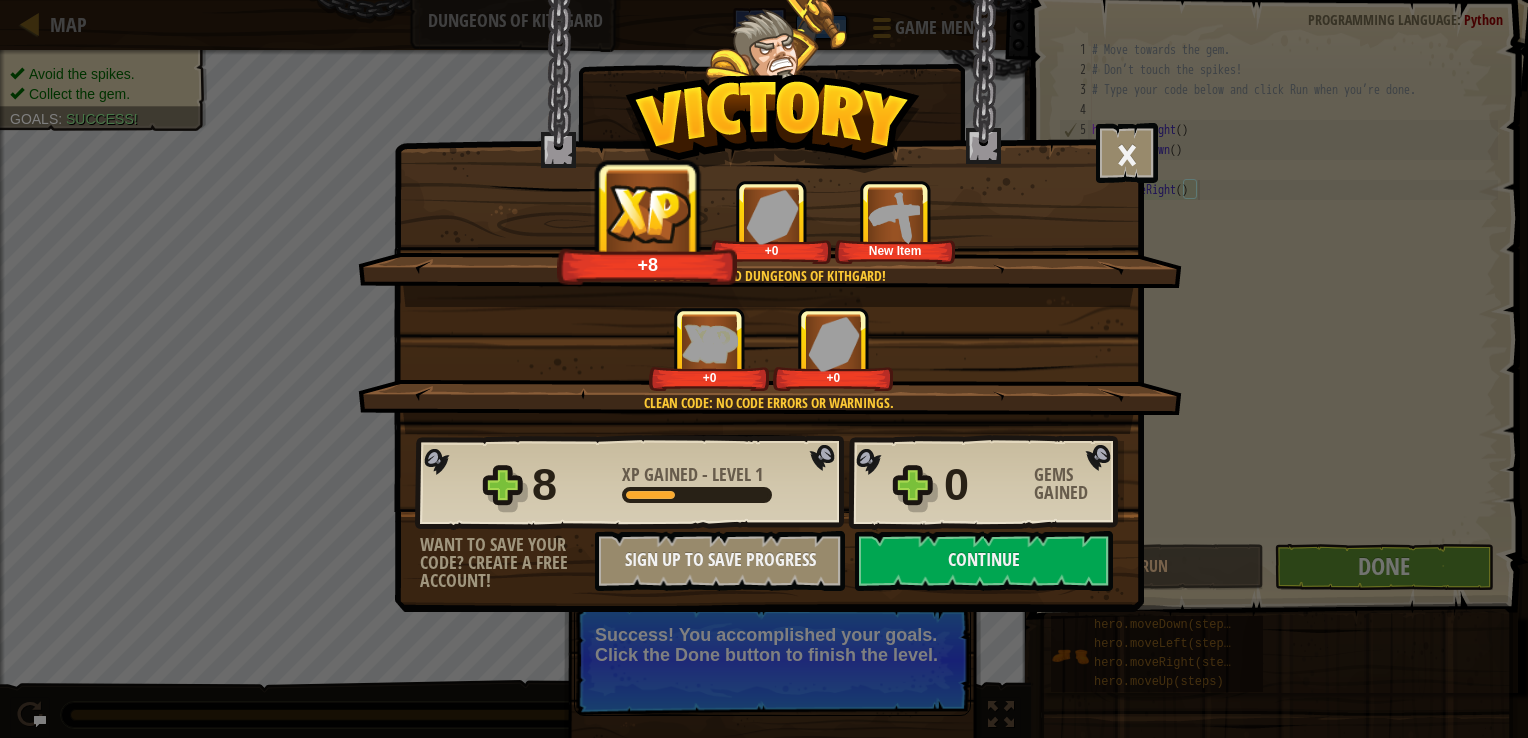 click on "You completed Dungeons of Kithgard!" at bounding box center [768, 276] 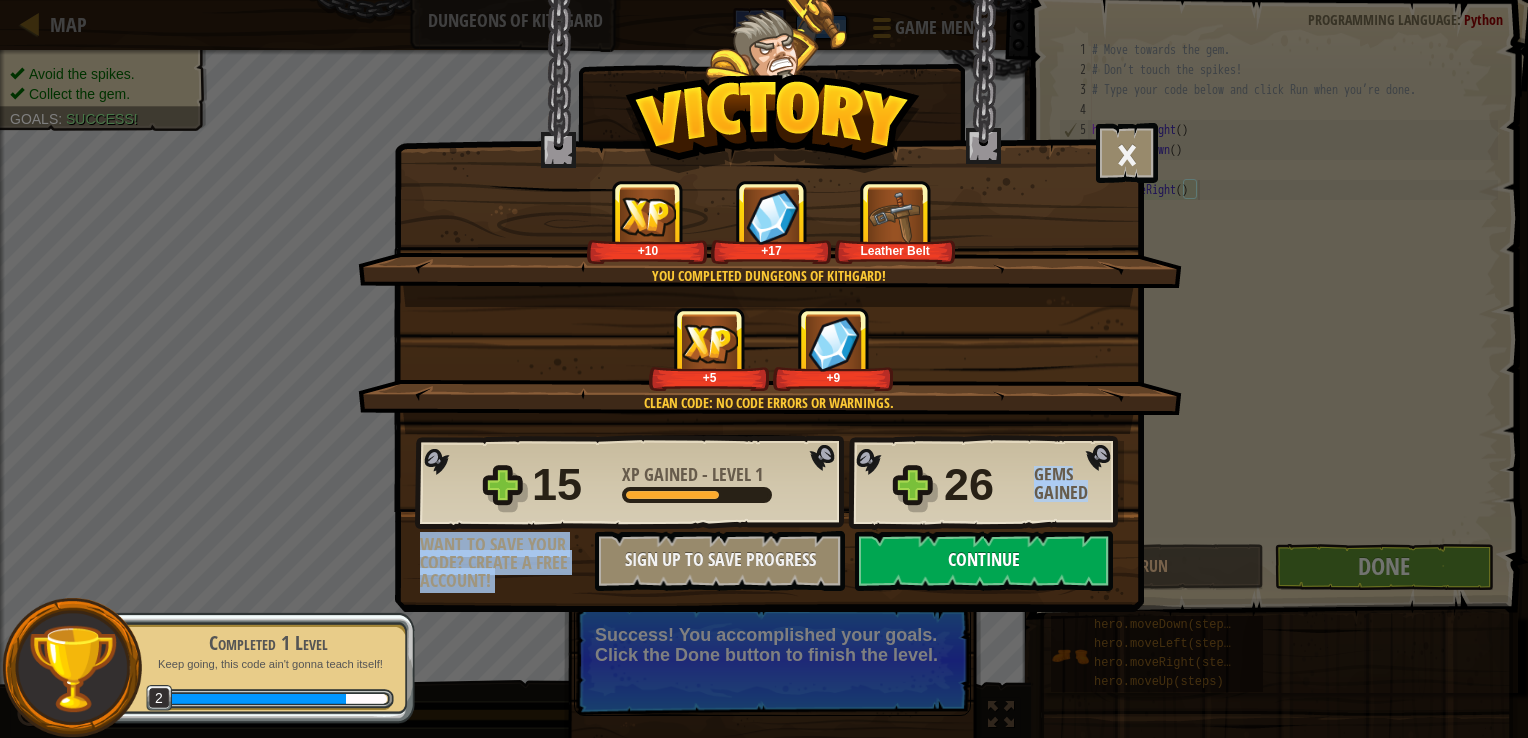 drag, startPoint x: 1002, startPoint y: 460, endPoint x: 1029, endPoint y: 550, distance: 93.96276 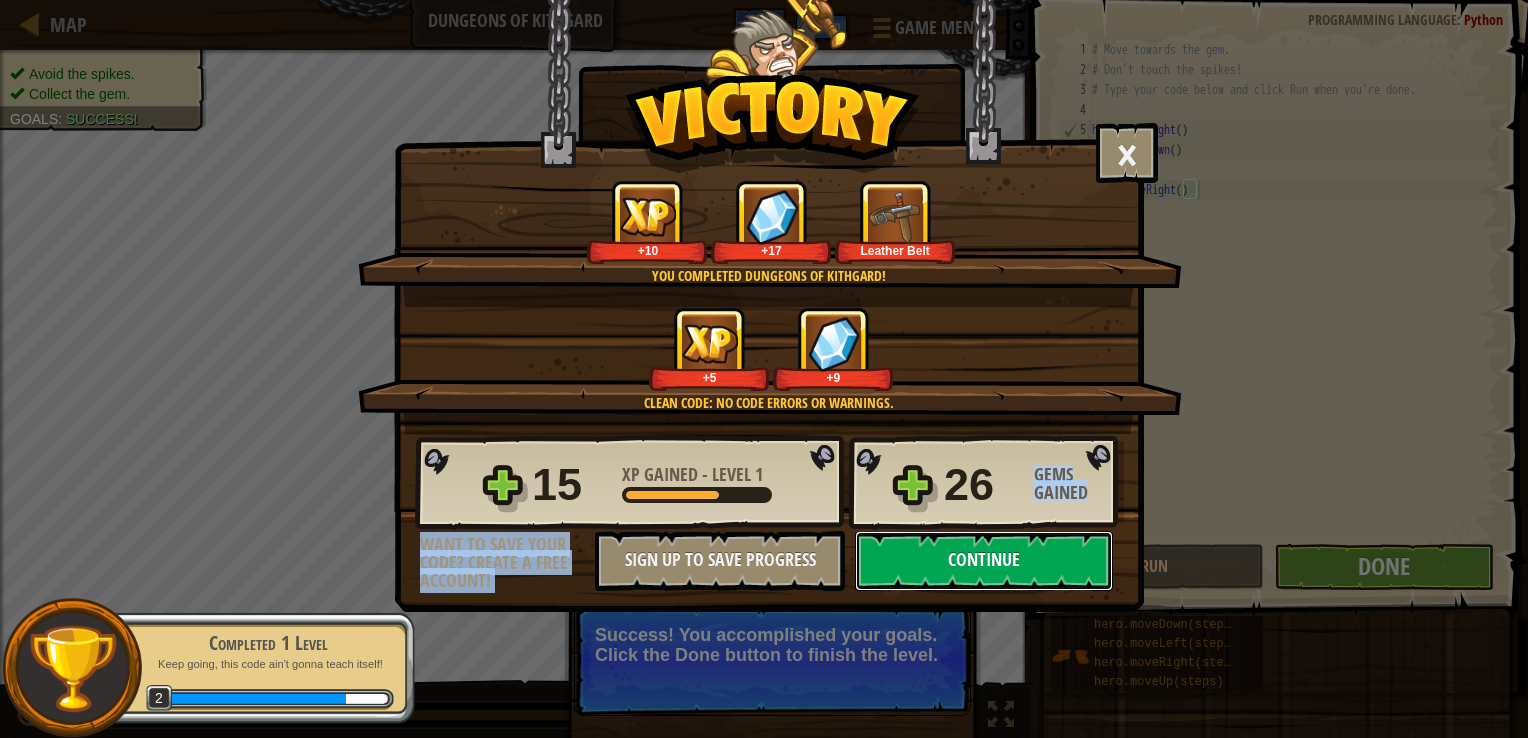 drag, startPoint x: 1027, startPoint y: 557, endPoint x: 1005, endPoint y: 559, distance: 22.090721 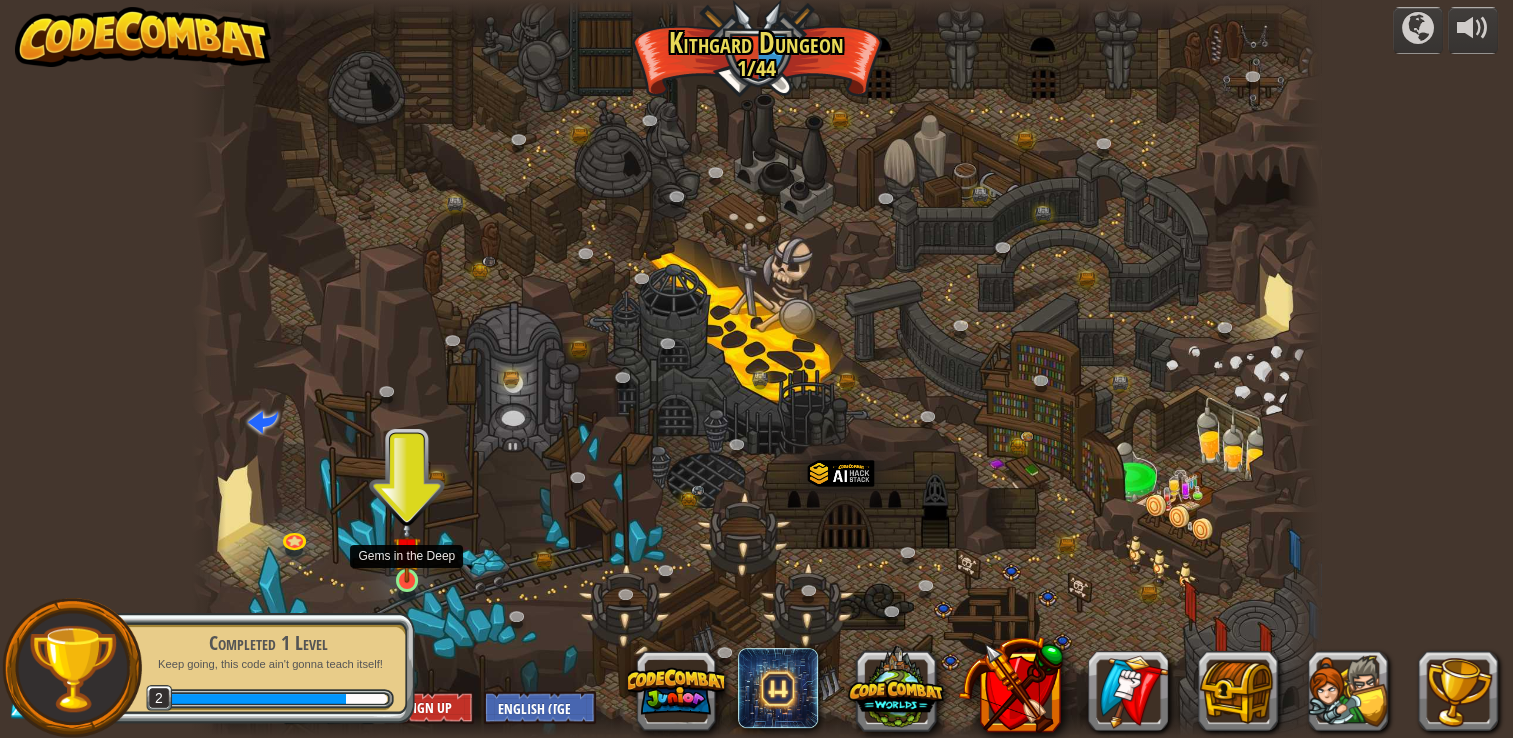 click at bounding box center [407, 550] 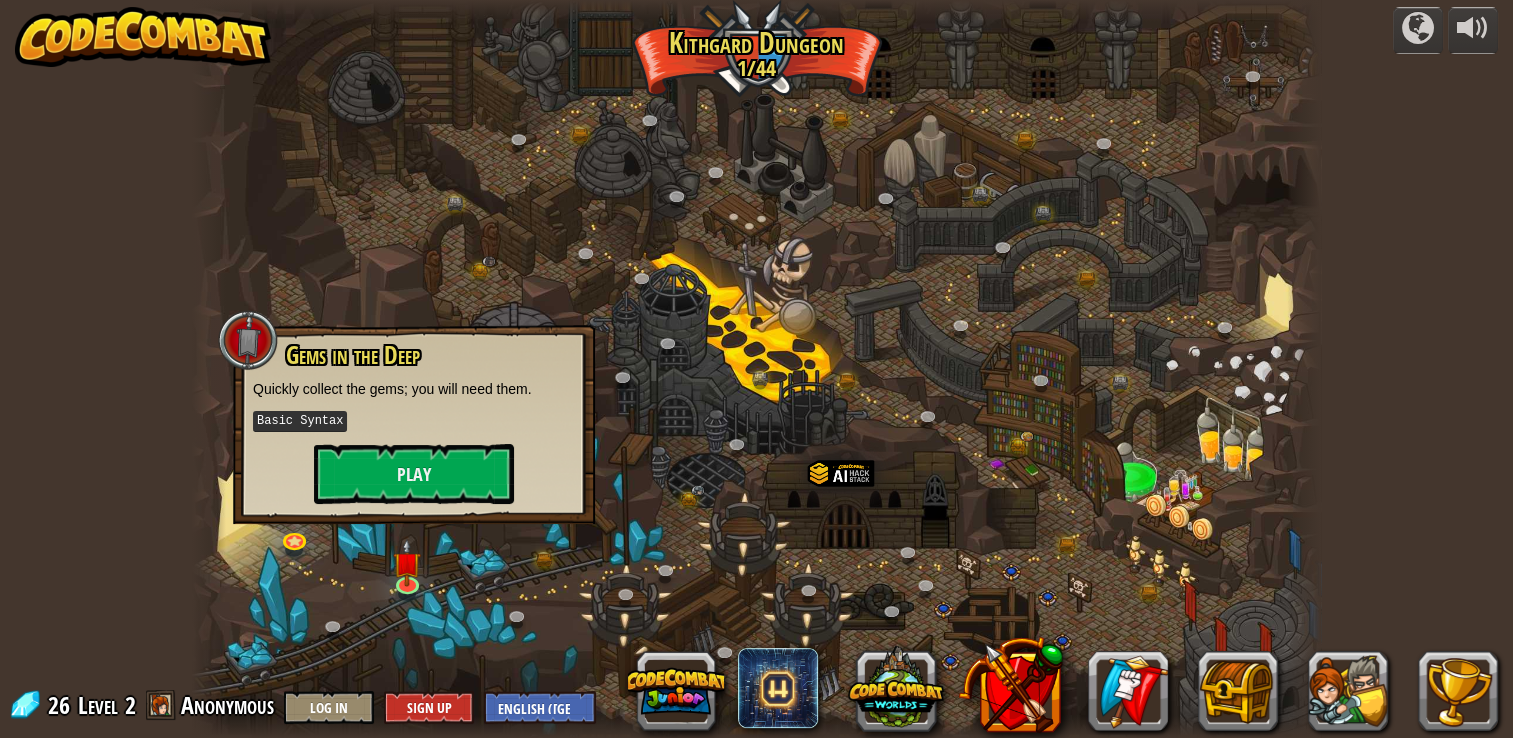click on "Gems in the Deep Quickly collect the gems; you will need them.
Basic Syntax Play" at bounding box center (414, 423) 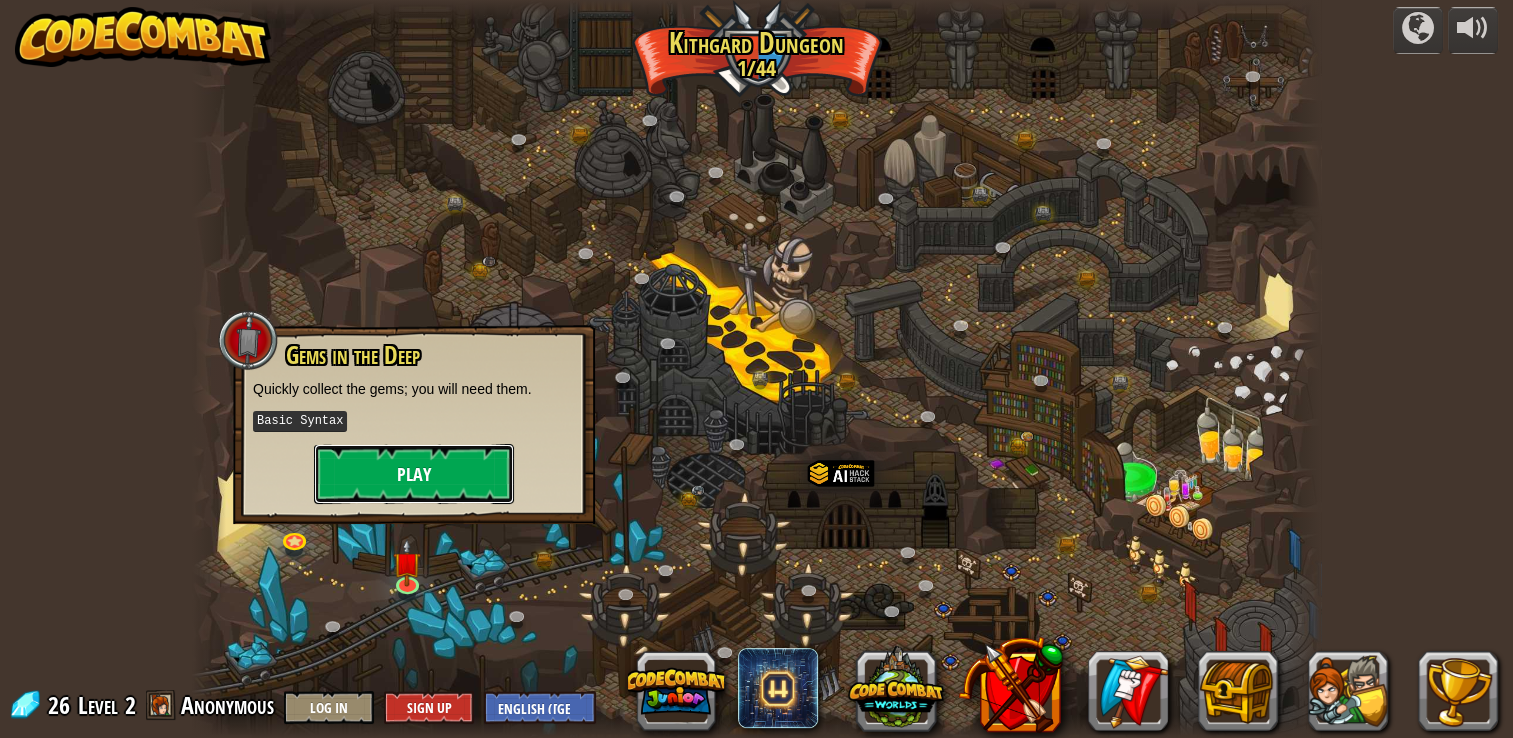 click on "Play" at bounding box center (414, 474) 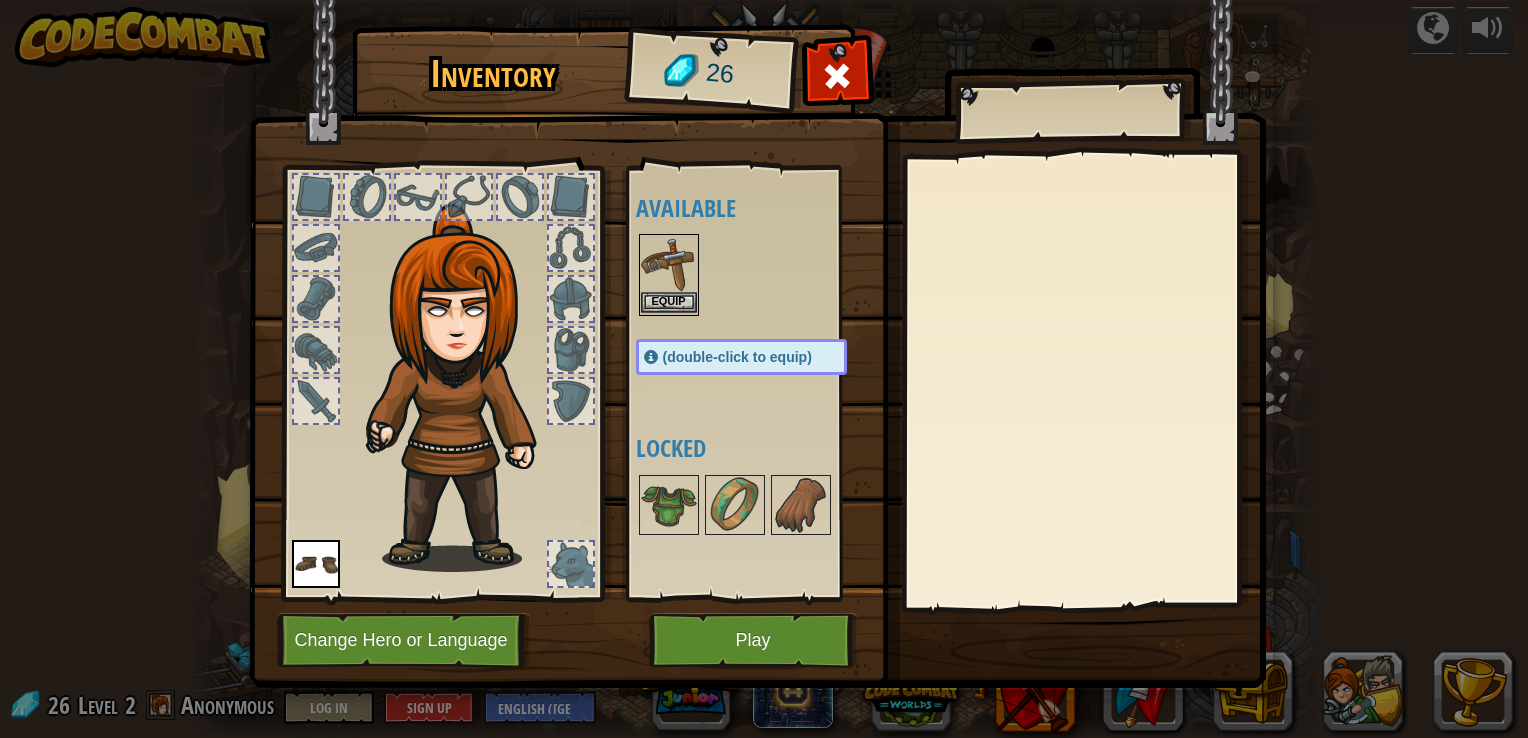 click at bounding box center (669, 264) 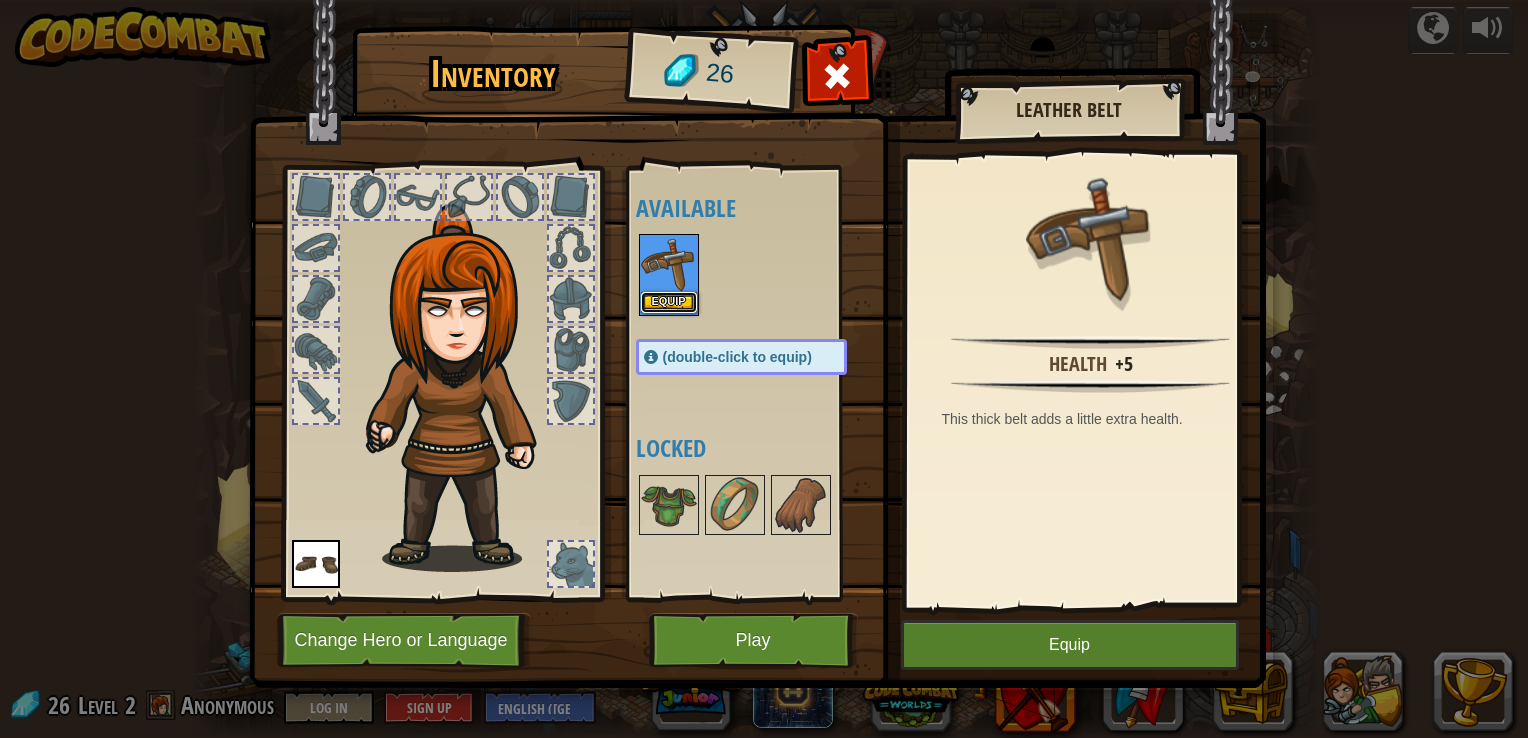 click on "Equip" at bounding box center (669, 302) 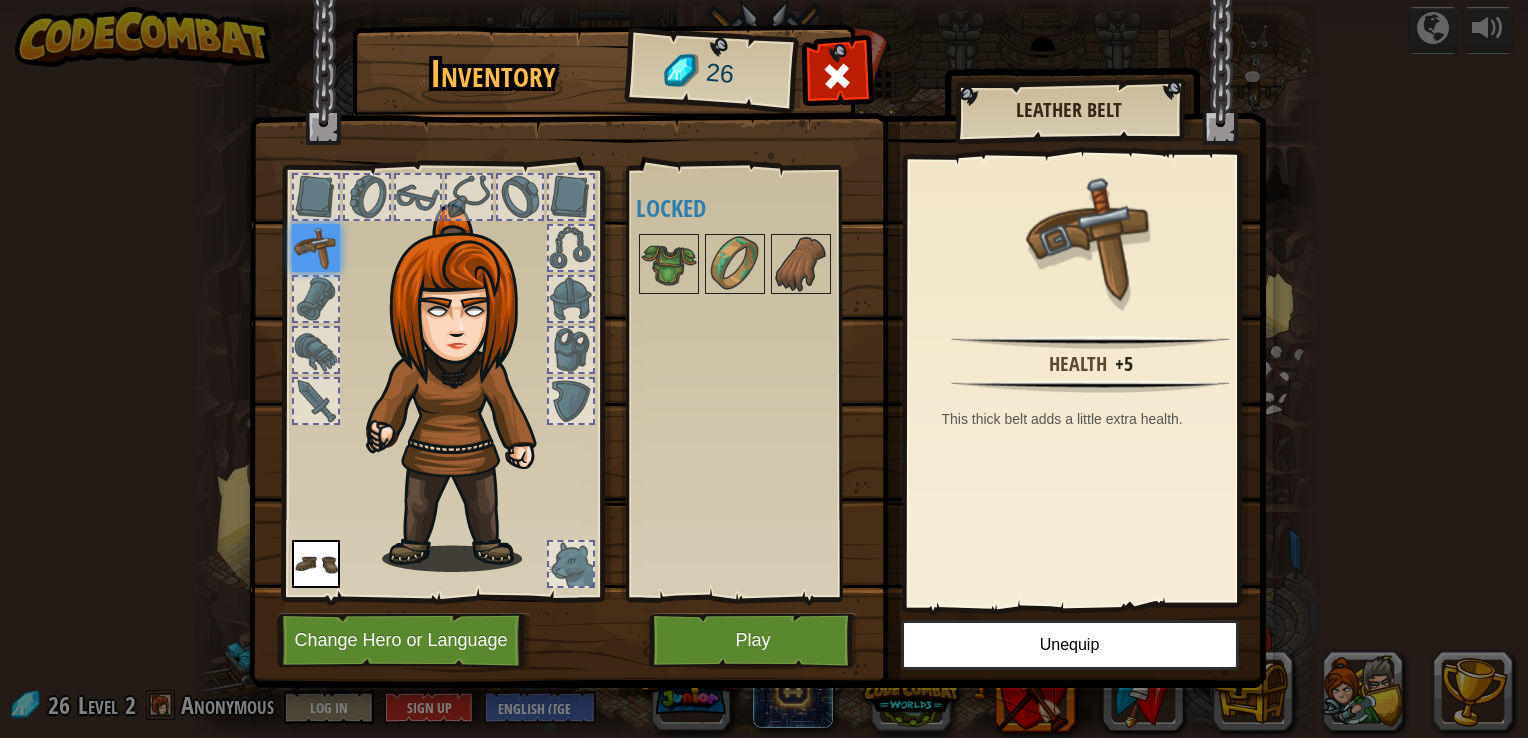 drag, startPoint x: 511, startPoint y: 484, endPoint x: 781, endPoint y: 623, distance: 303.6791 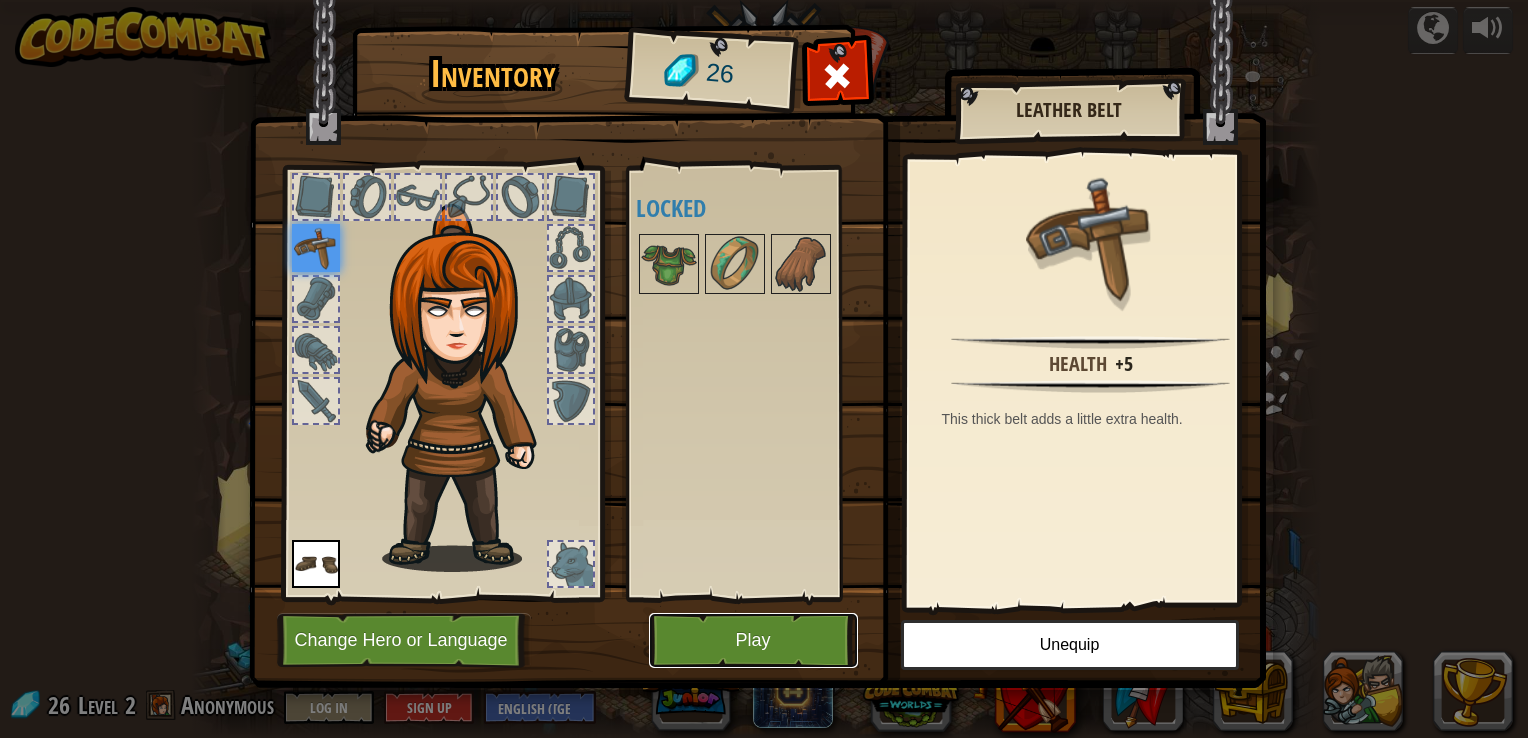 click on "Play" at bounding box center [753, 640] 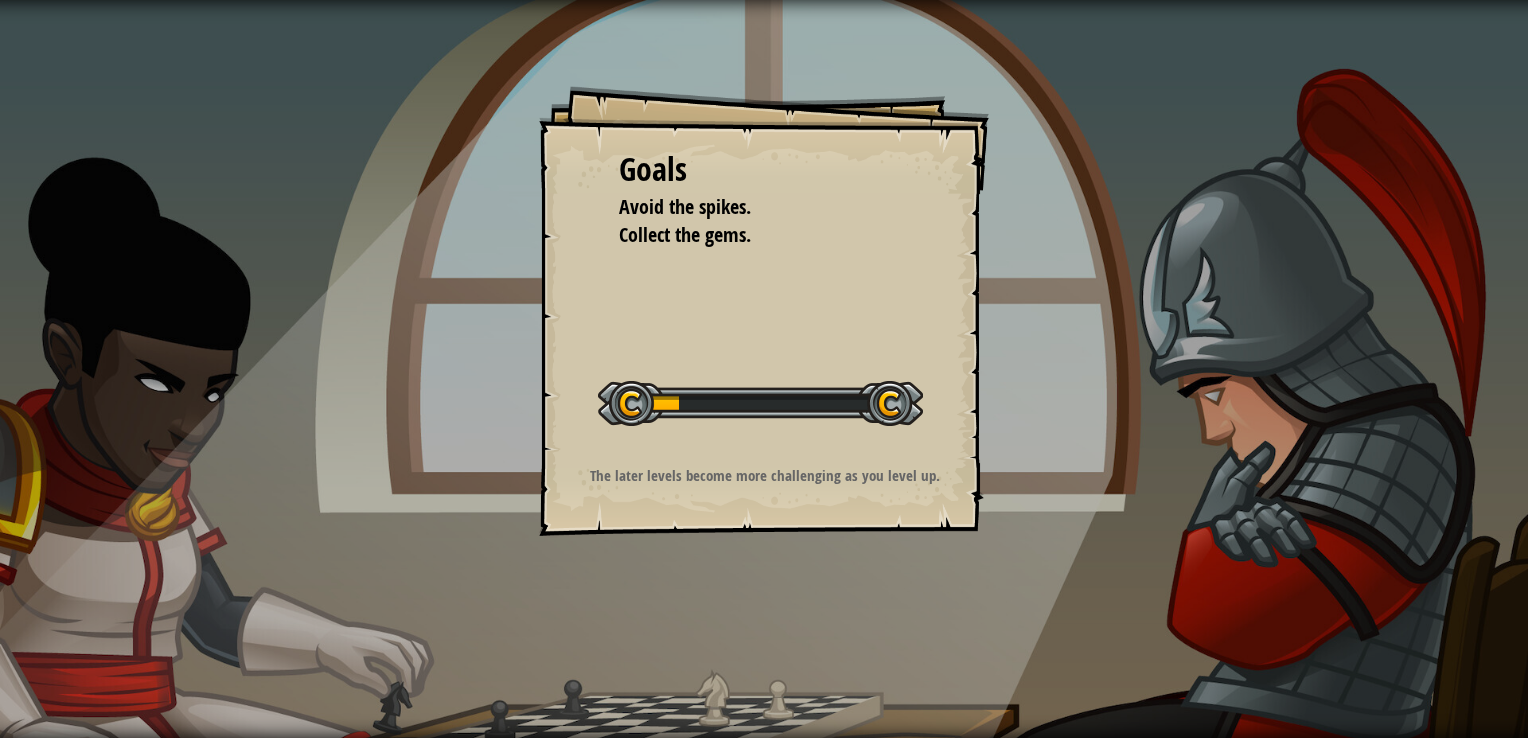 click on "Goals Avoid the spikes. Collect the gems. Start Level Error loading from server. Try refreshing the page. You'll need a subscription to play this level. Subscribe You'll need to join a course to play this level. Back to my courses Ask your teacher to assign a license to you so you can continue to play CodeCombat! Back to my courses This level is locked. Back to my courses The later levels become more challenging as you level up." at bounding box center (764, 369) 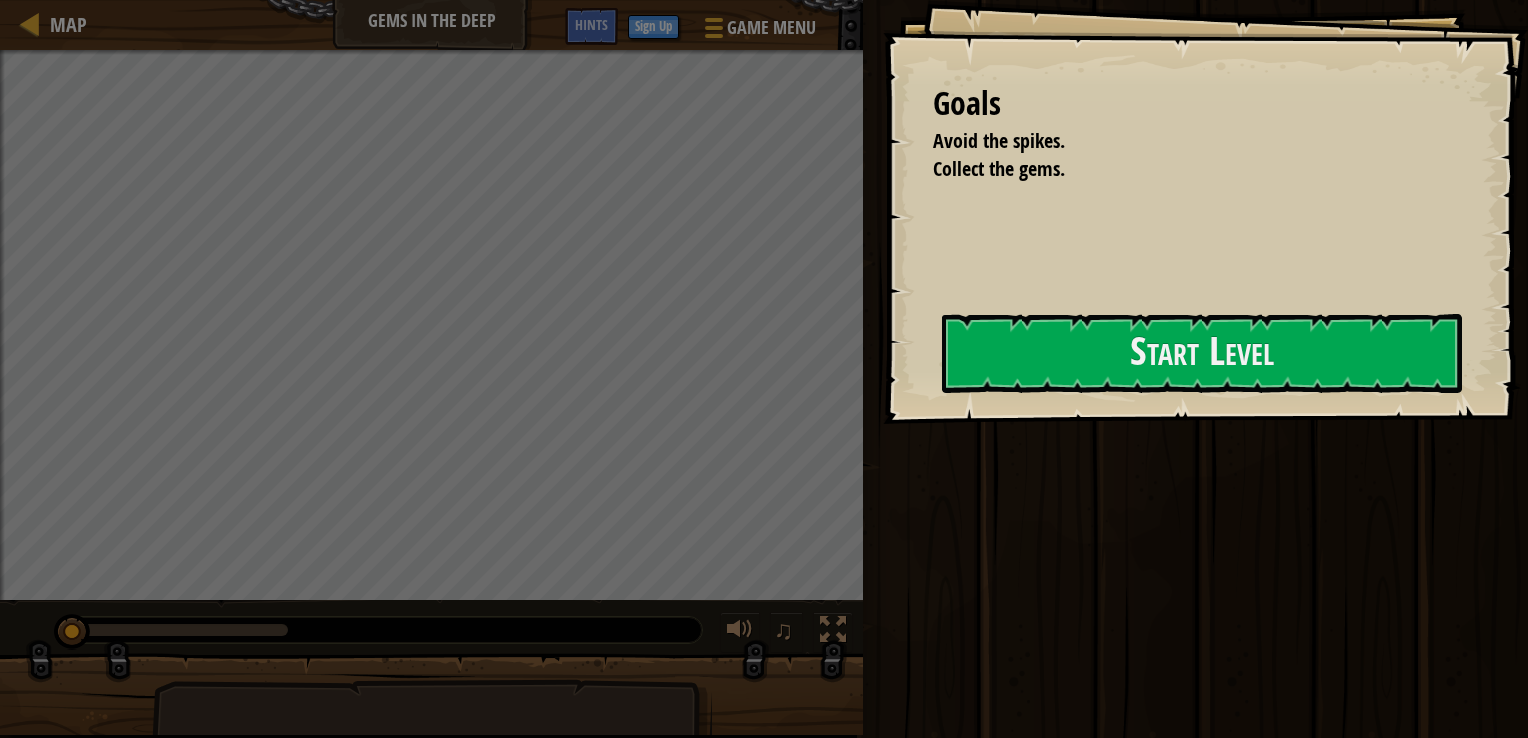click on "Goals Avoid the spikes. Collect the gems. Start Level Error loading from server. Try refreshing the page. You'll need a subscription to play this level. Subscribe You'll need to join a course to play this level. Back to my courses Ask your teacher to assign a license to you so you can continue to play CodeCombat! Back to my courses This level is locked. Back to my courses Map Gems in the Deep Game Menu Done Sign Up Hints 1     הההההההההההההההההההההההההההההההההההההההההההההההההההההההההההההההההההההההההההההההההההההההההההההההההההההההההההההההההההההההההההההההההההההההההההההההההההההההההההההההההההההההההההההההההההההההההההההההההההההההההההההההההההההההההההההההההההההההההההההההההההההההההההההההה Solution × Run Submit Done × Fix Your Code Need help? Ask the AI Goals : ♫" at bounding box center (764, 369) 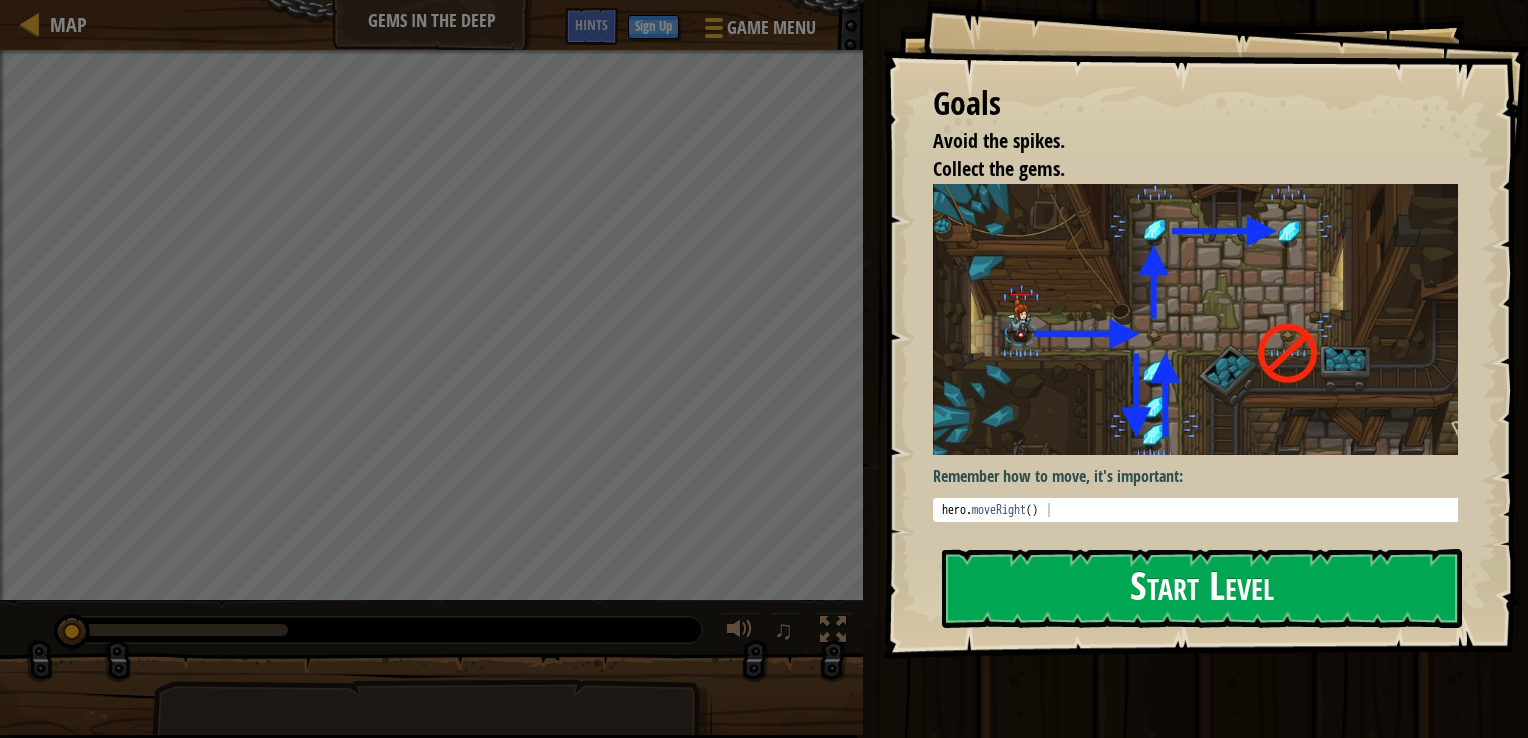 click on "Start Level" at bounding box center (1202, 588) 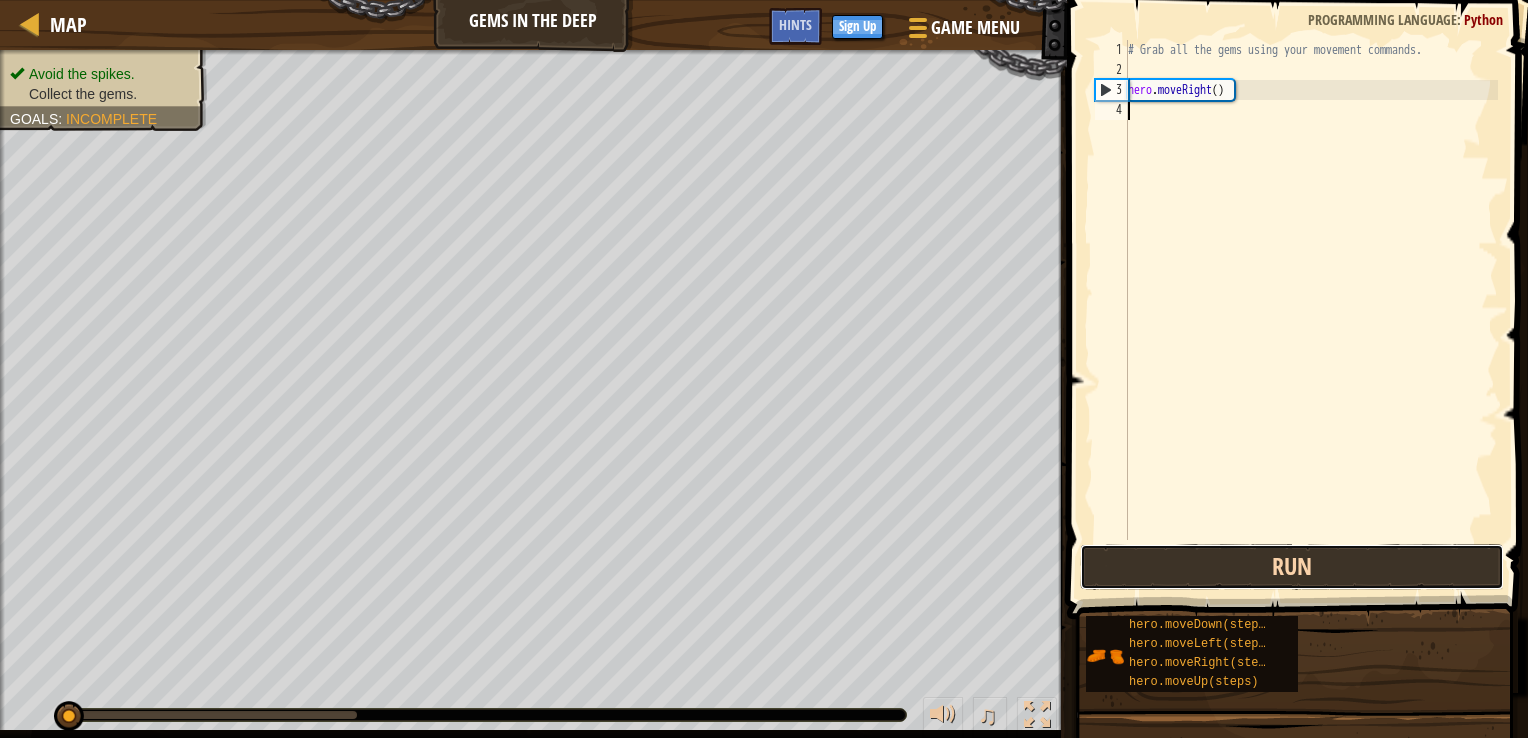 click on "Run" at bounding box center (1292, 567) 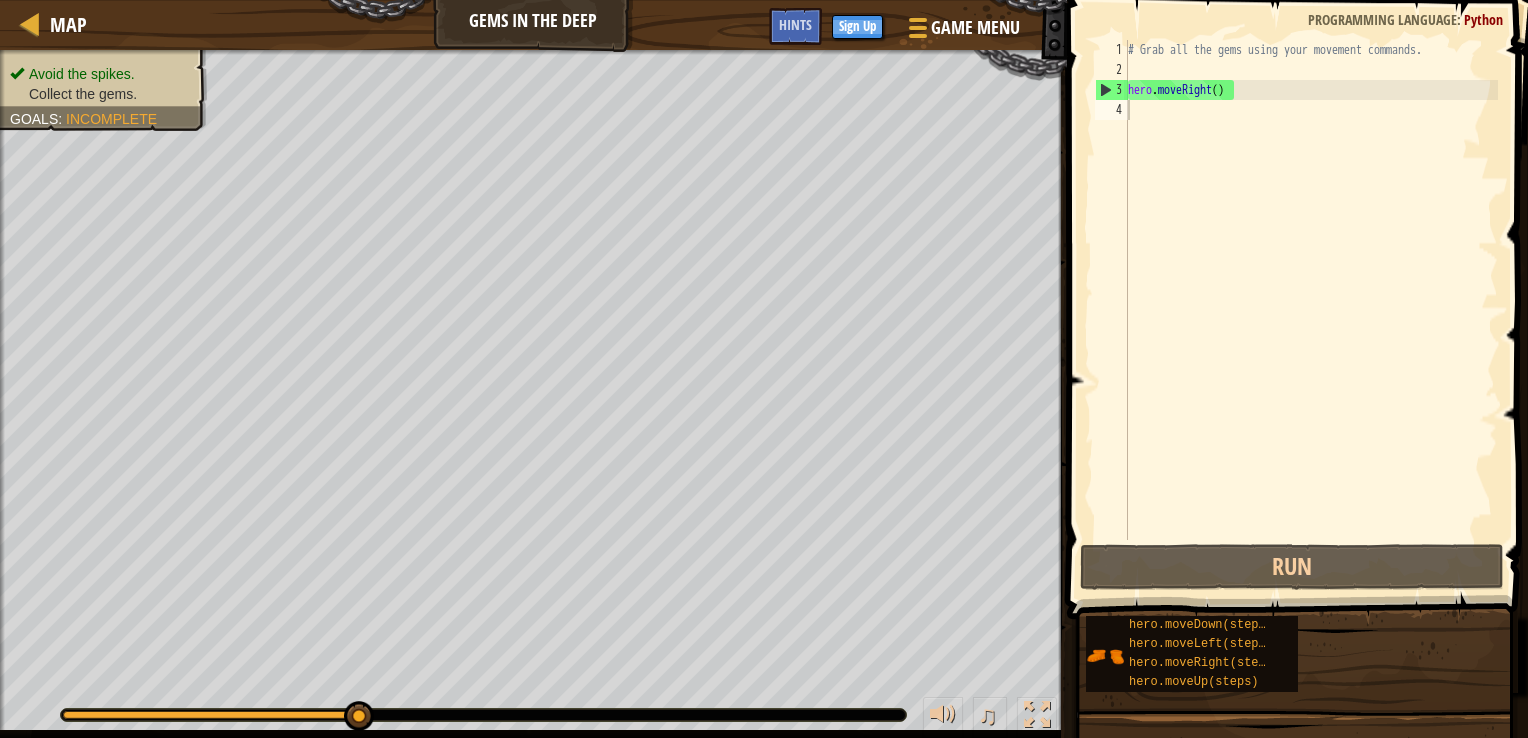 click on "♫" at bounding box center [533, 710] 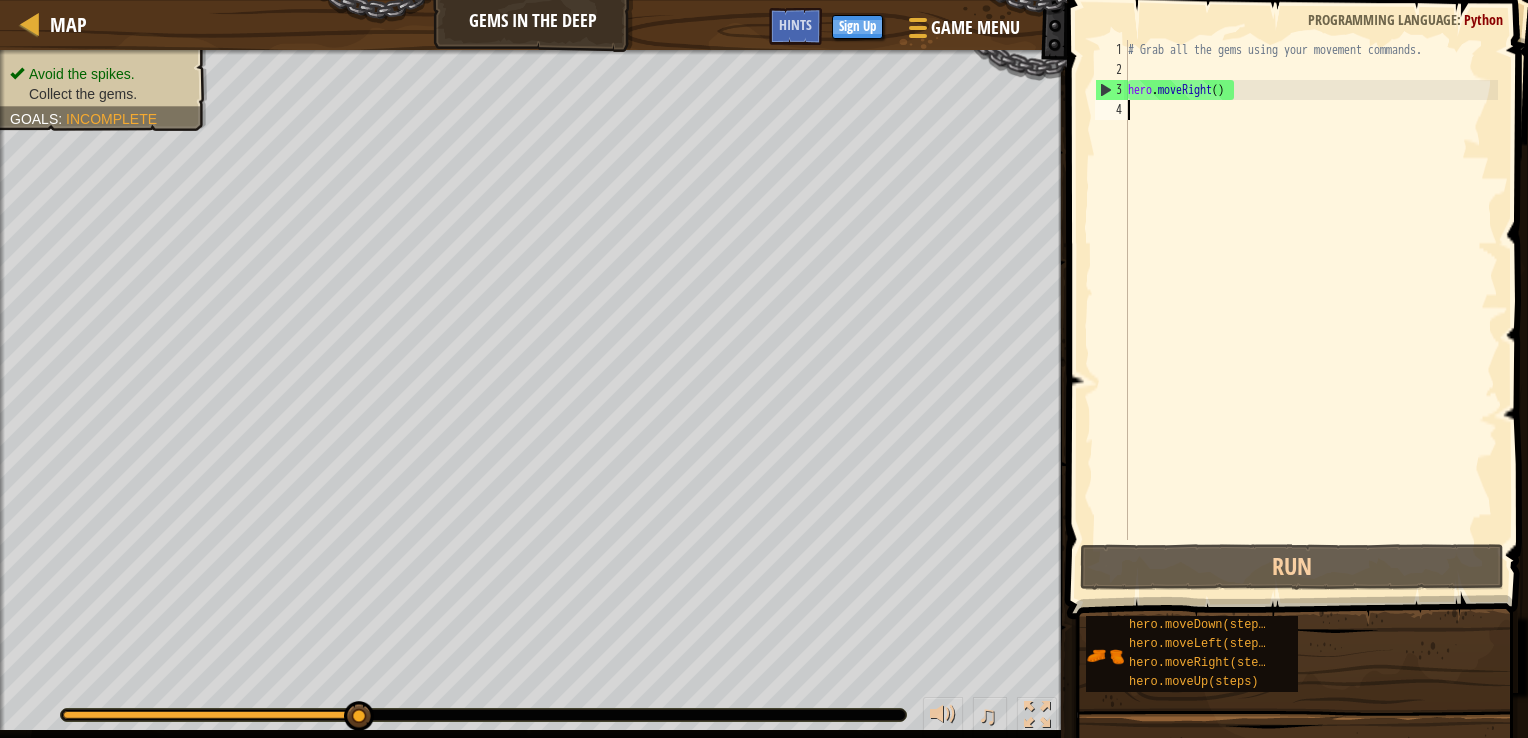 click on "4" at bounding box center (1111, 110) 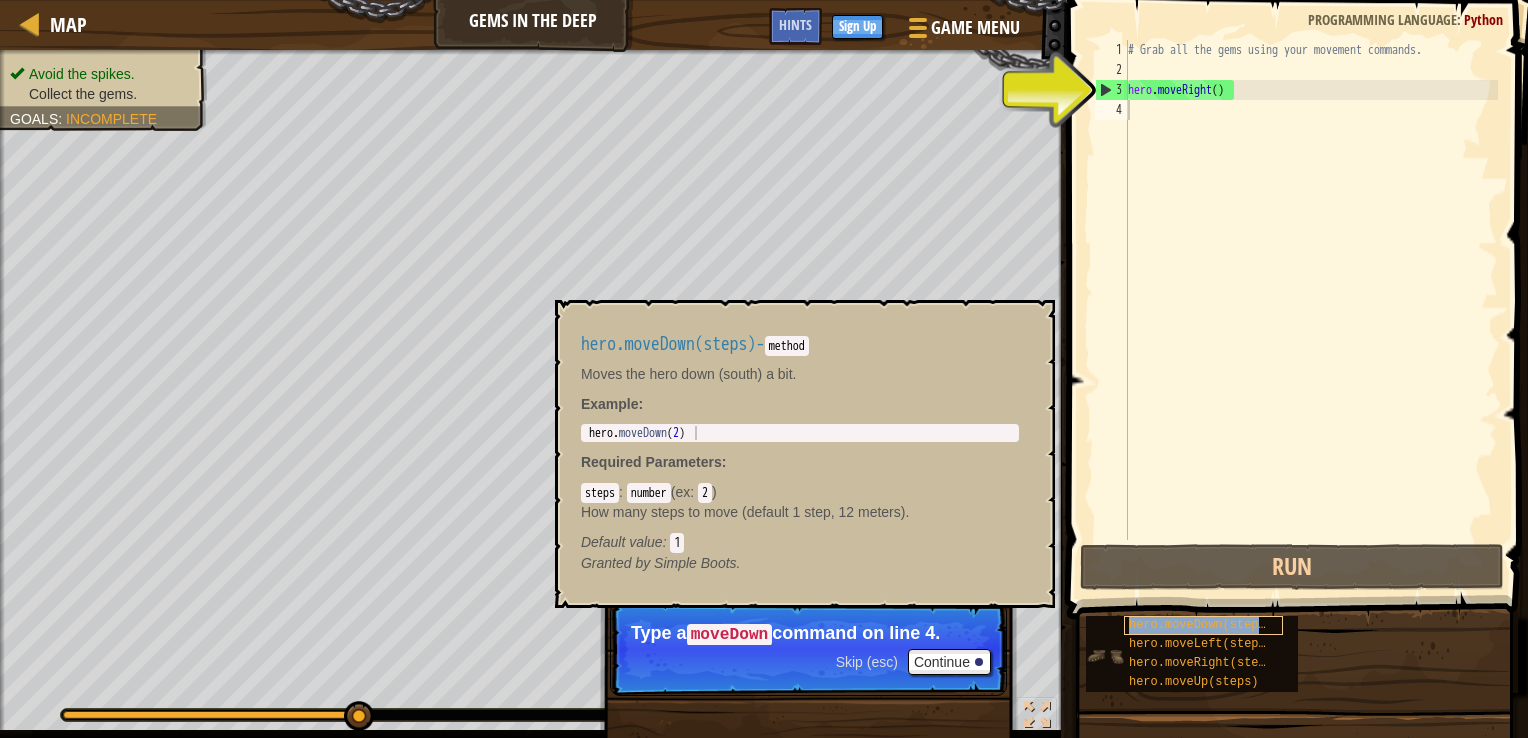 click on "hero.moveDown(steps)" at bounding box center [1201, 625] 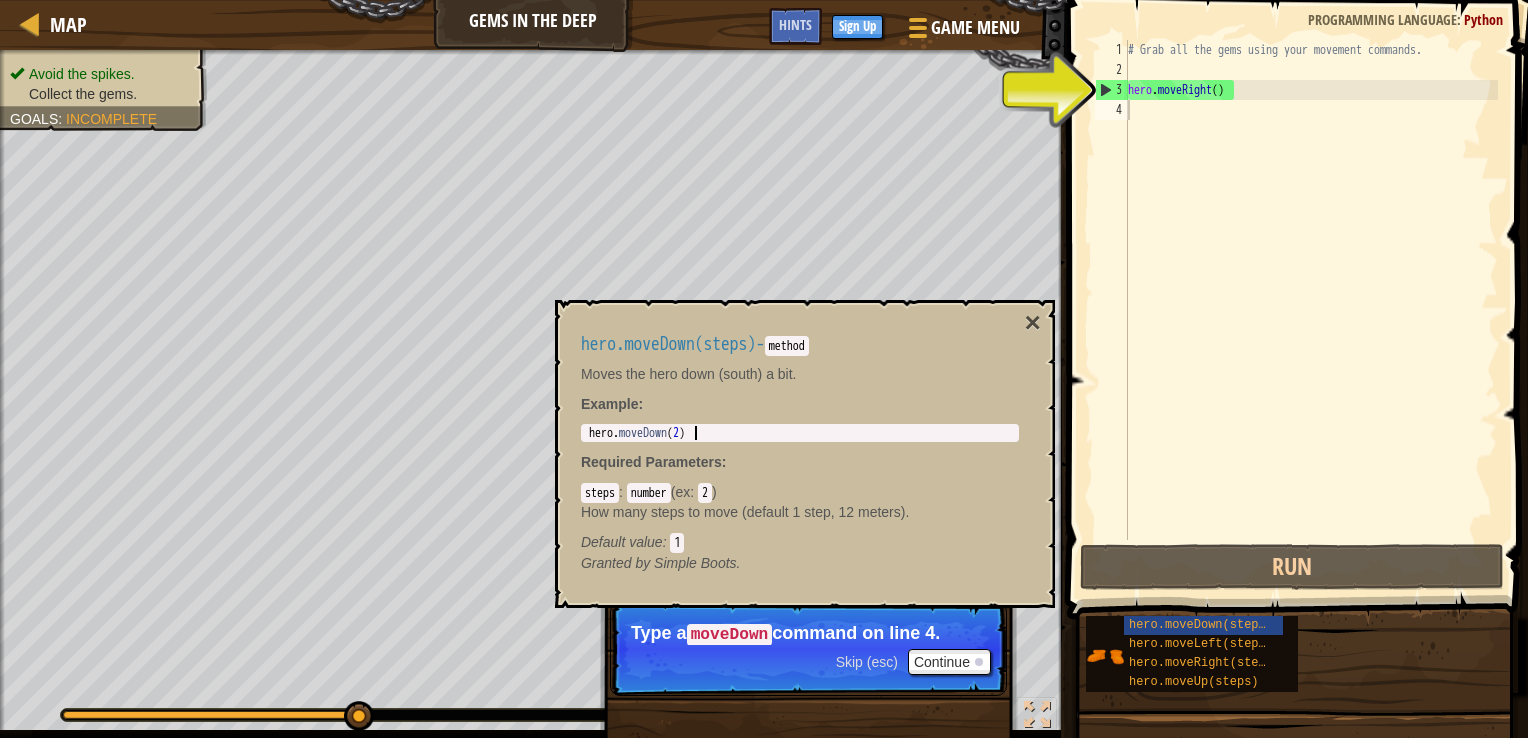 type on "hero.moveDown(2)" 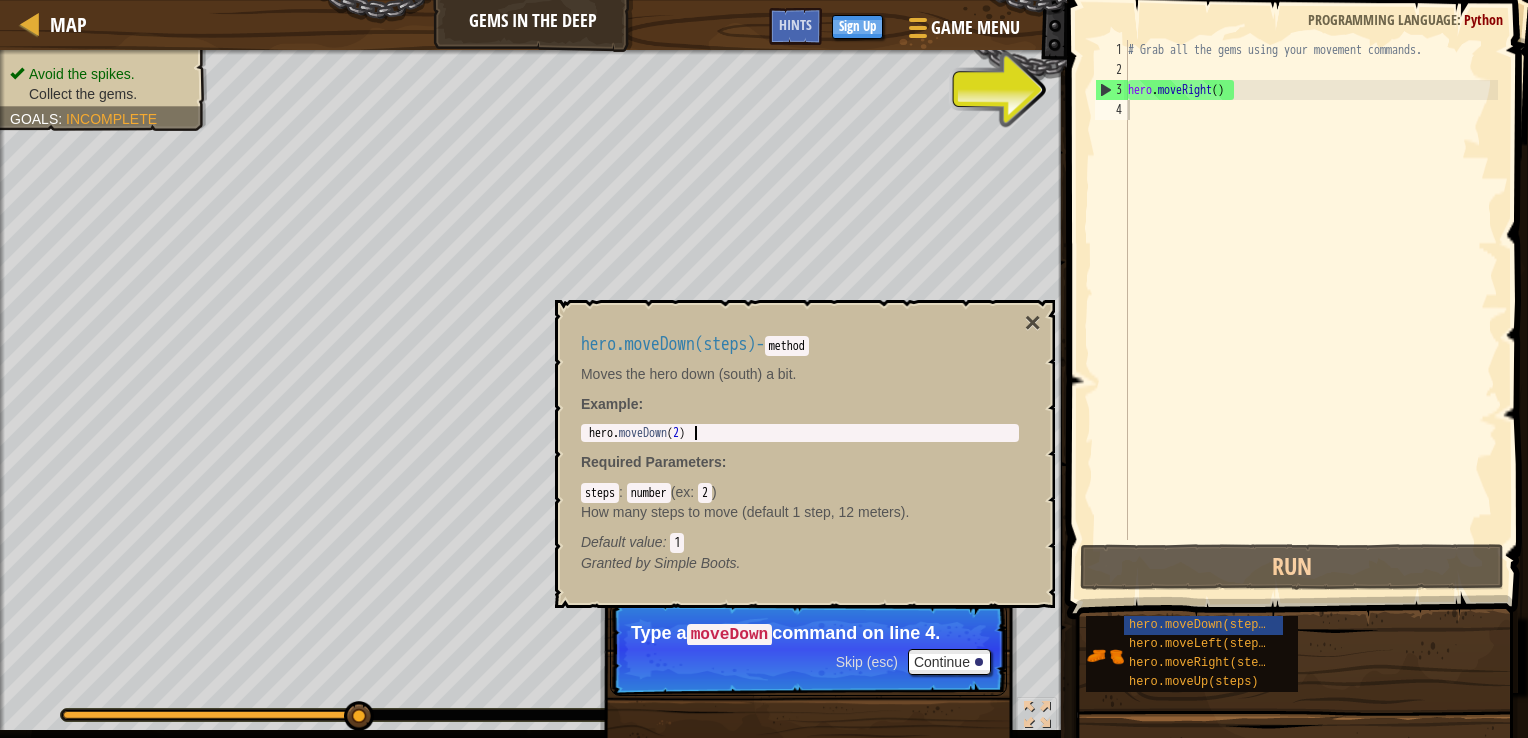 click on "hero . moveDown ( 2 )" at bounding box center (800, 447) 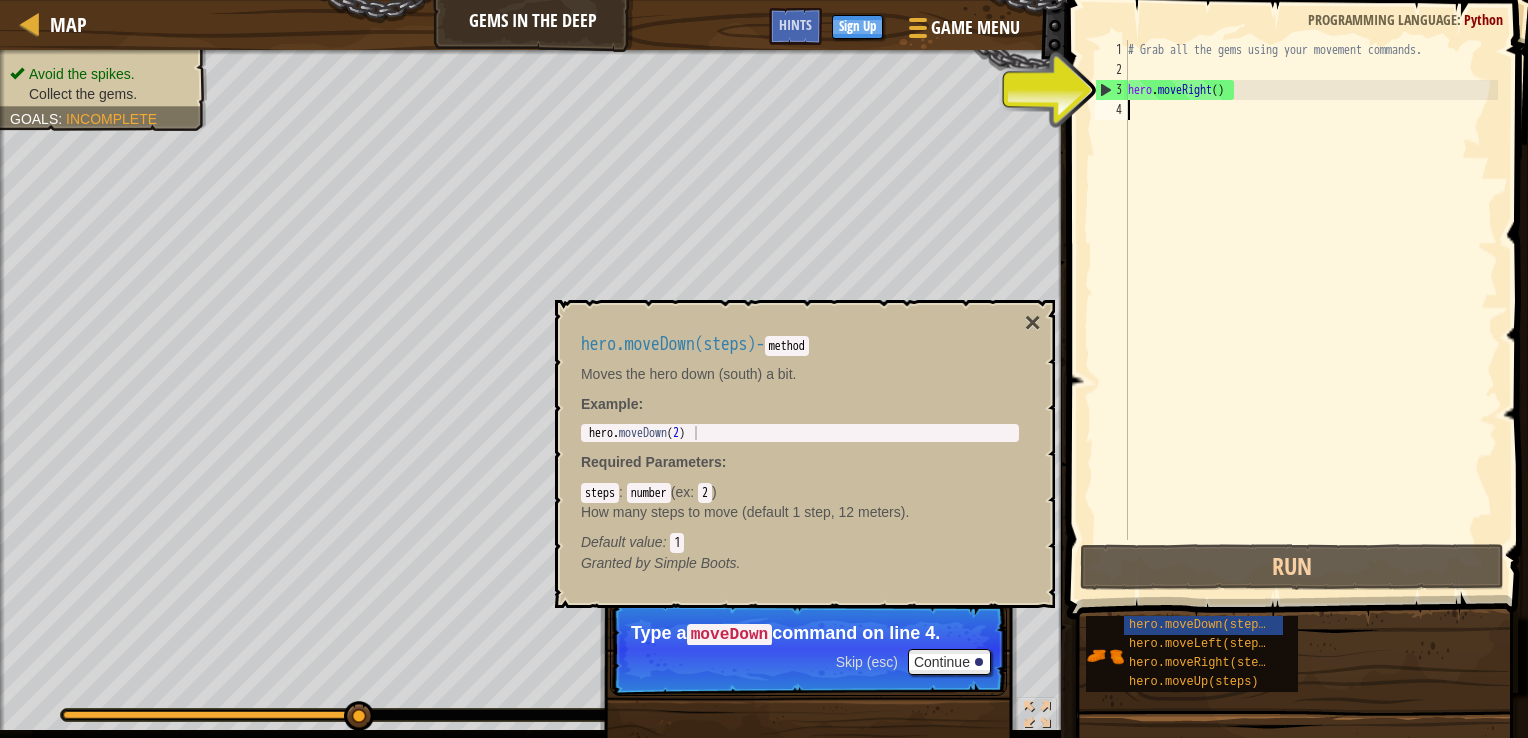 click on "4" at bounding box center [1111, 110] 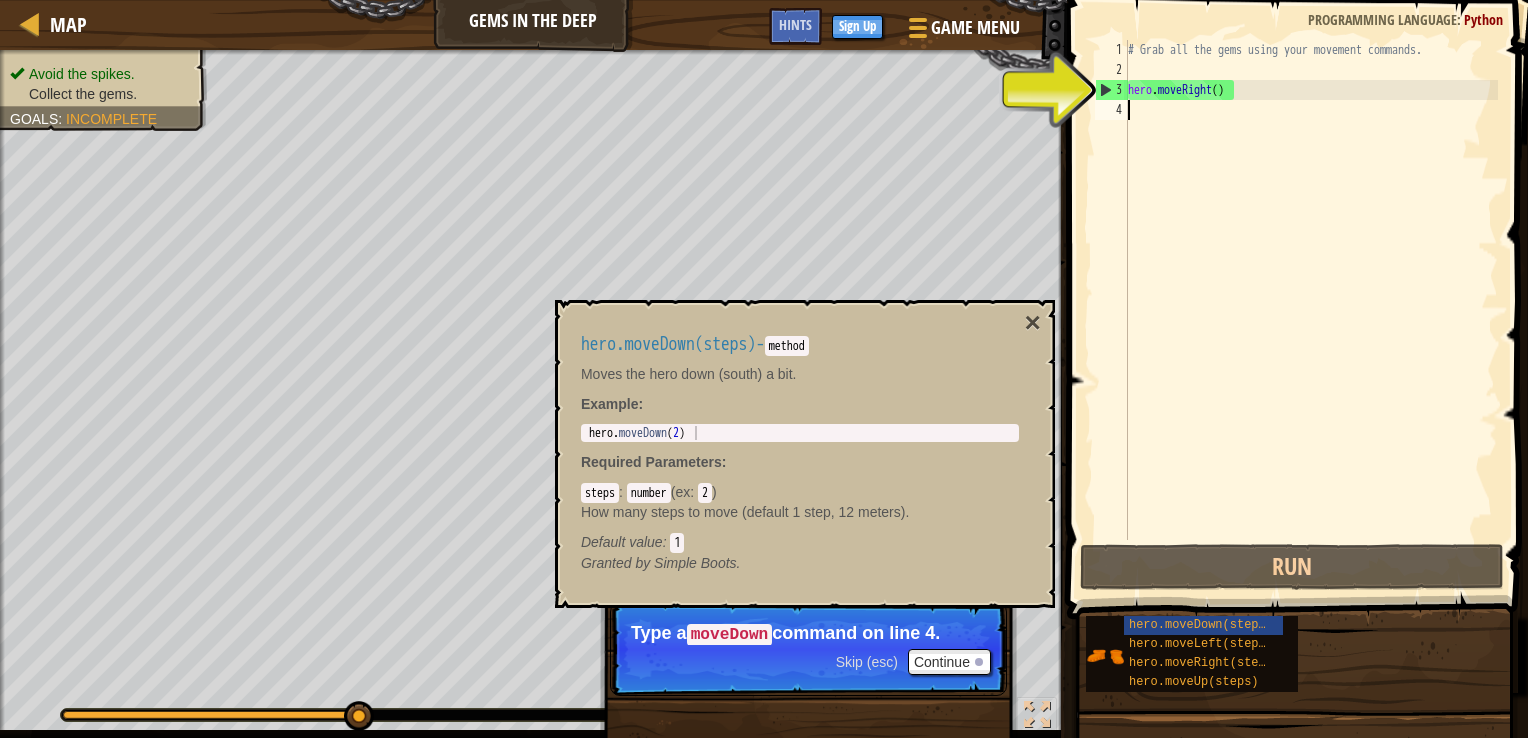scroll, scrollTop: 9, scrollLeft: 0, axis: vertical 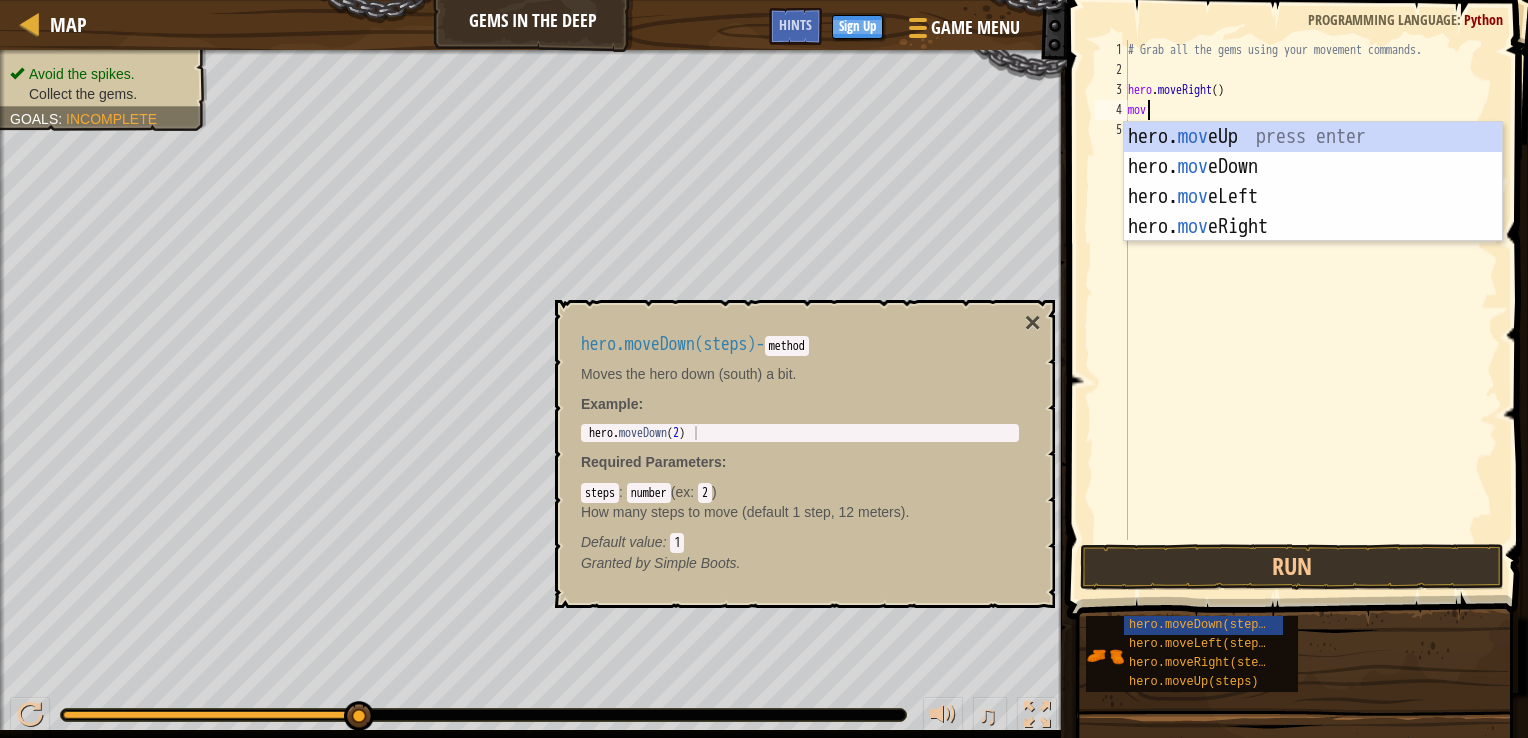 type on "move" 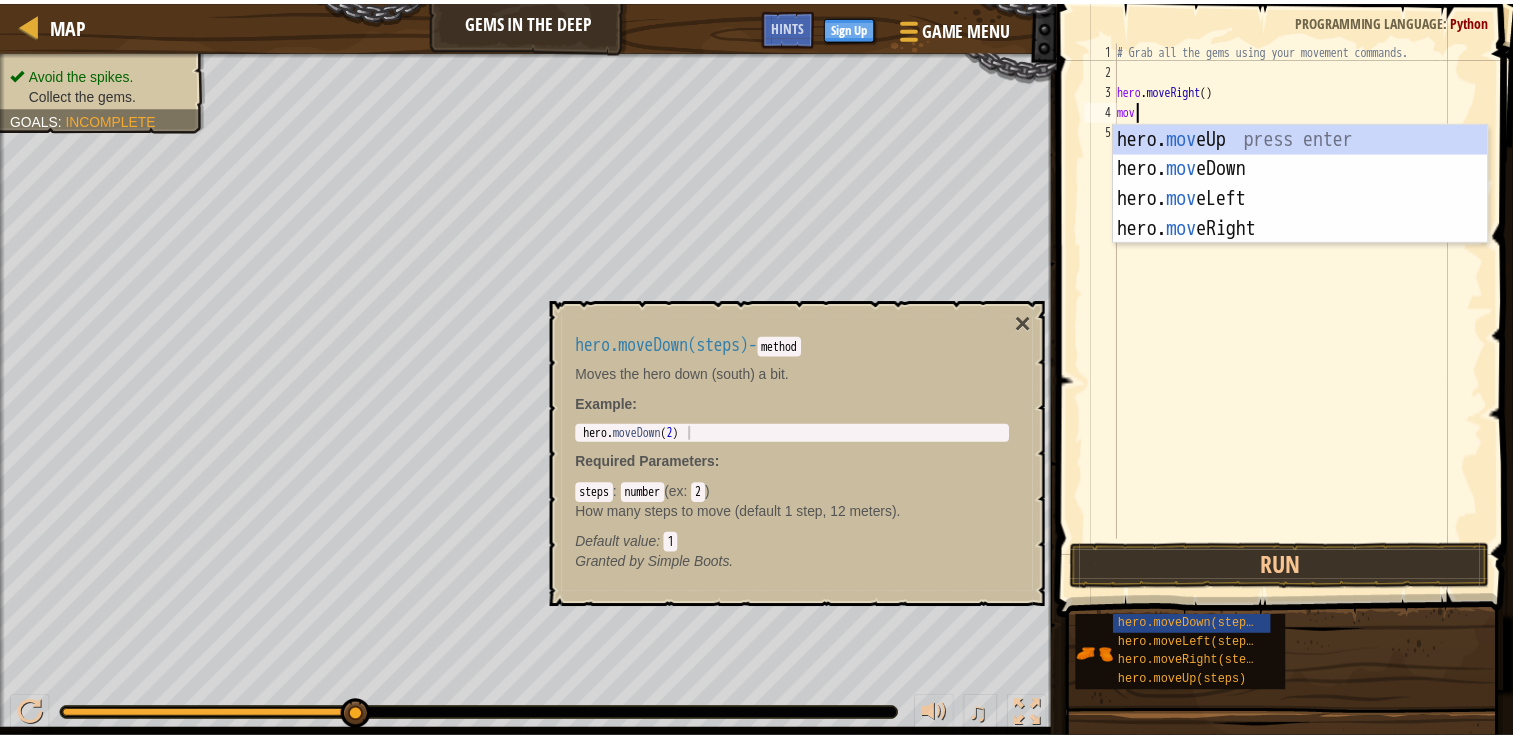 scroll, scrollTop: 9, scrollLeft: 0, axis: vertical 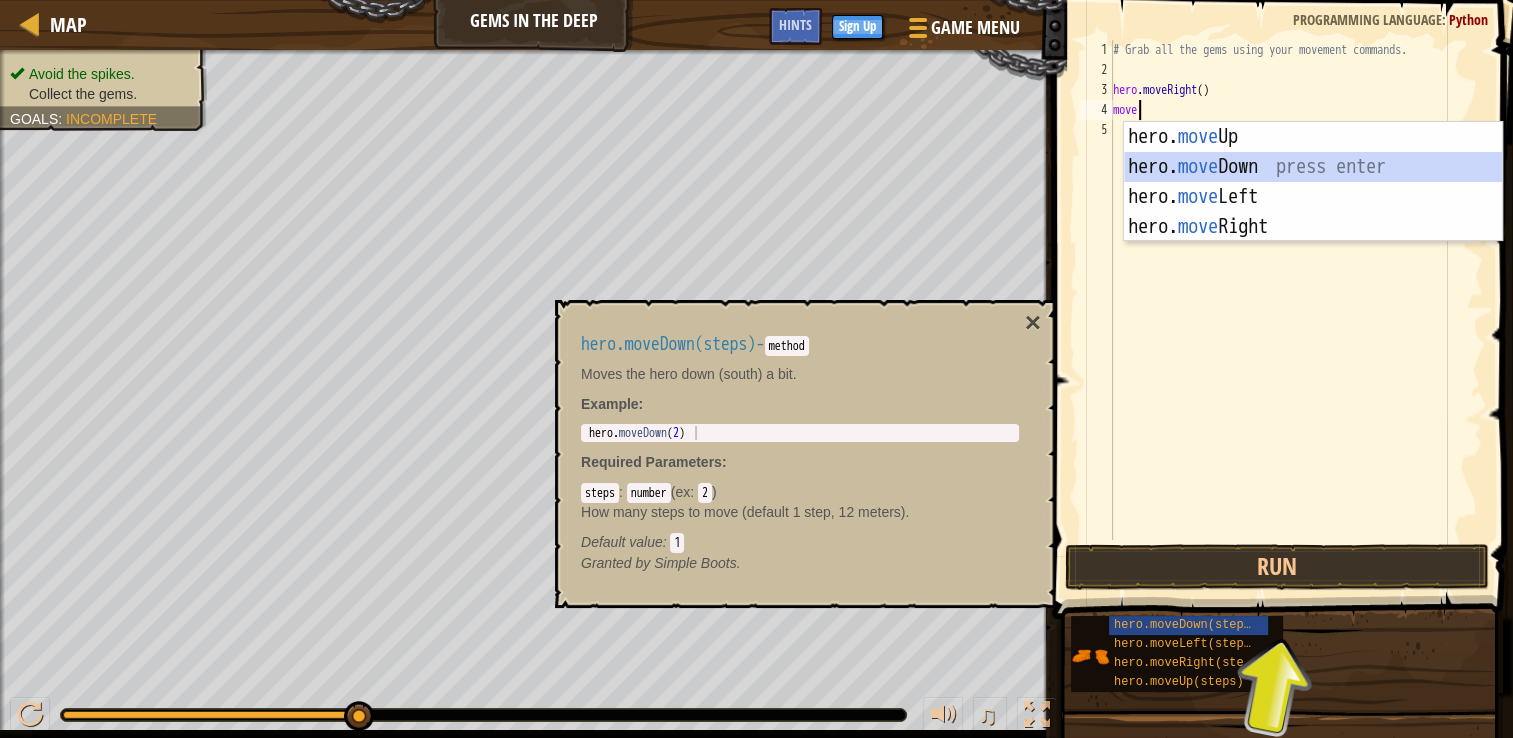 click on "hero. move Up press enter hero. move Down press enter hero. move Left press enter hero. move Right press enter" at bounding box center (1313, 212) 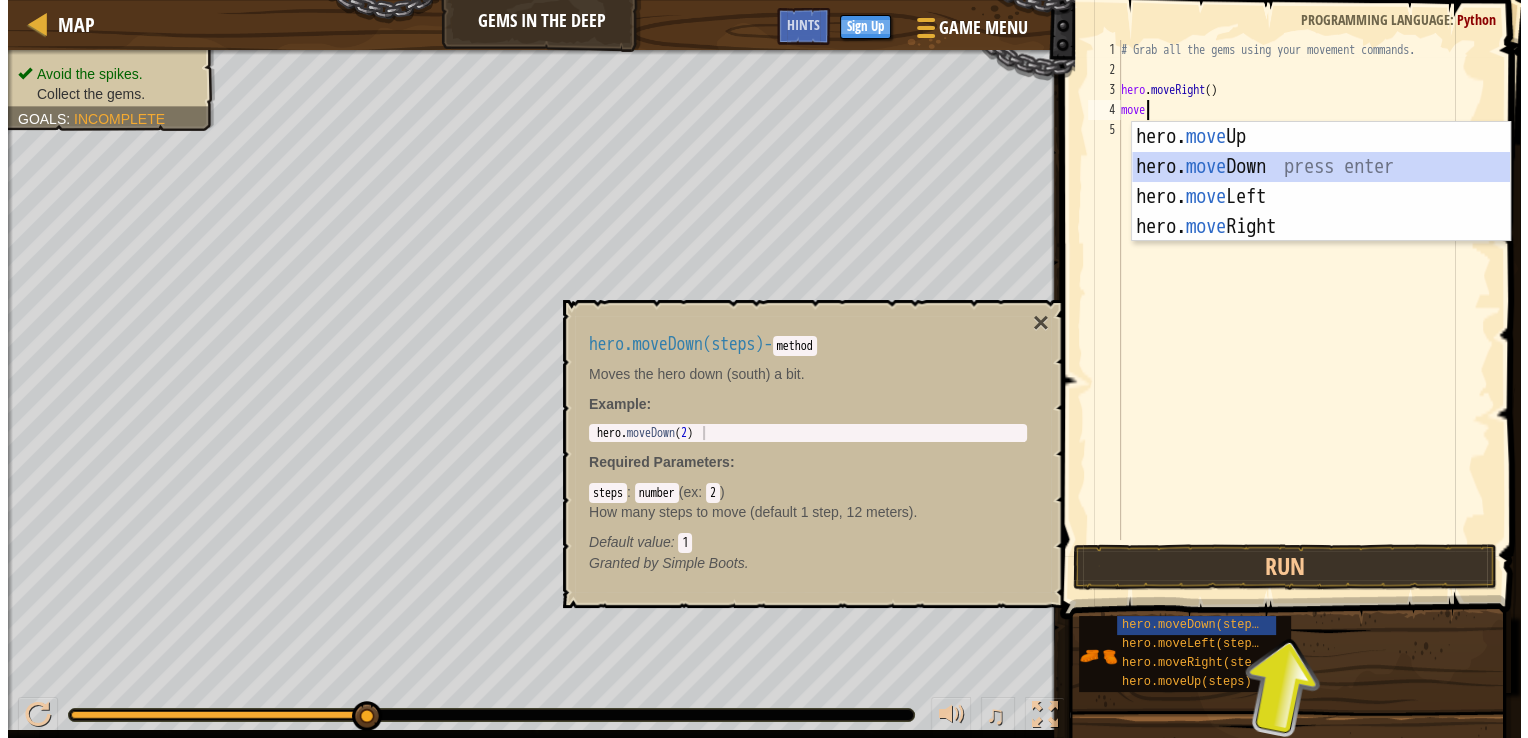 scroll, scrollTop: 9, scrollLeft: 0, axis: vertical 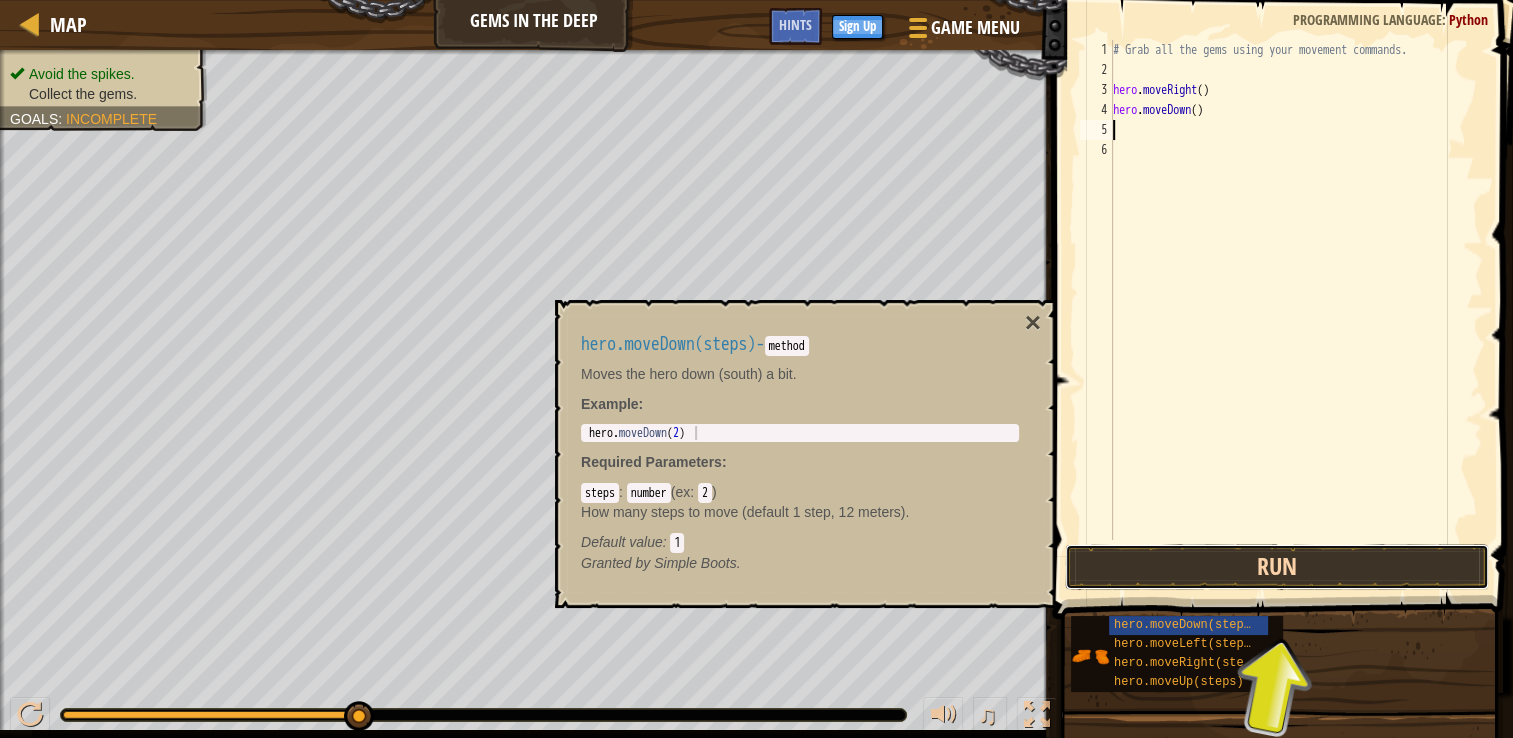 click on "Run" at bounding box center [1277, 567] 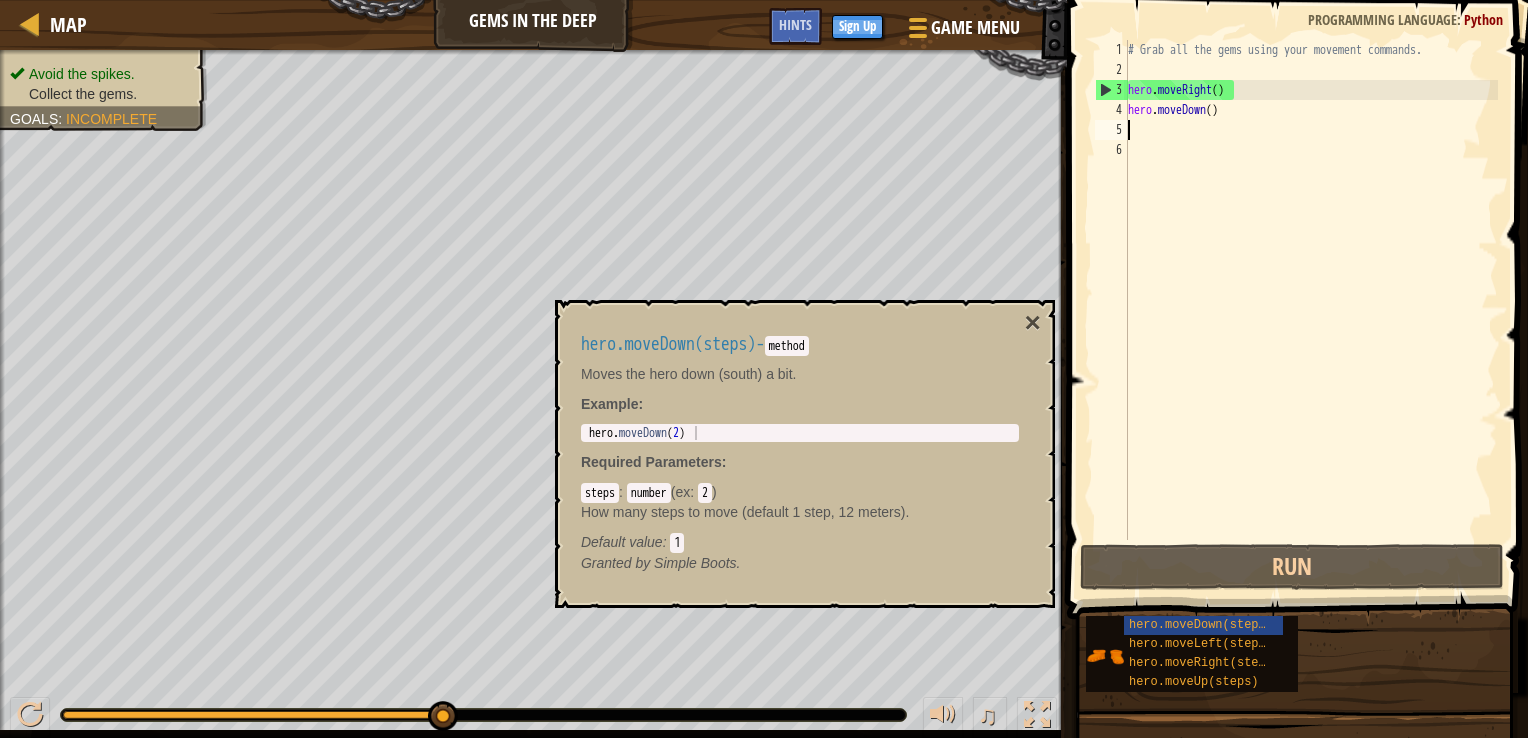 type on "m" 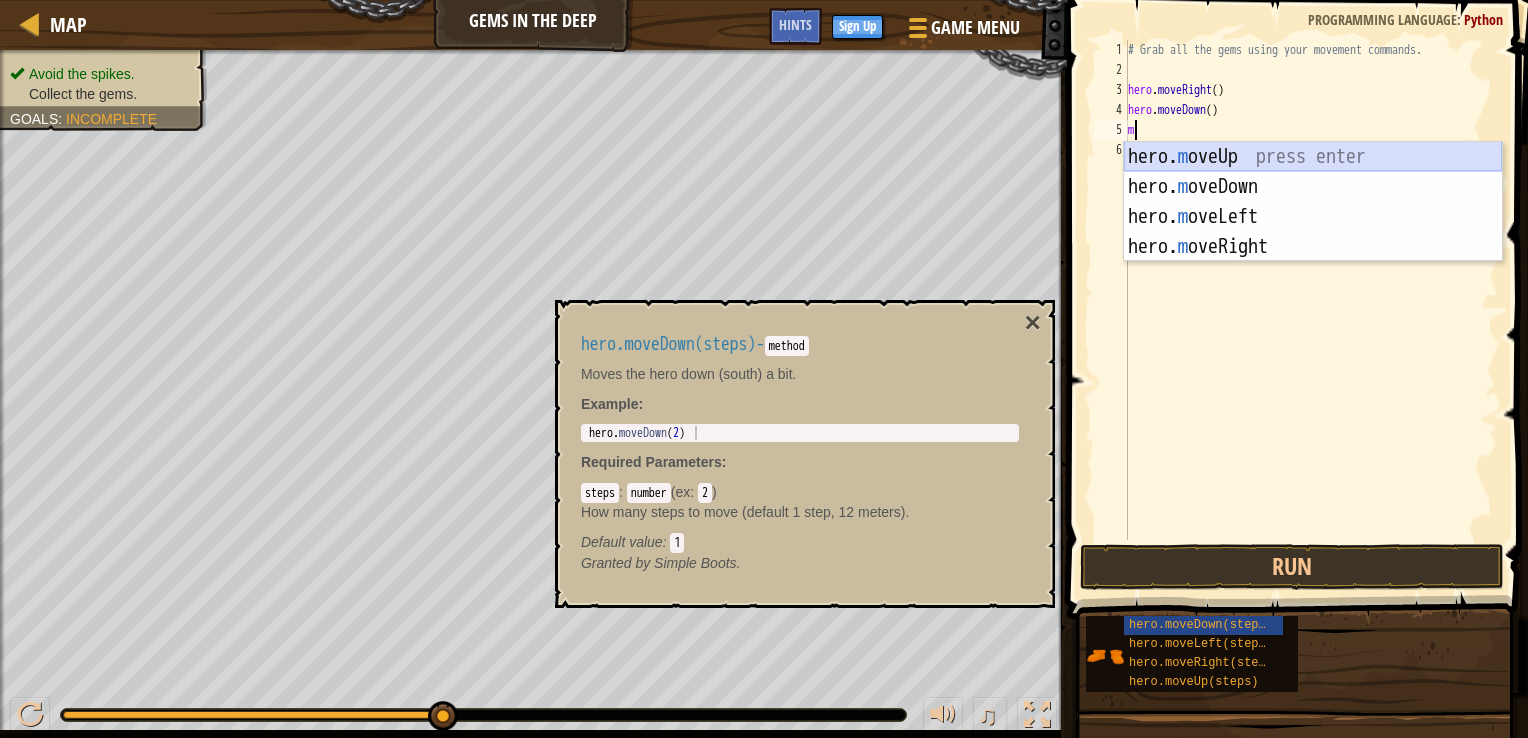 click on "hero. m oveUp press enter hero. m oveDown press enter hero. m oveLeft press enter hero. m oveRight press enter" at bounding box center (1313, 232) 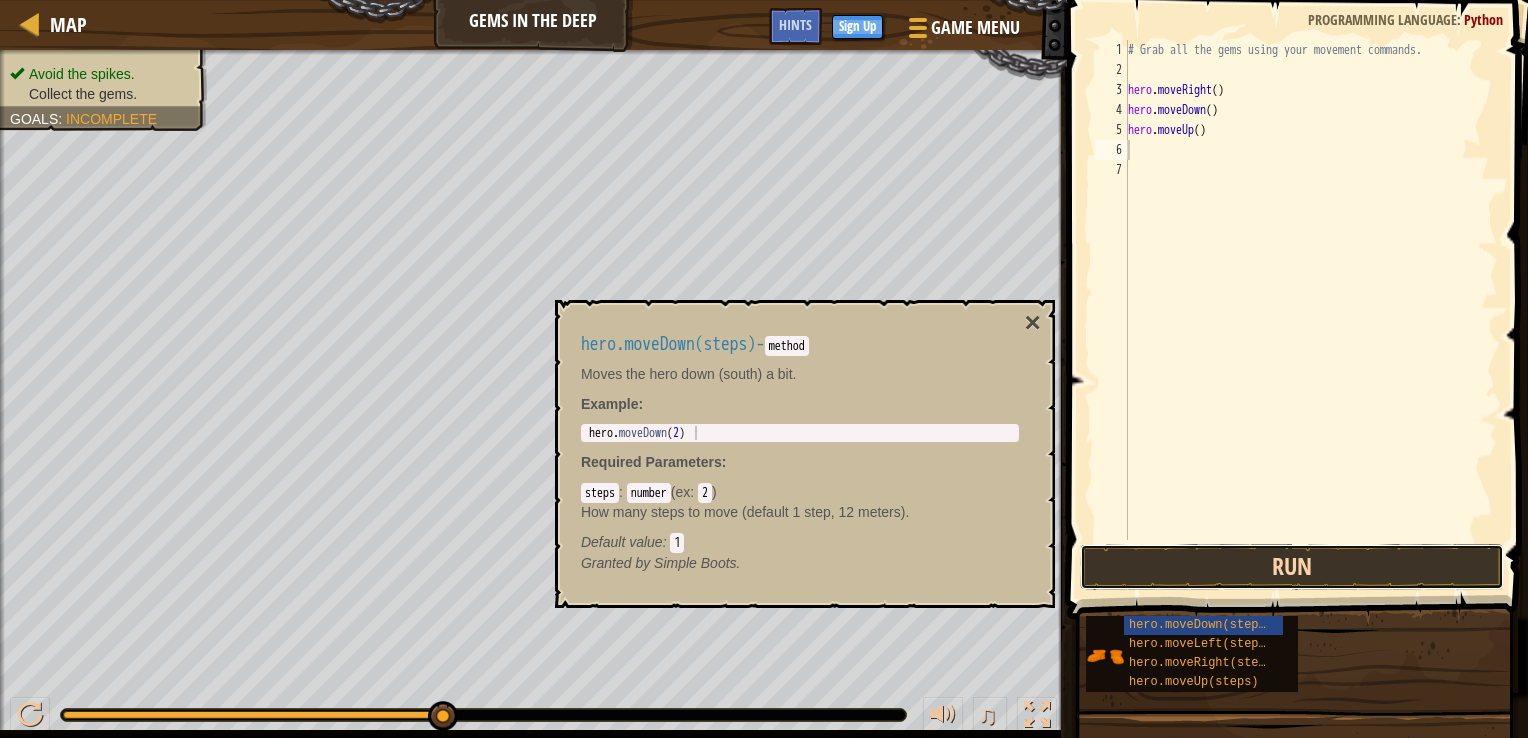click on "Run" at bounding box center [1292, 567] 